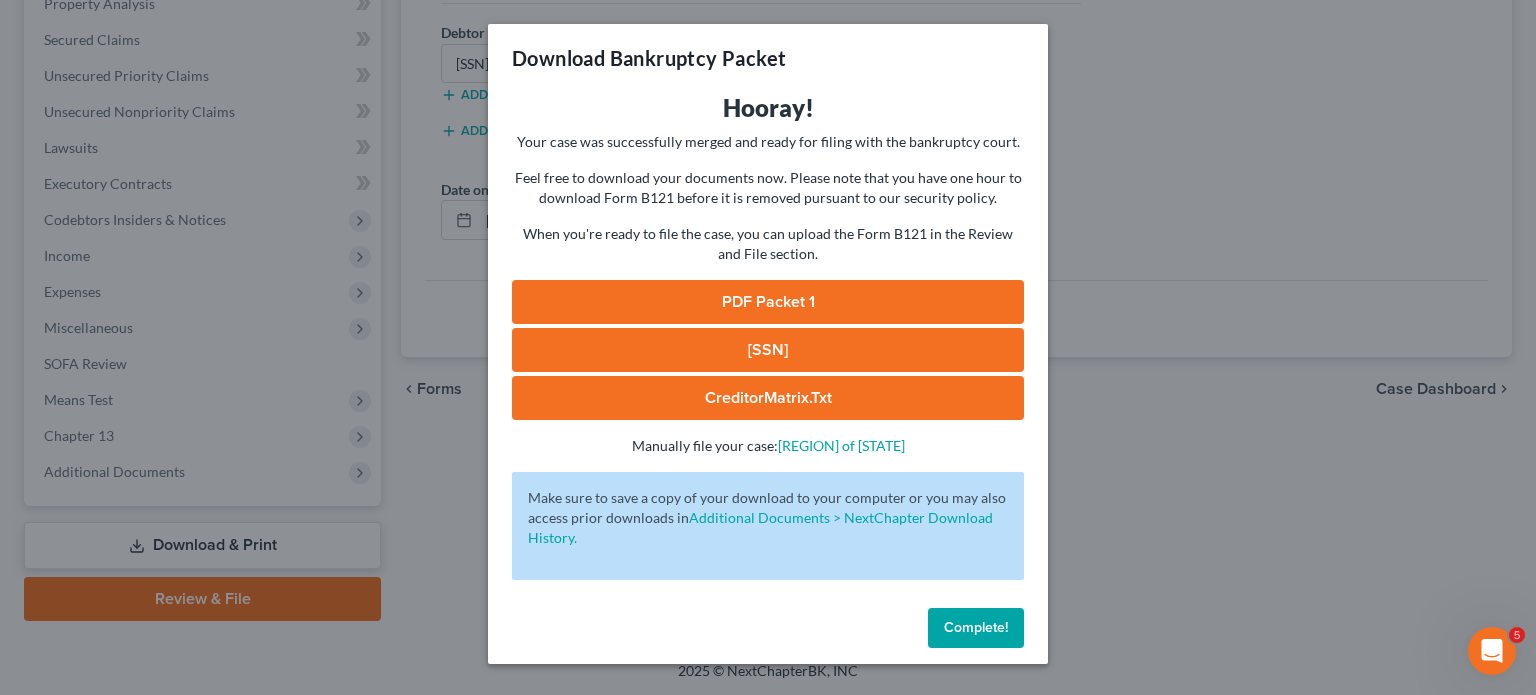 scroll, scrollTop: 0, scrollLeft: 0, axis: both 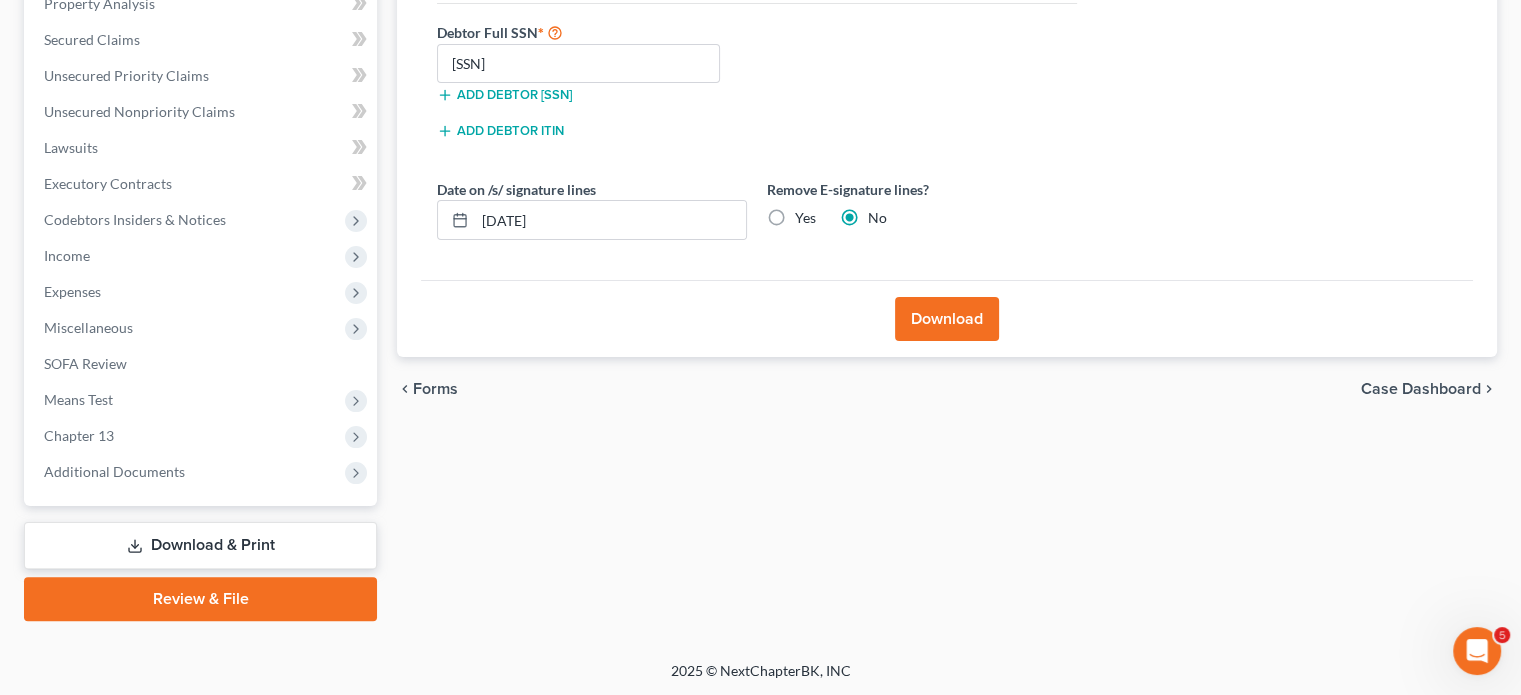 drag, startPoint x: 246, startPoint y: 591, endPoint x: 647, endPoint y: 375, distance: 455.4745 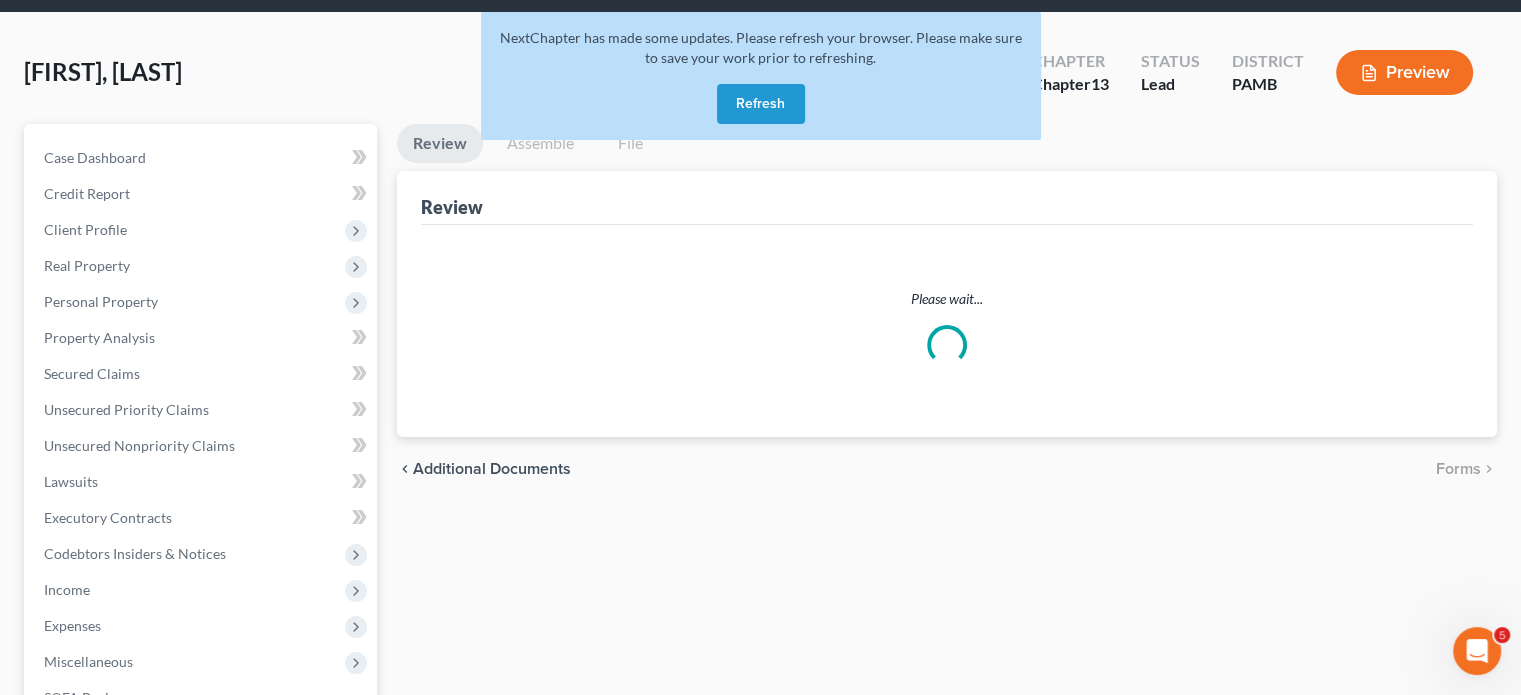 scroll, scrollTop: 0, scrollLeft: 0, axis: both 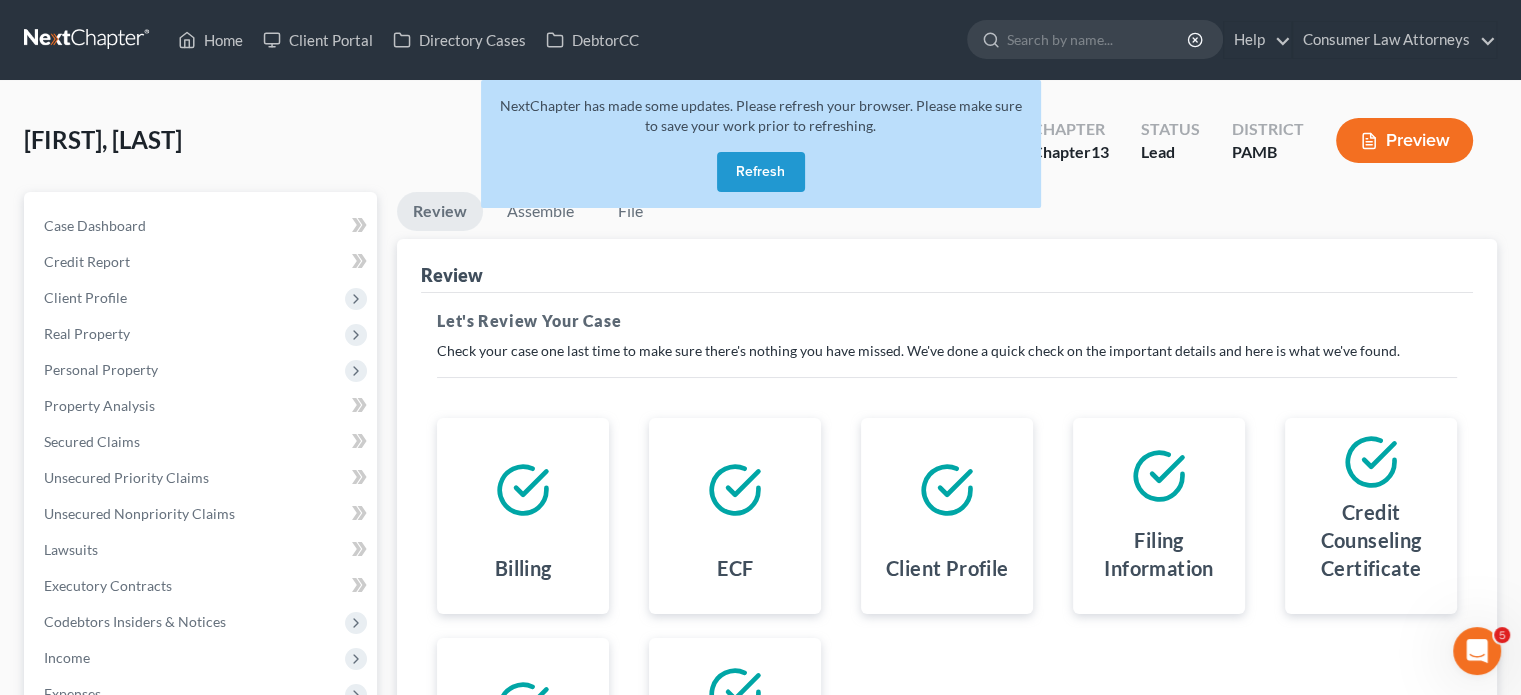 click on "Refresh" at bounding box center (761, 172) 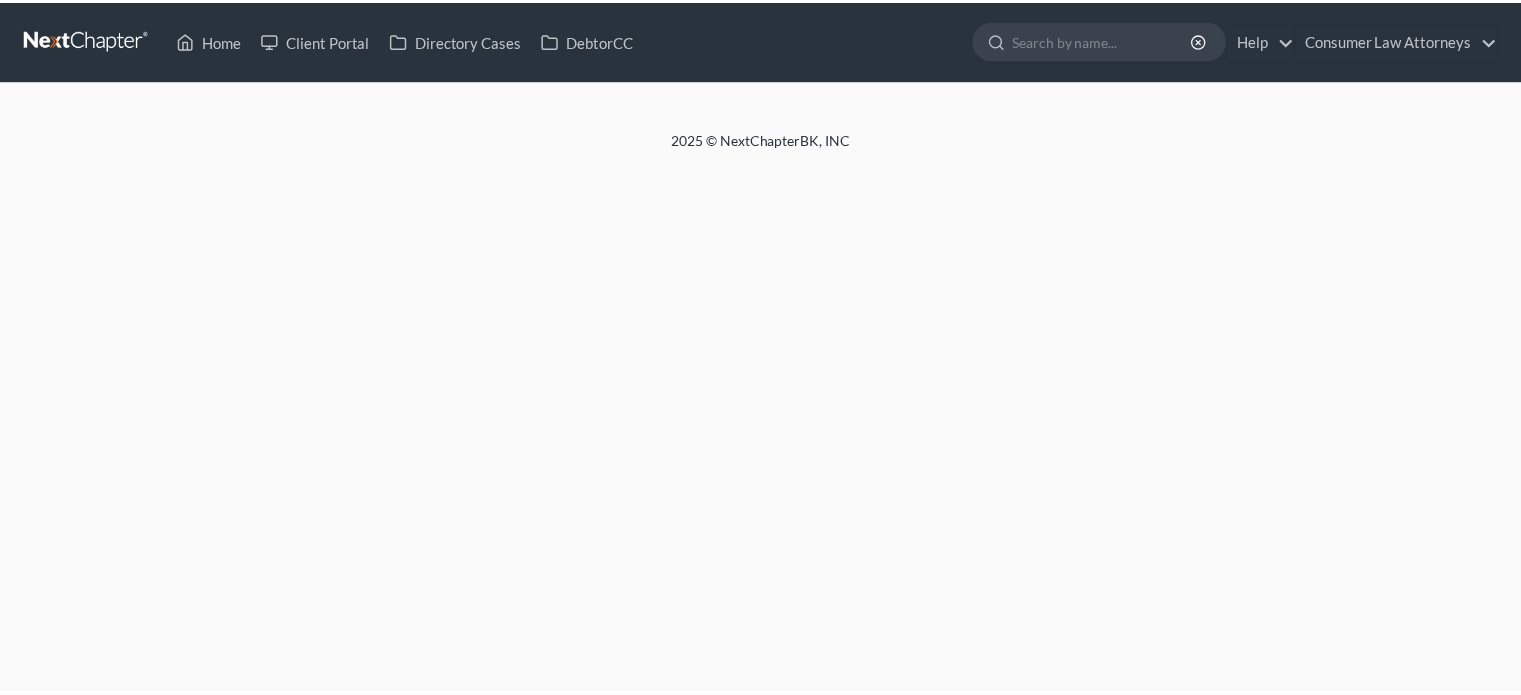 scroll, scrollTop: 0, scrollLeft: 0, axis: both 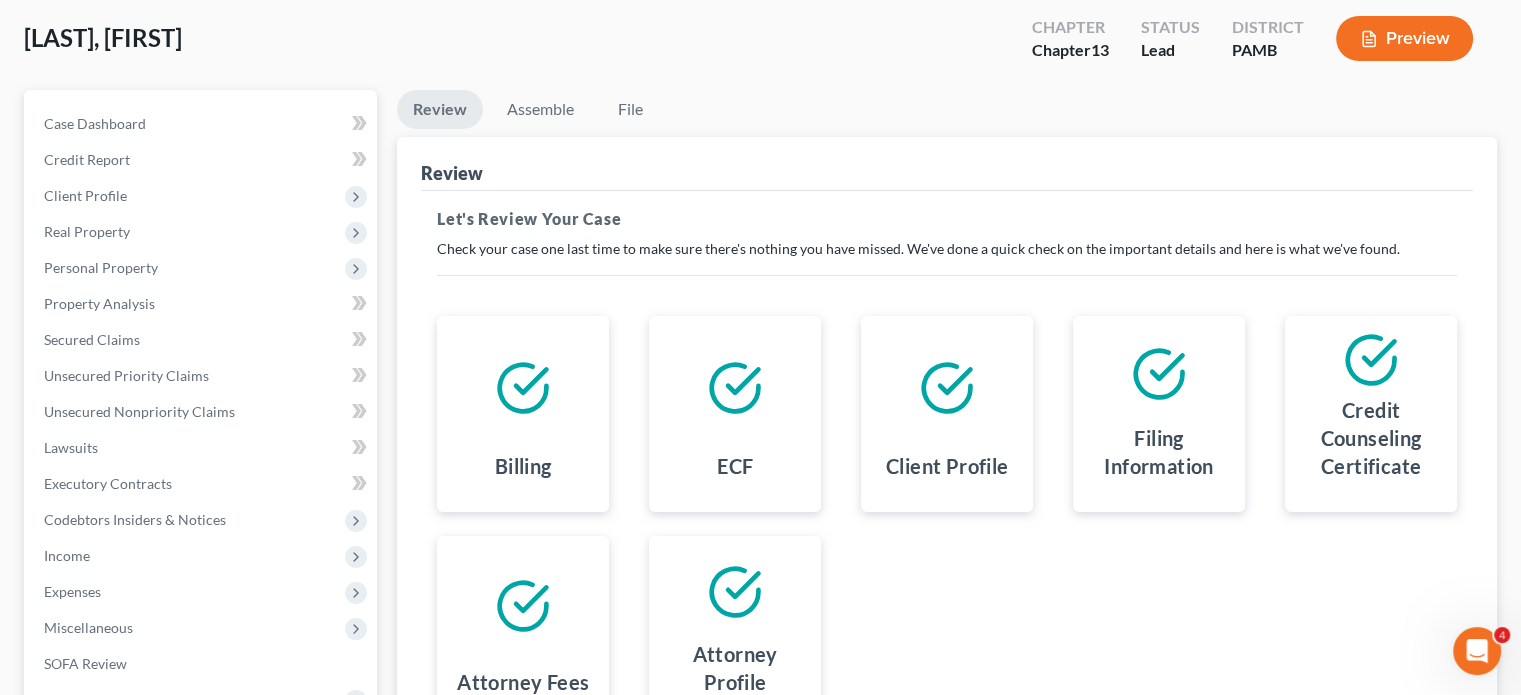 click on "Preview" at bounding box center [1404, 38] 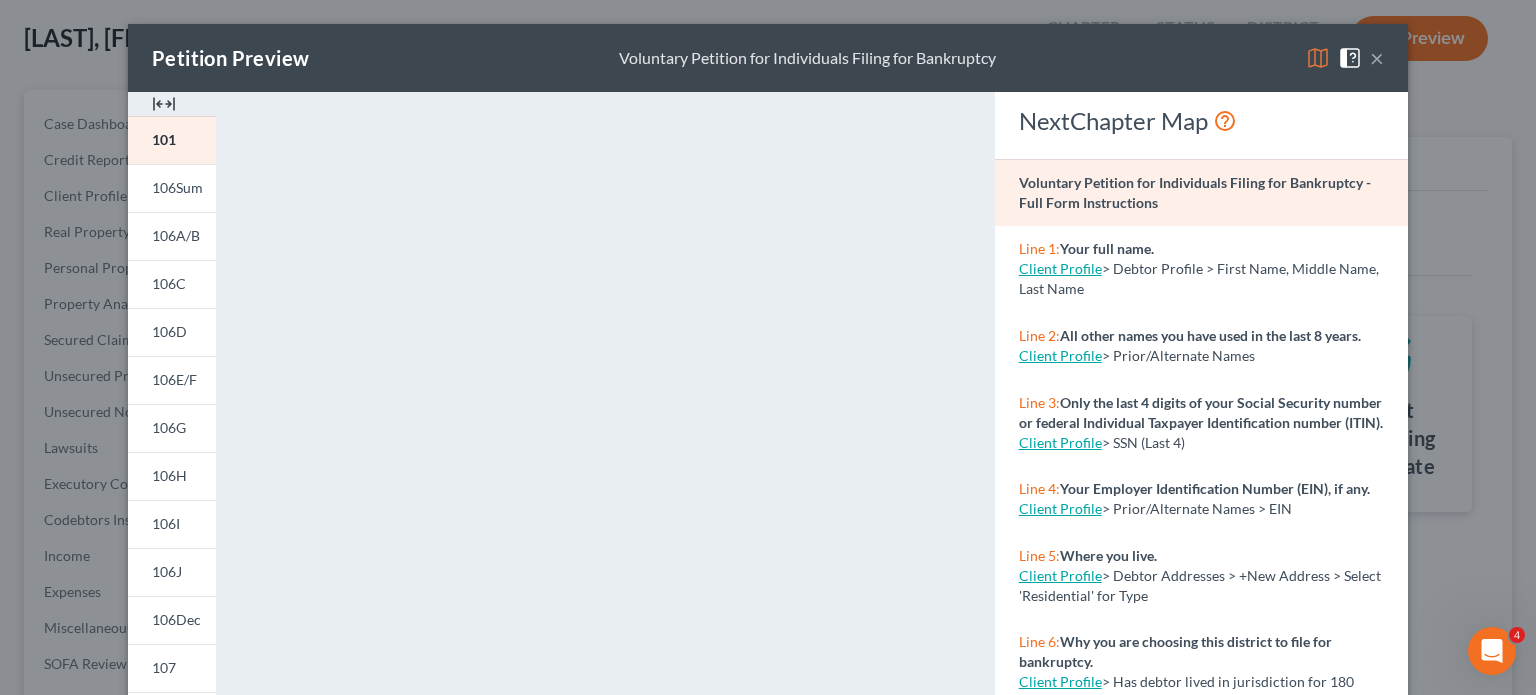 click on "×" at bounding box center [1377, 58] 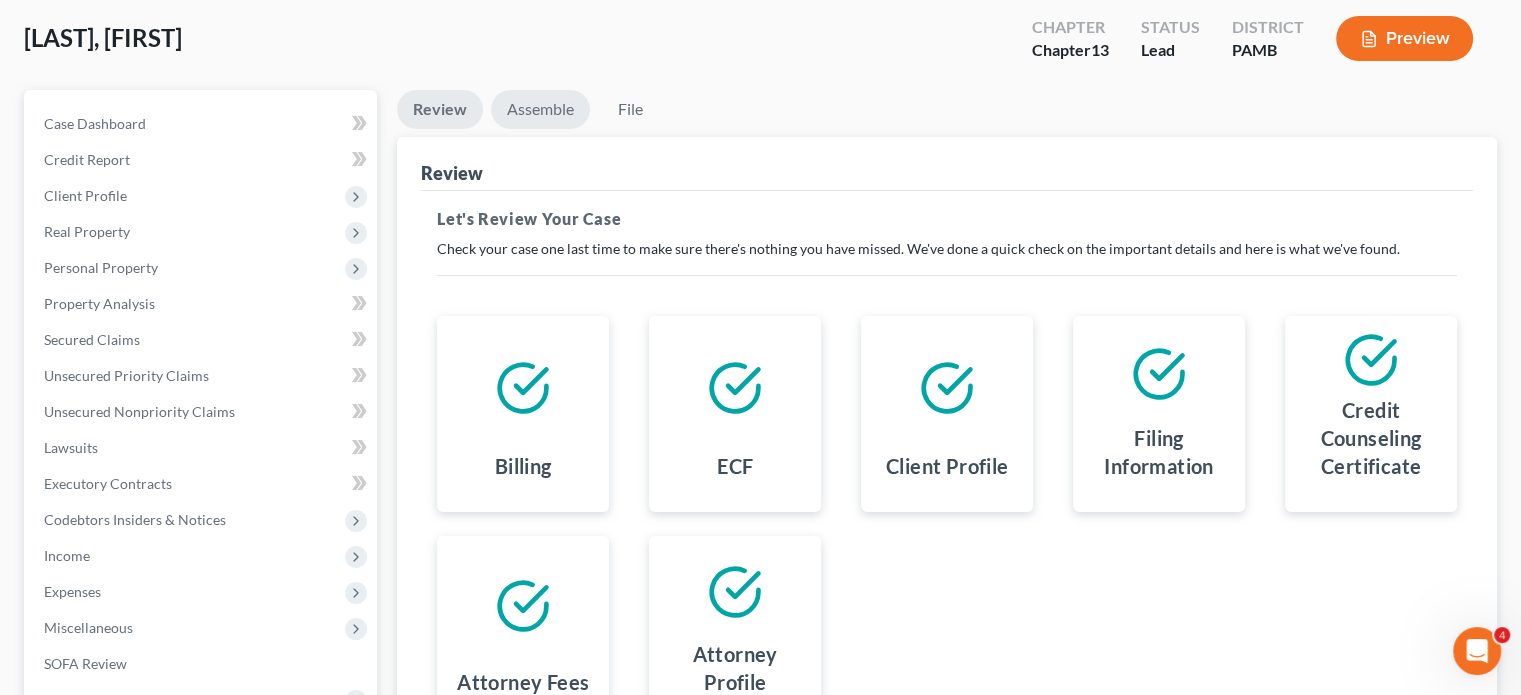 click on "Assemble" at bounding box center (540, 109) 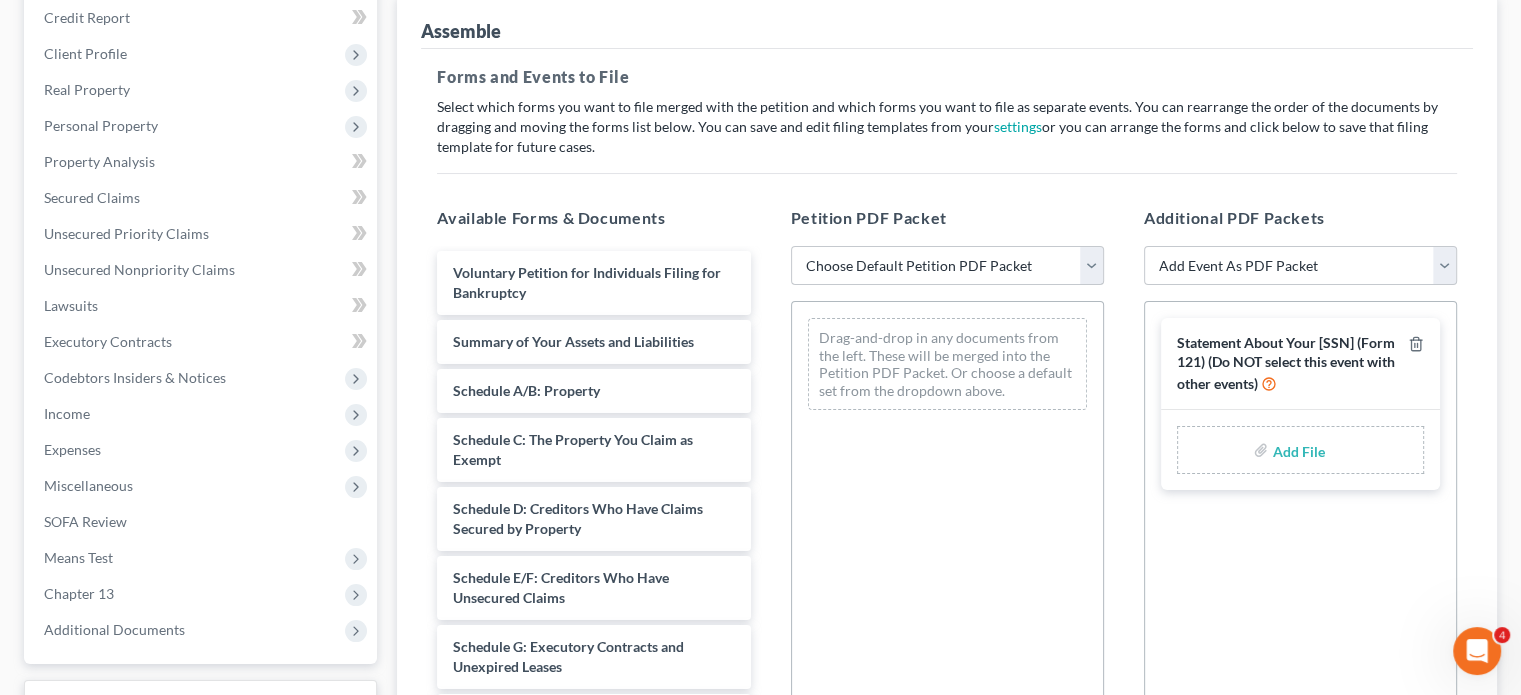 scroll, scrollTop: 302, scrollLeft: 0, axis: vertical 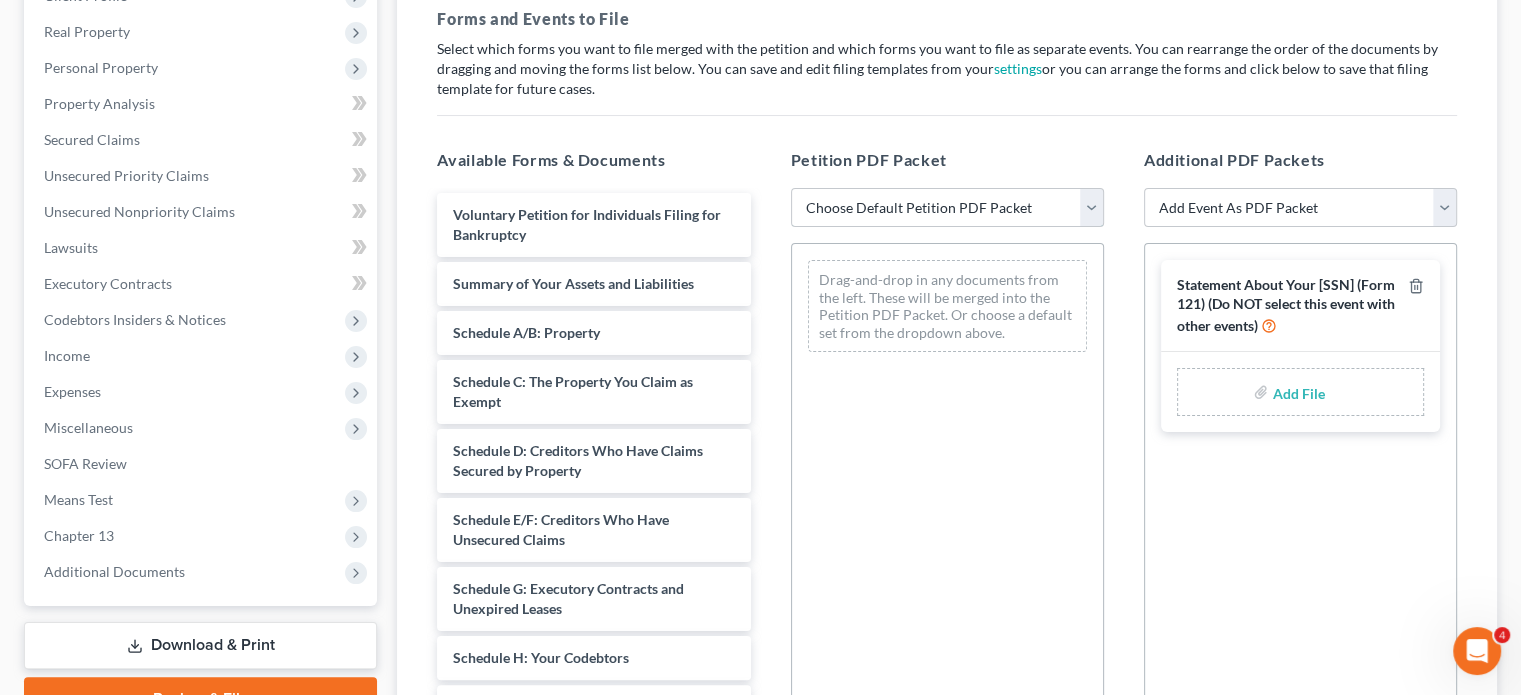 click on "Choose Default Petition PDF Packet Emergency Filing (Voluntary Petition and Creditor List Only) Chapter 13 Template" at bounding box center [947, 208] 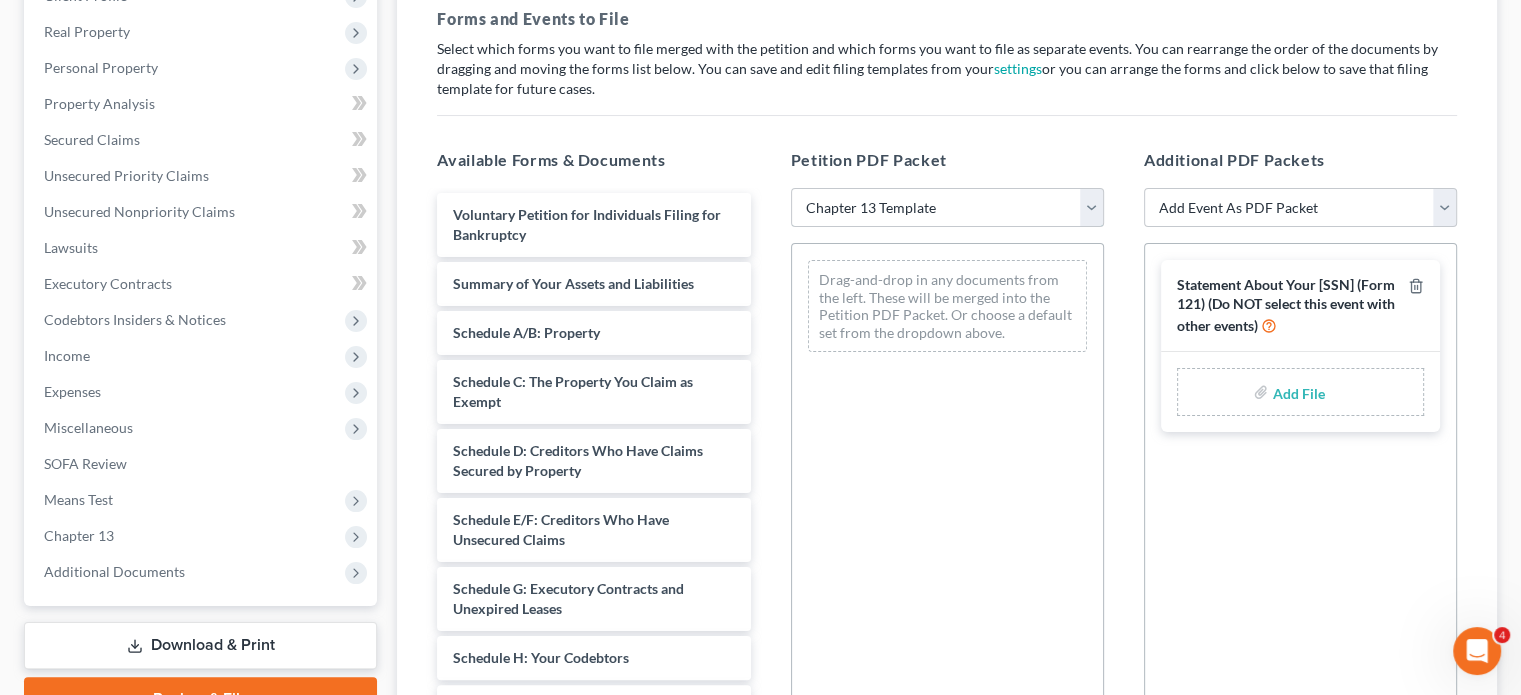 click on "Choose Default Petition PDF Packet Emergency Filing (Voluntary Petition and Creditor List Only) Chapter 13 Template" at bounding box center [947, 208] 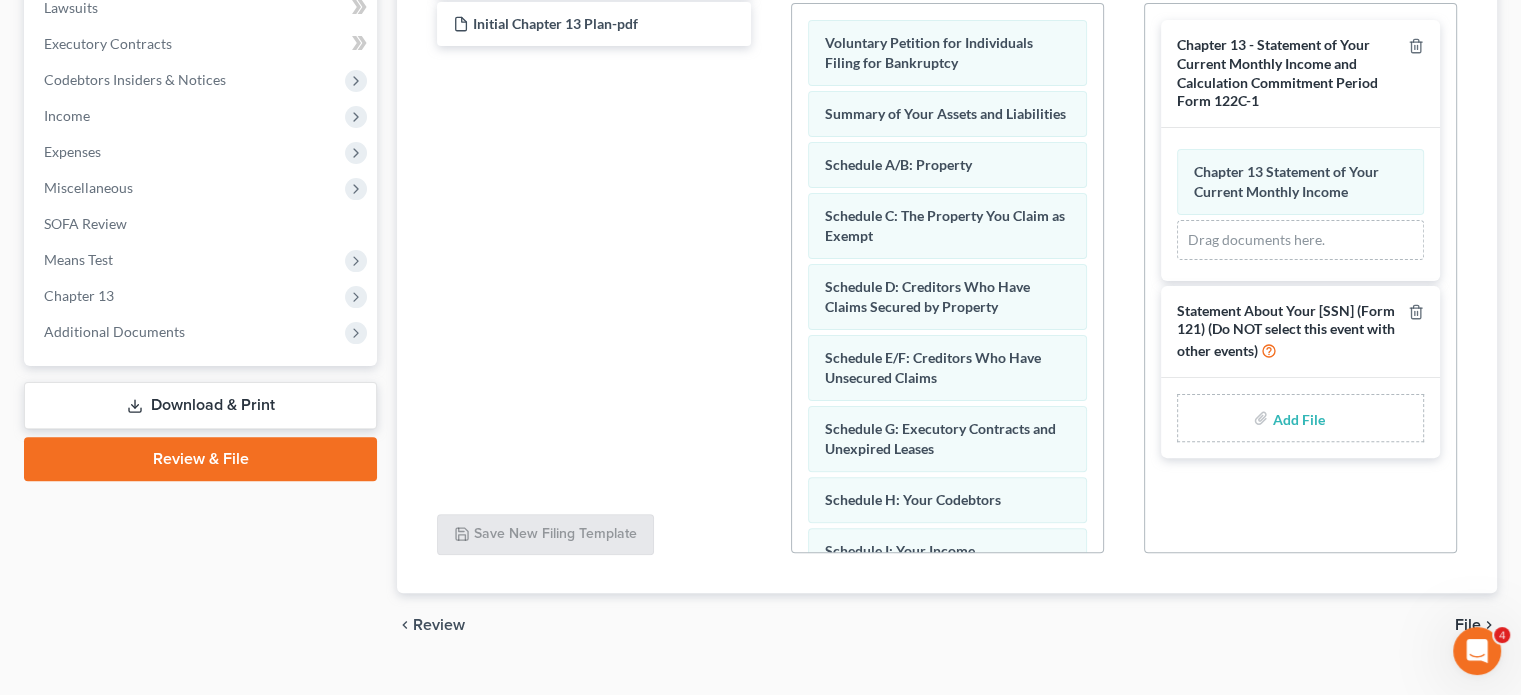 scroll, scrollTop: 578, scrollLeft: 0, axis: vertical 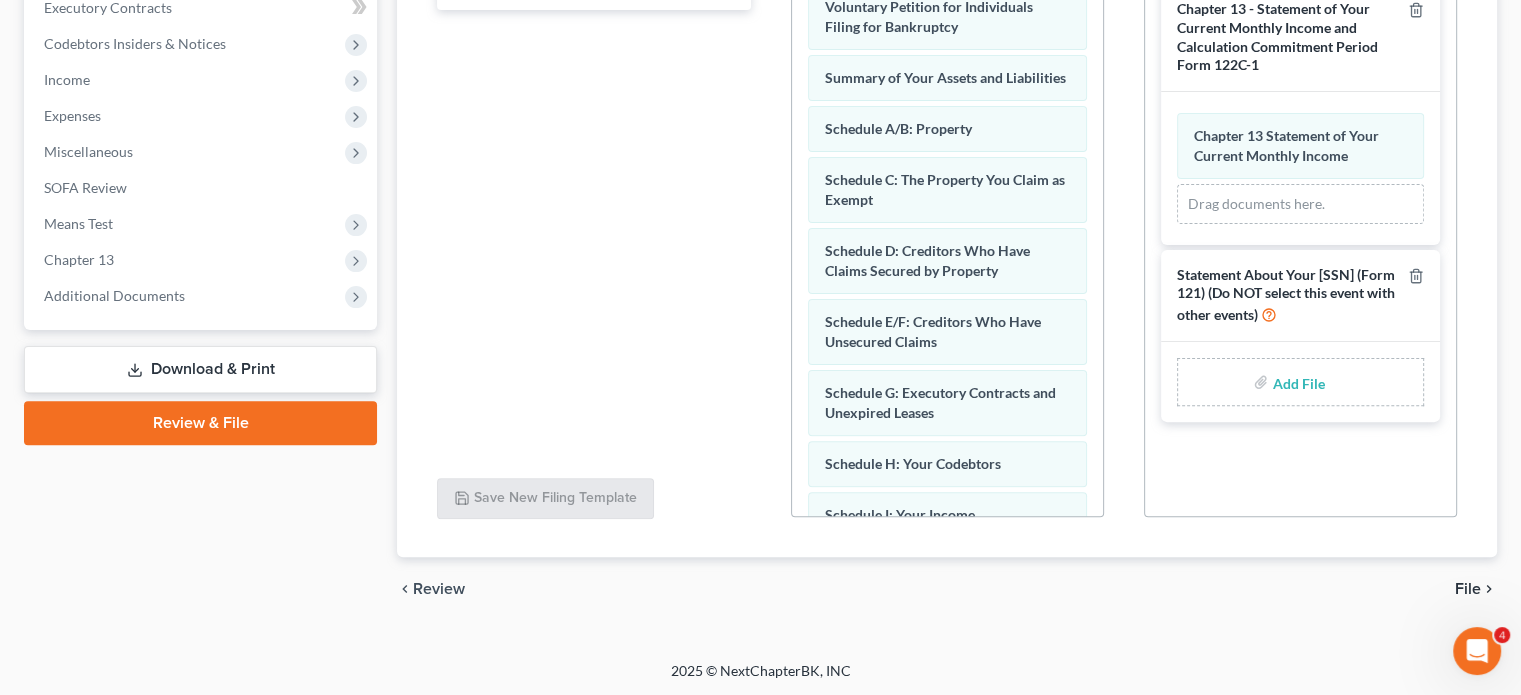 click on "File" at bounding box center (1468, 589) 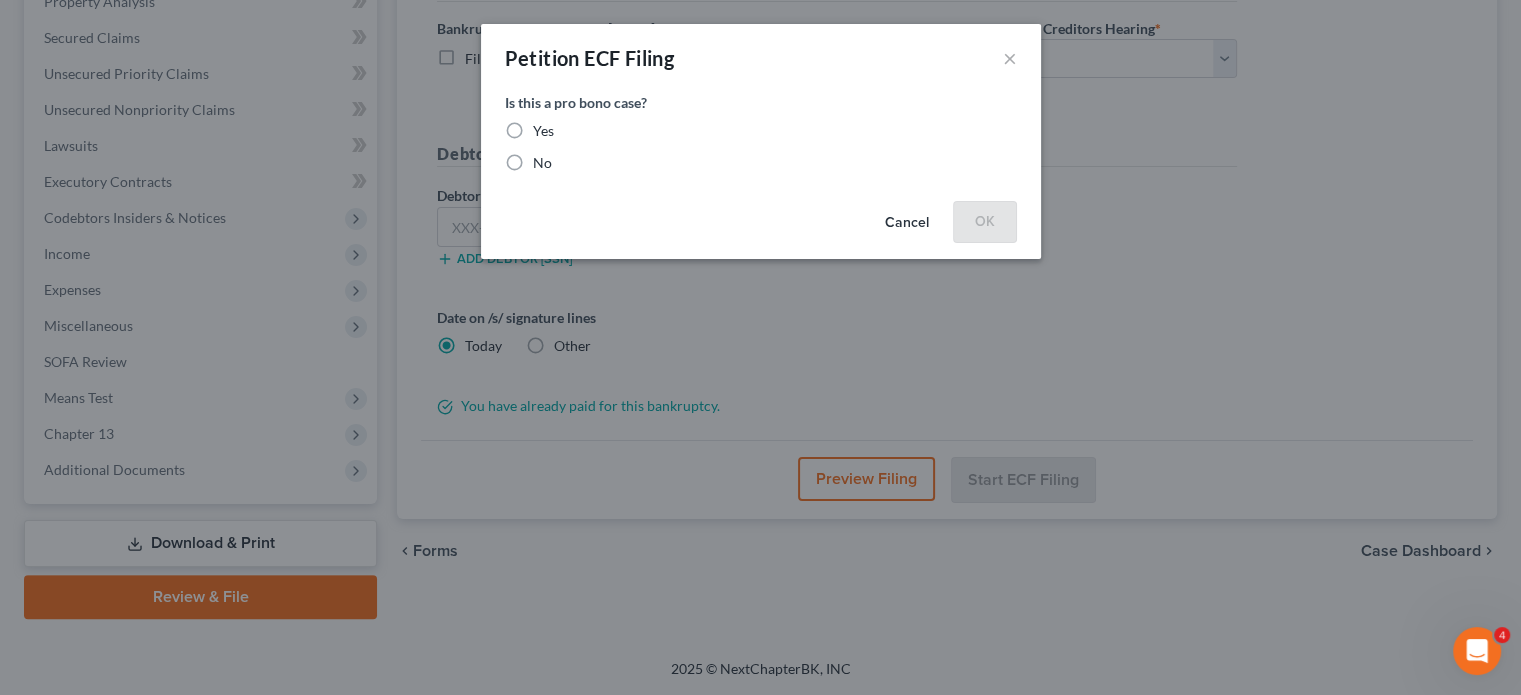 scroll, scrollTop: 402, scrollLeft: 0, axis: vertical 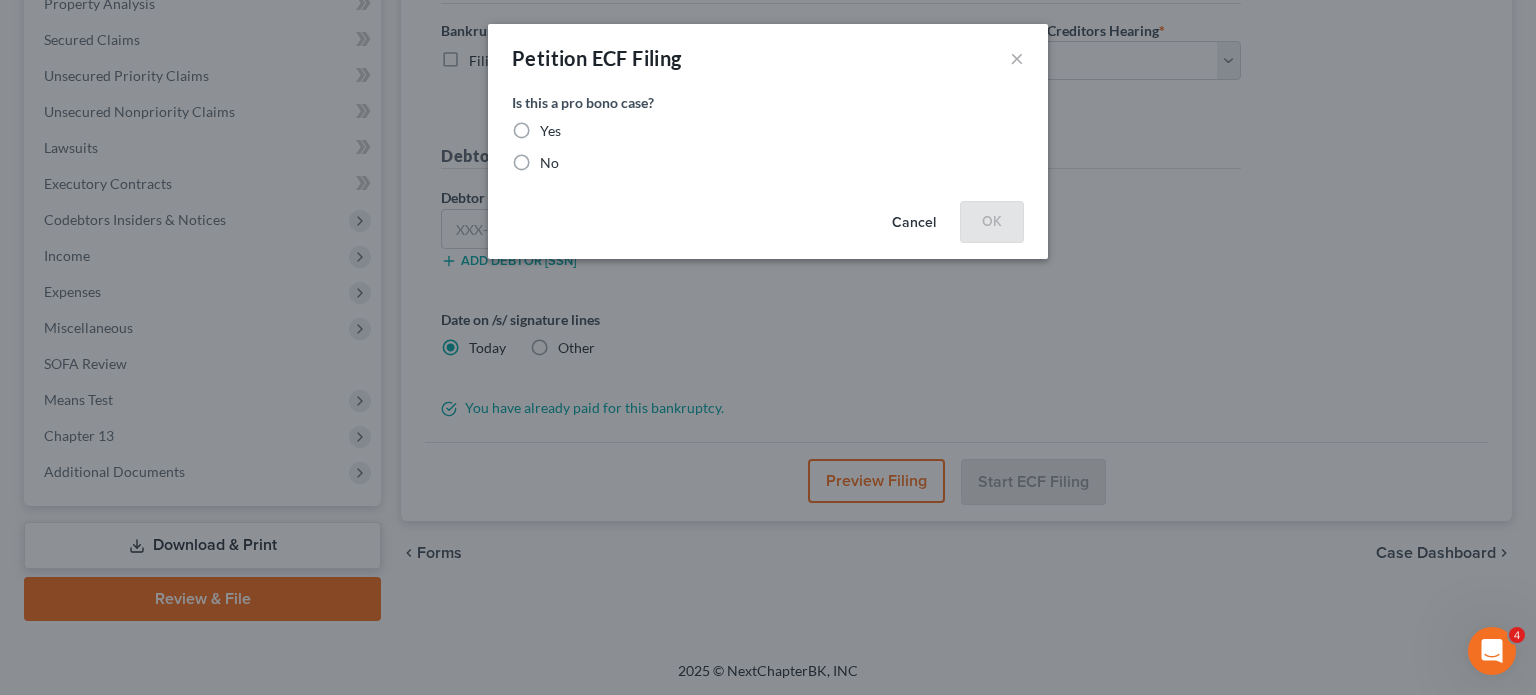 click on "No" at bounding box center [549, 163] 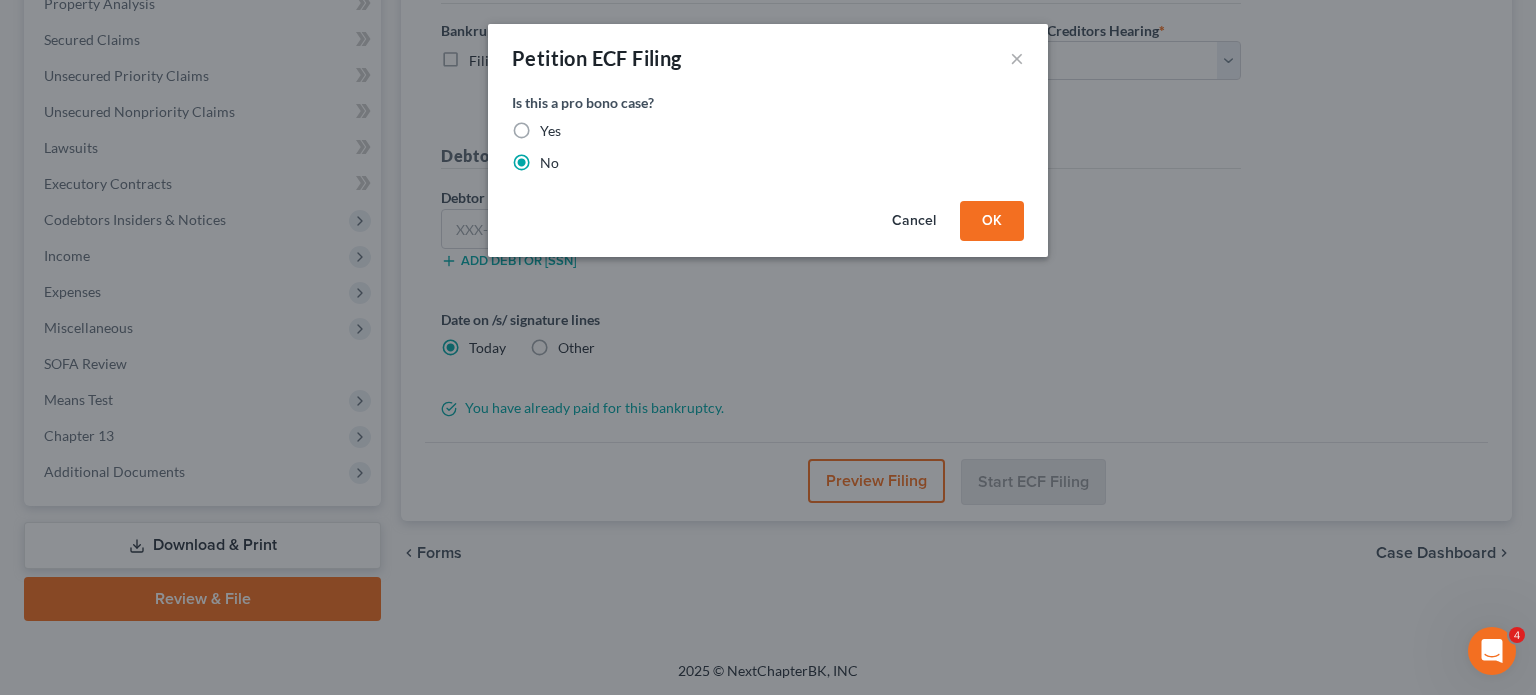 click on "OK" at bounding box center [992, 221] 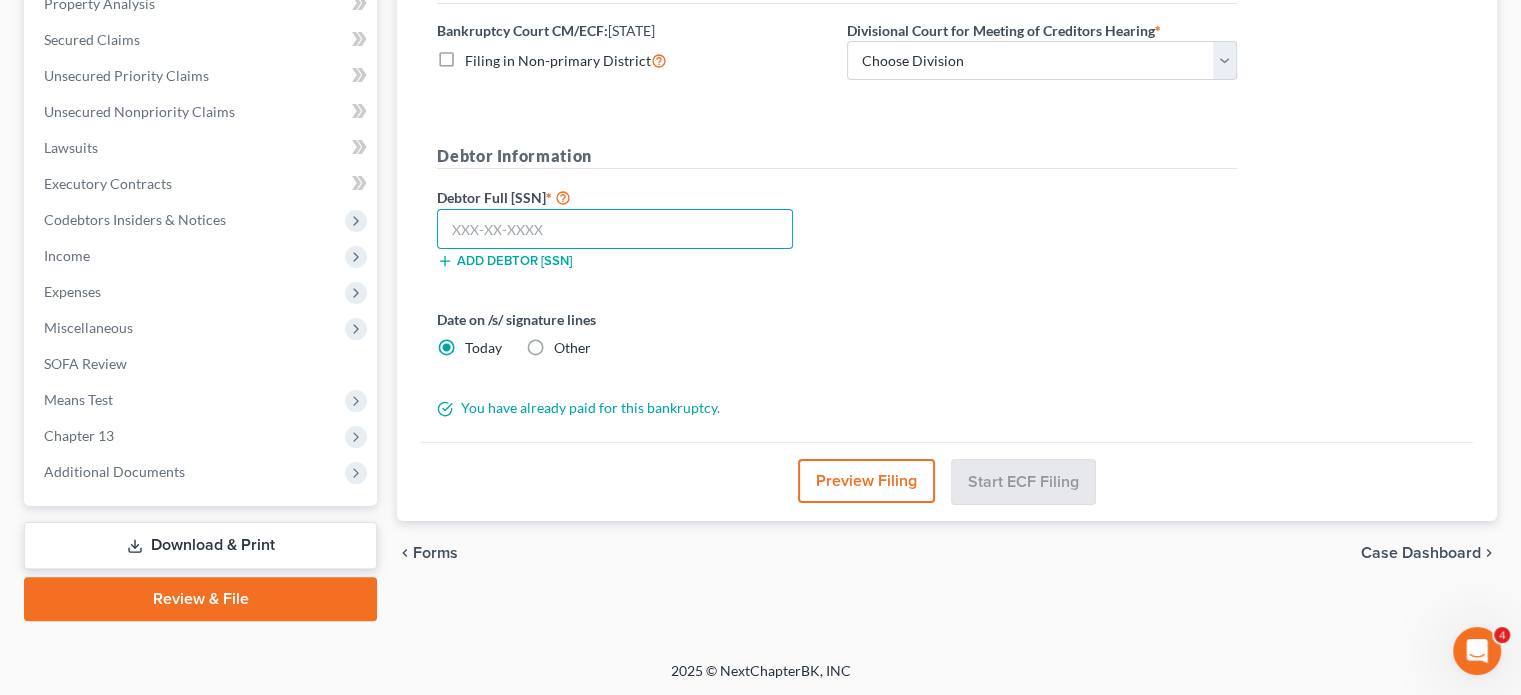 click at bounding box center (615, 229) 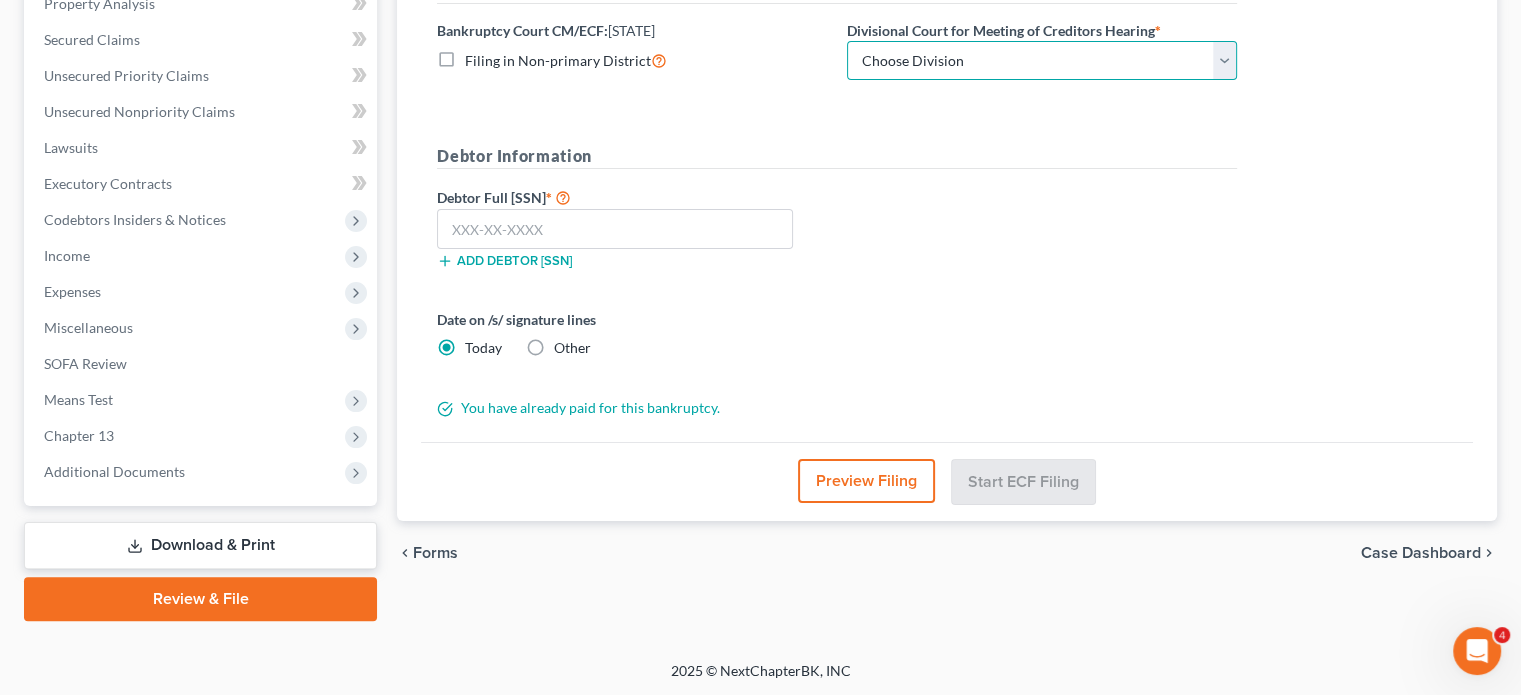click on "Choose Division Harrisburg Wilkes-Barre Williamsport Williamsport/ Wilkes-Barre" at bounding box center [1042, 61] 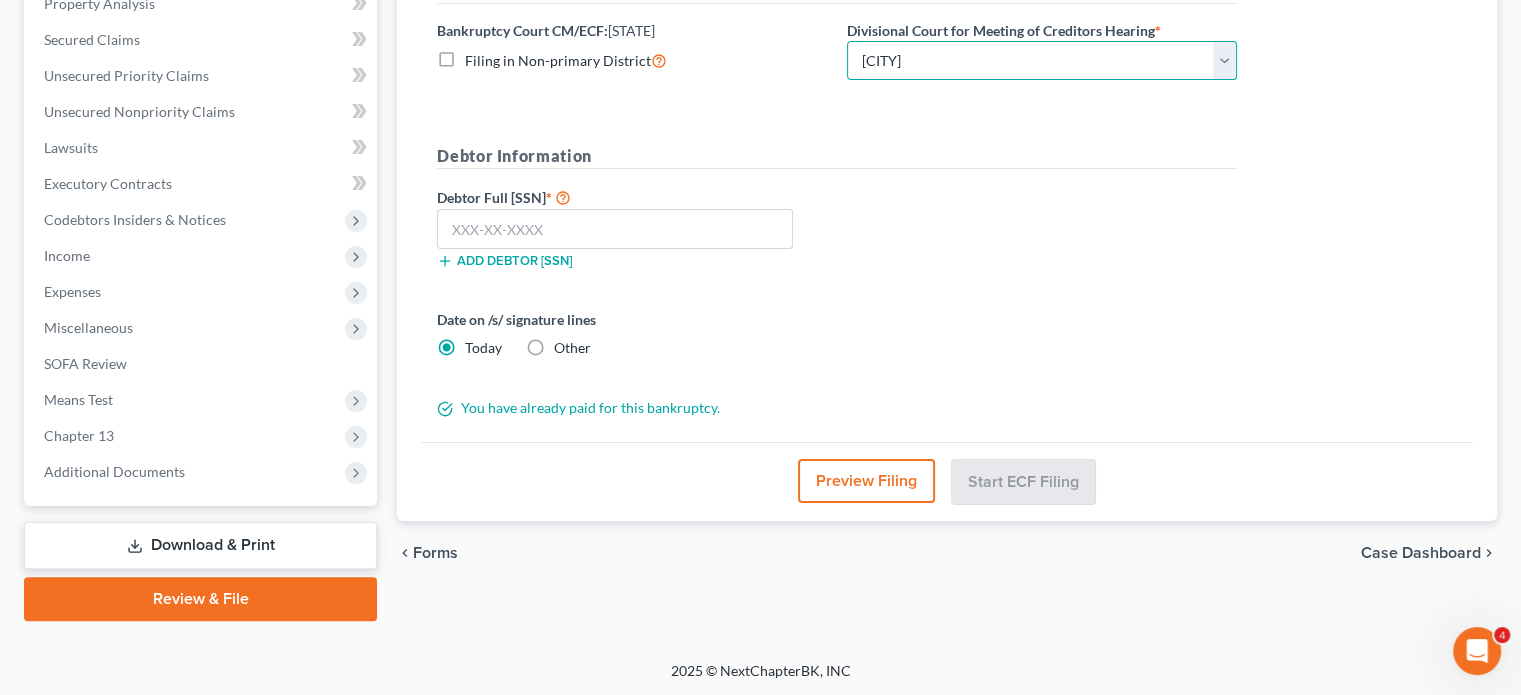 click on "Choose Division Harrisburg Wilkes-Barre Williamsport Williamsport/ Wilkes-Barre" at bounding box center (1042, 61) 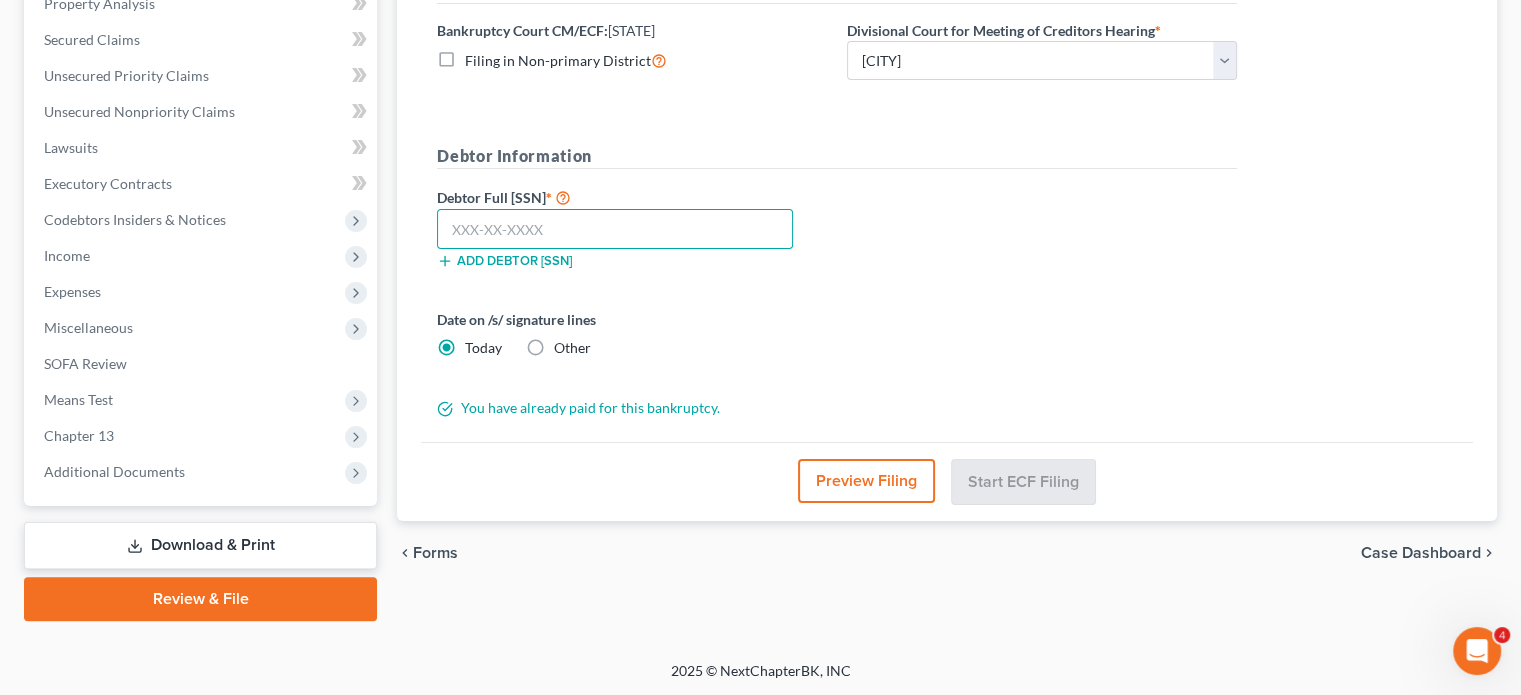 click at bounding box center [615, 229] 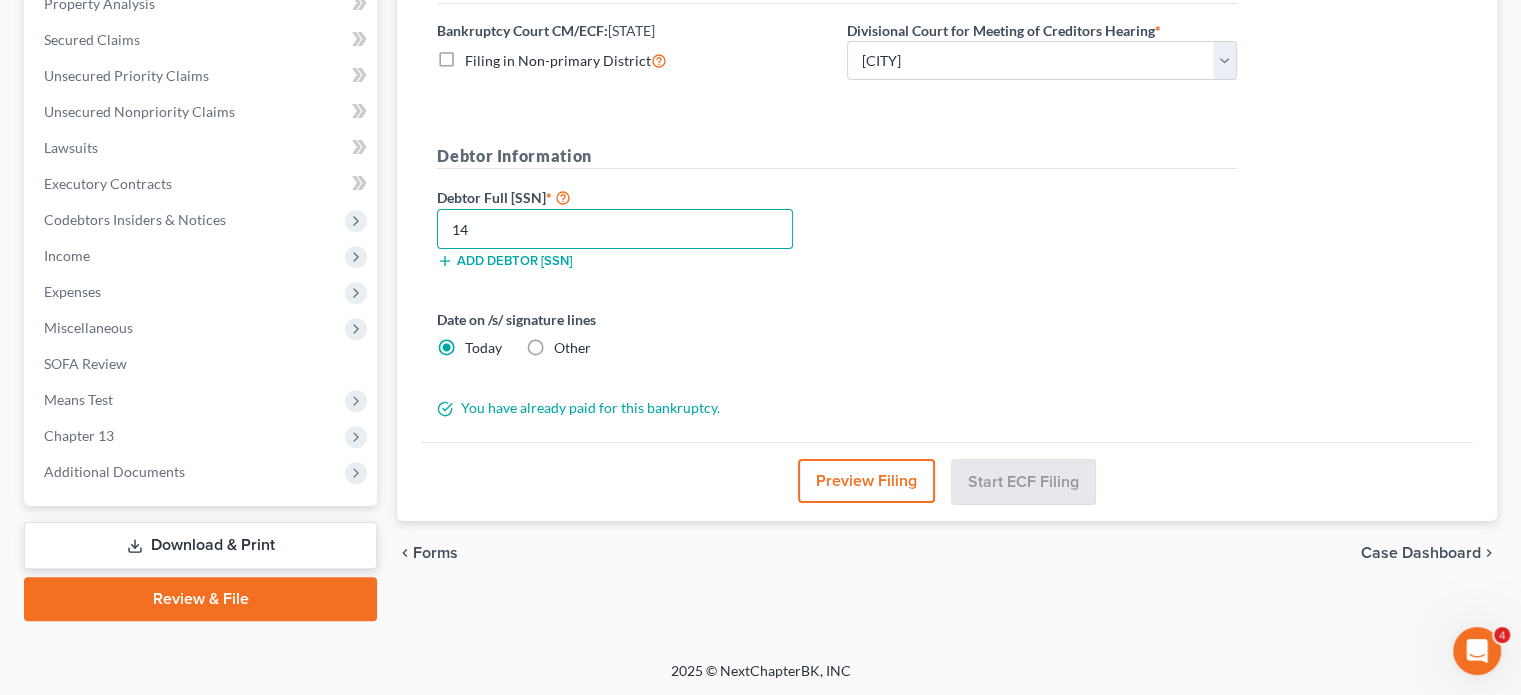 type on "1" 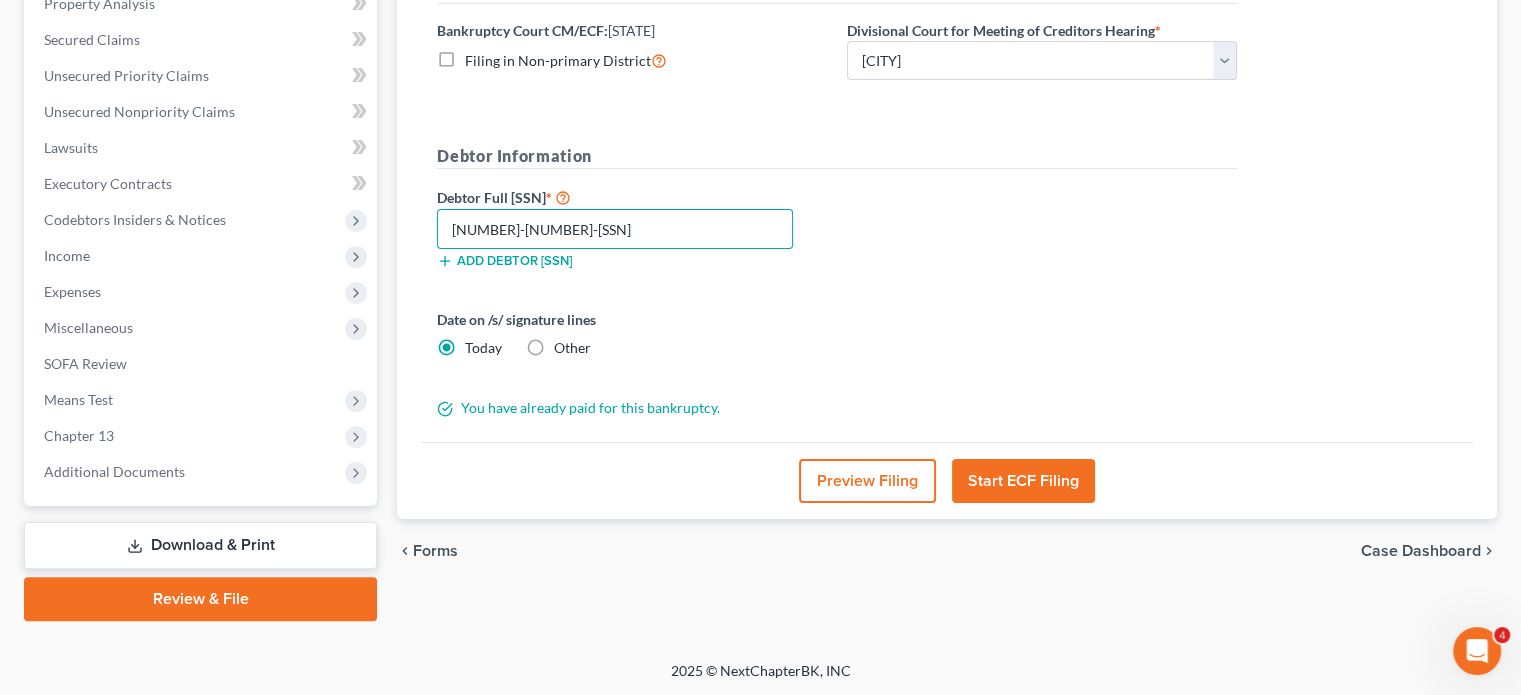 type on "196-38-4825" 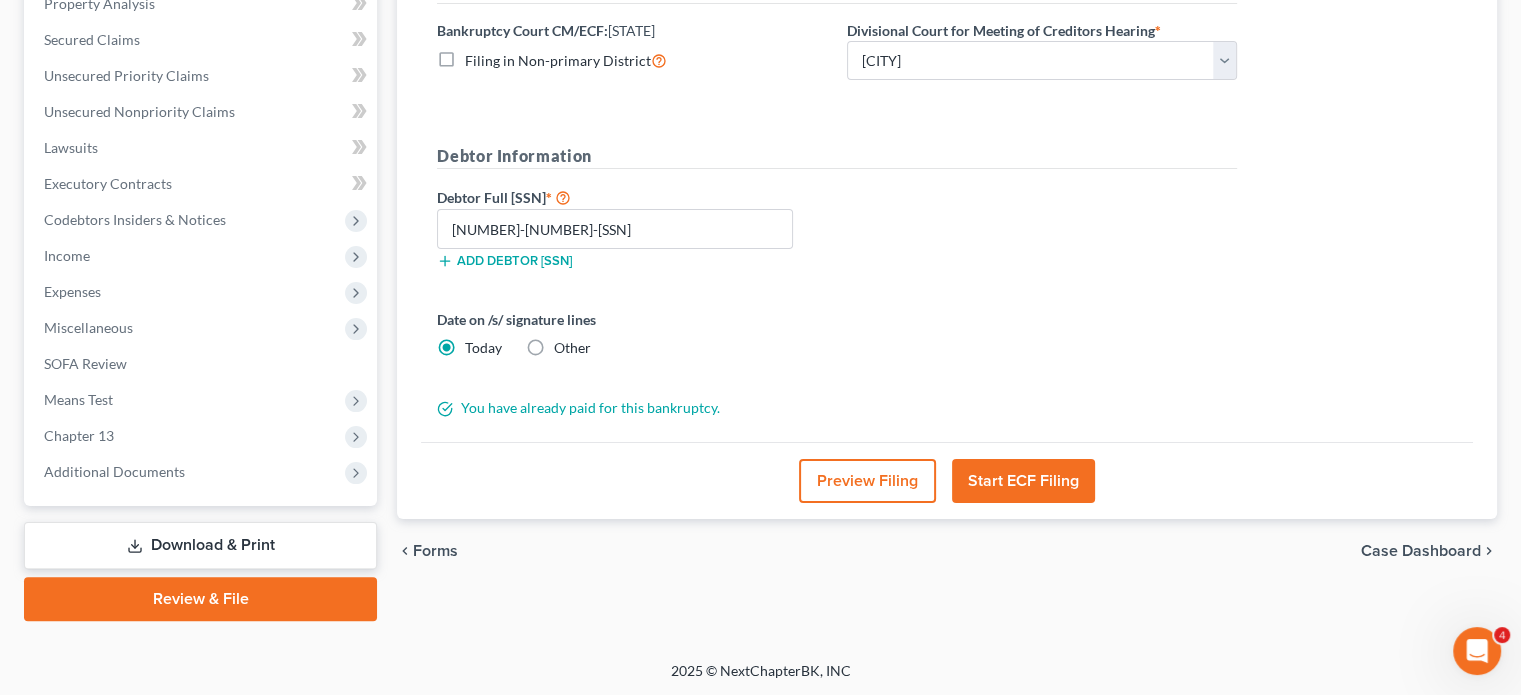 click on "Start ECF Filing" at bounding box center [1023, 481] 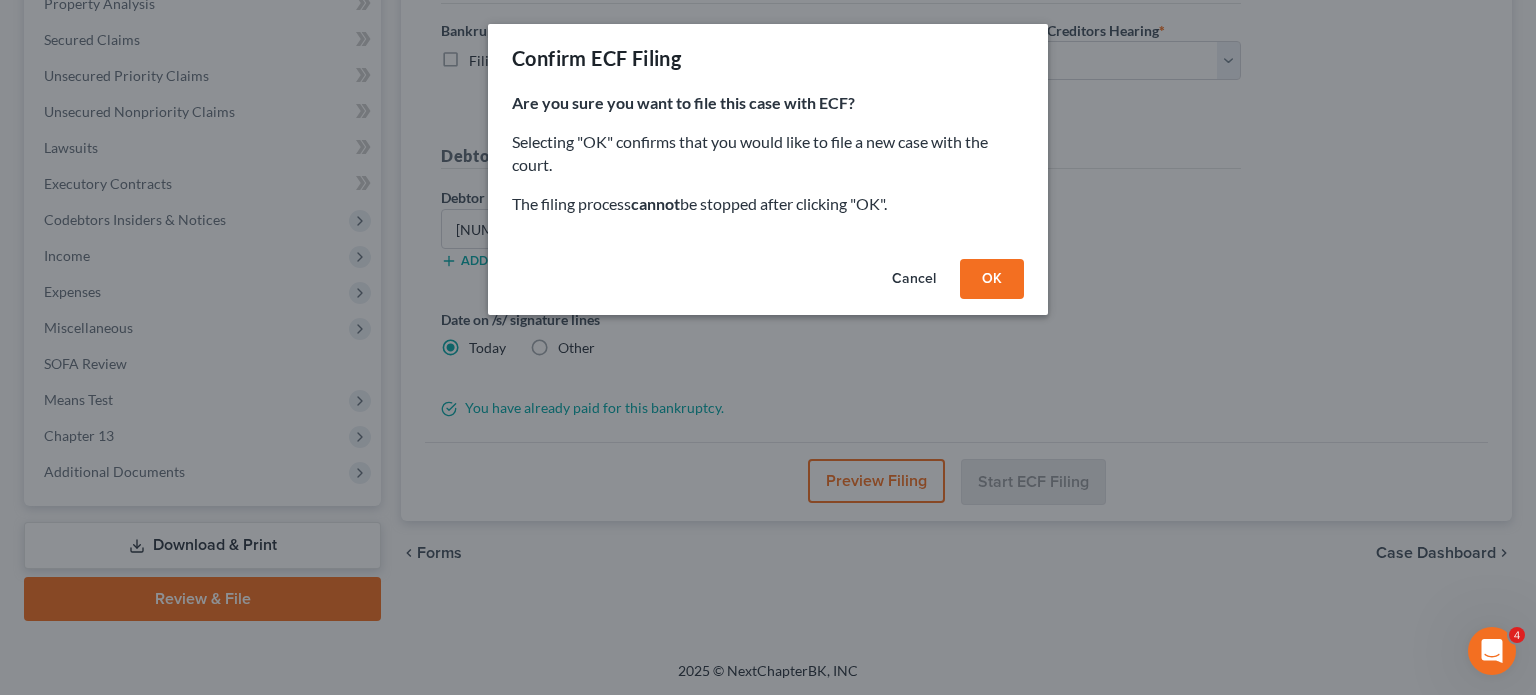 click on "OK" at bounding box center (992, 279) 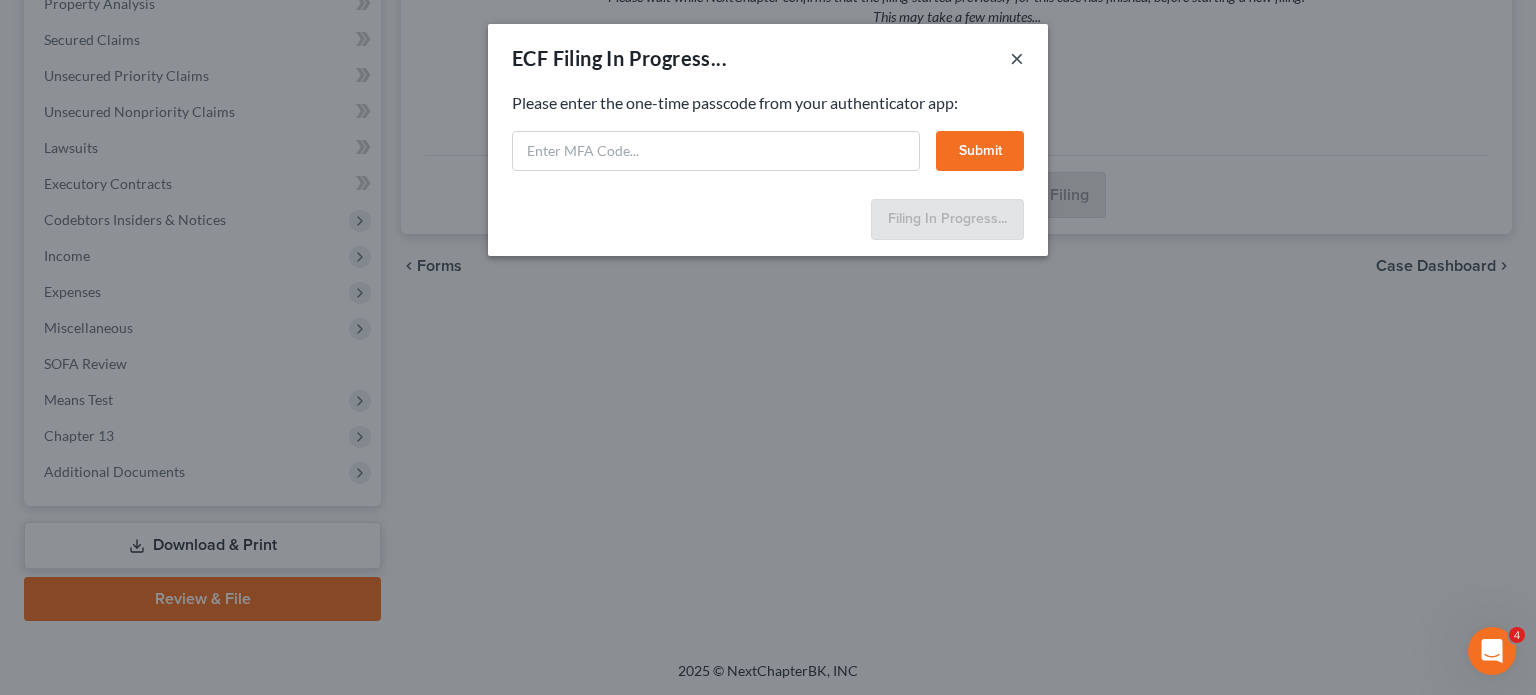 click on "×" at bounding box center [1017, 58] 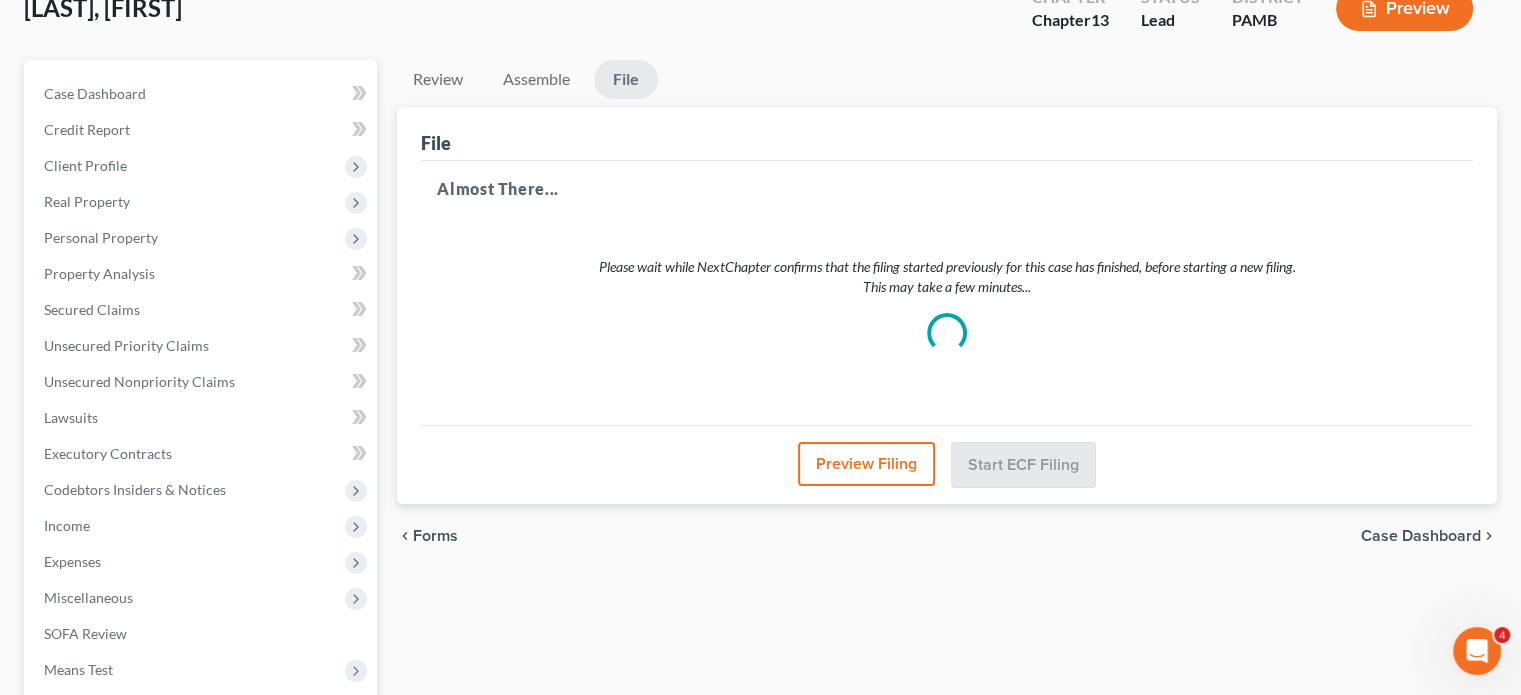 scroll, scrollTop: 102, scrollLeft: 0, axis: vertical 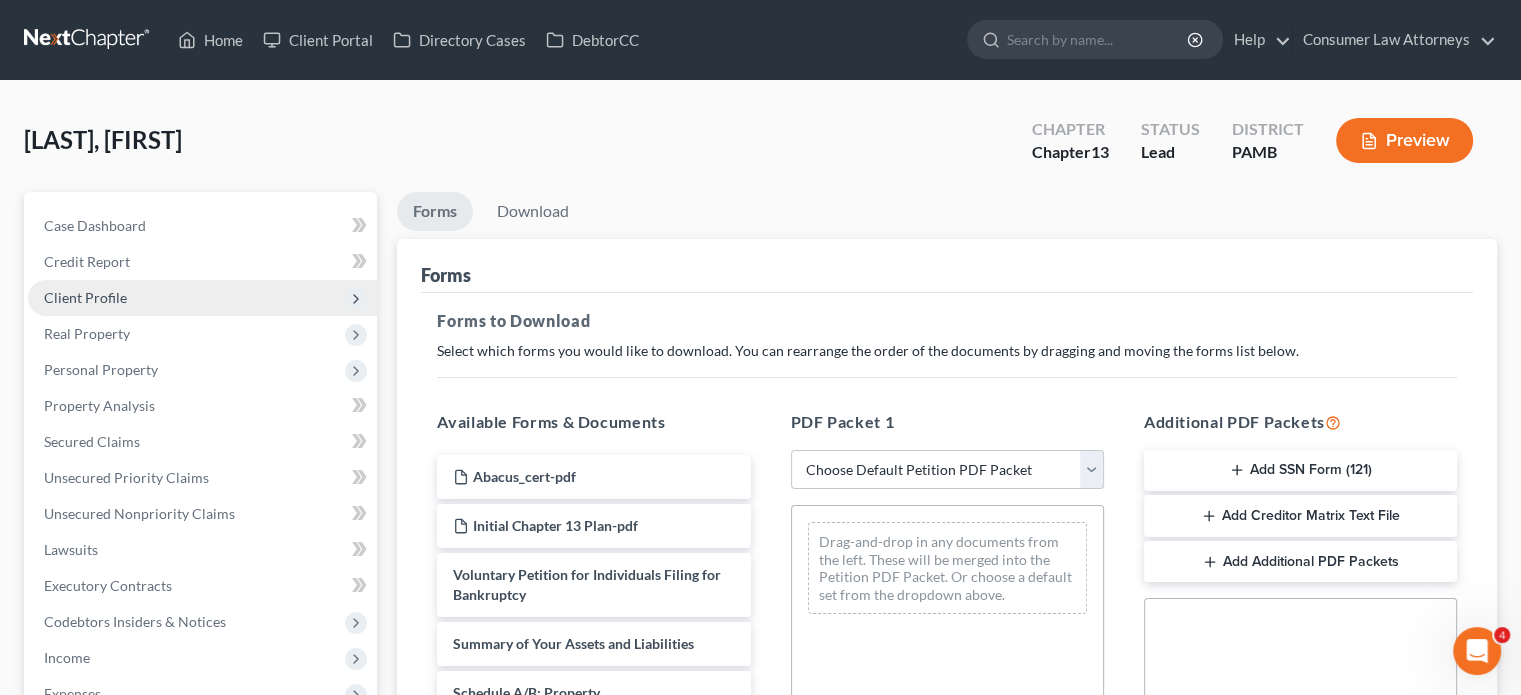 click on "Client Profile" at bounding box center [85, 297] 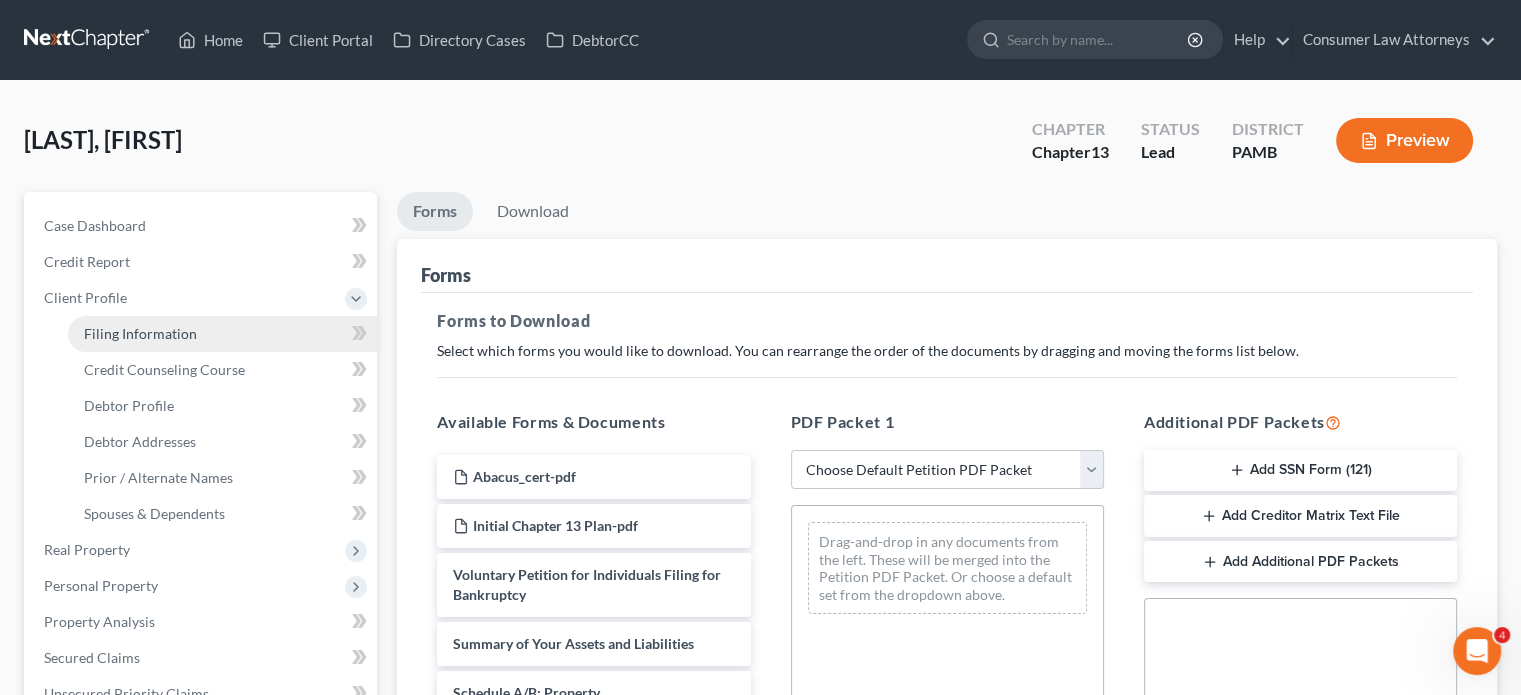 click on "Filing Information" at bounding box center (140, 333) 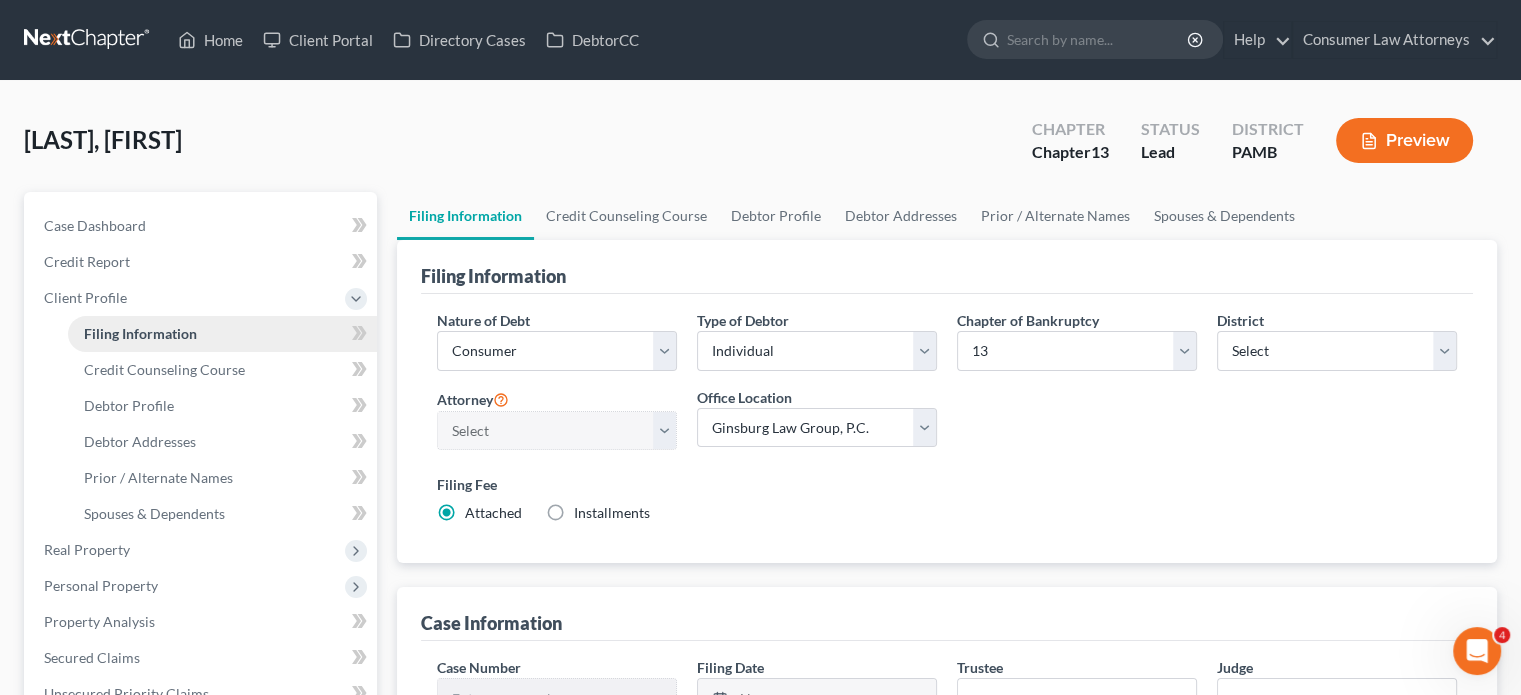 scroll, scrollTop: 100, scrollLeft: 0, axis: vertical 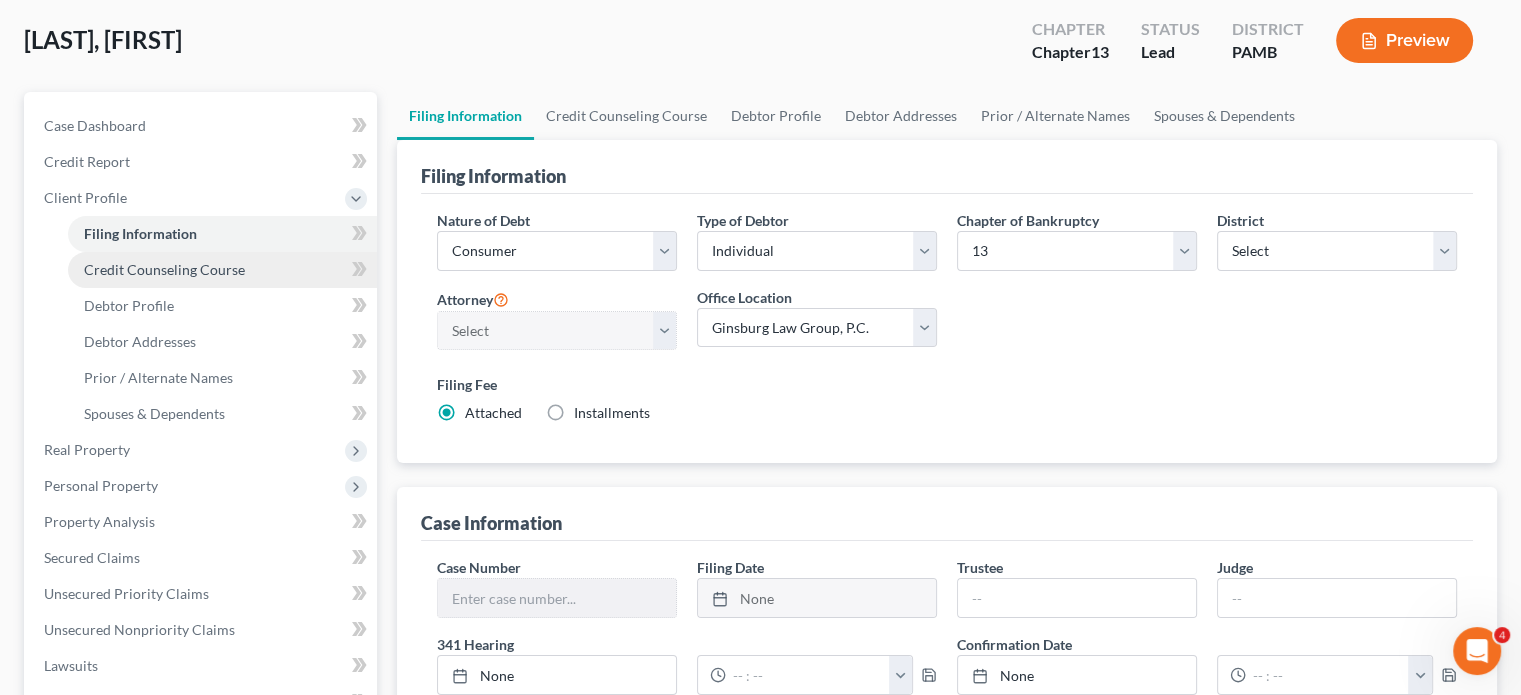 click on "Credit Counseling Course" at bounding box center (164, 269) 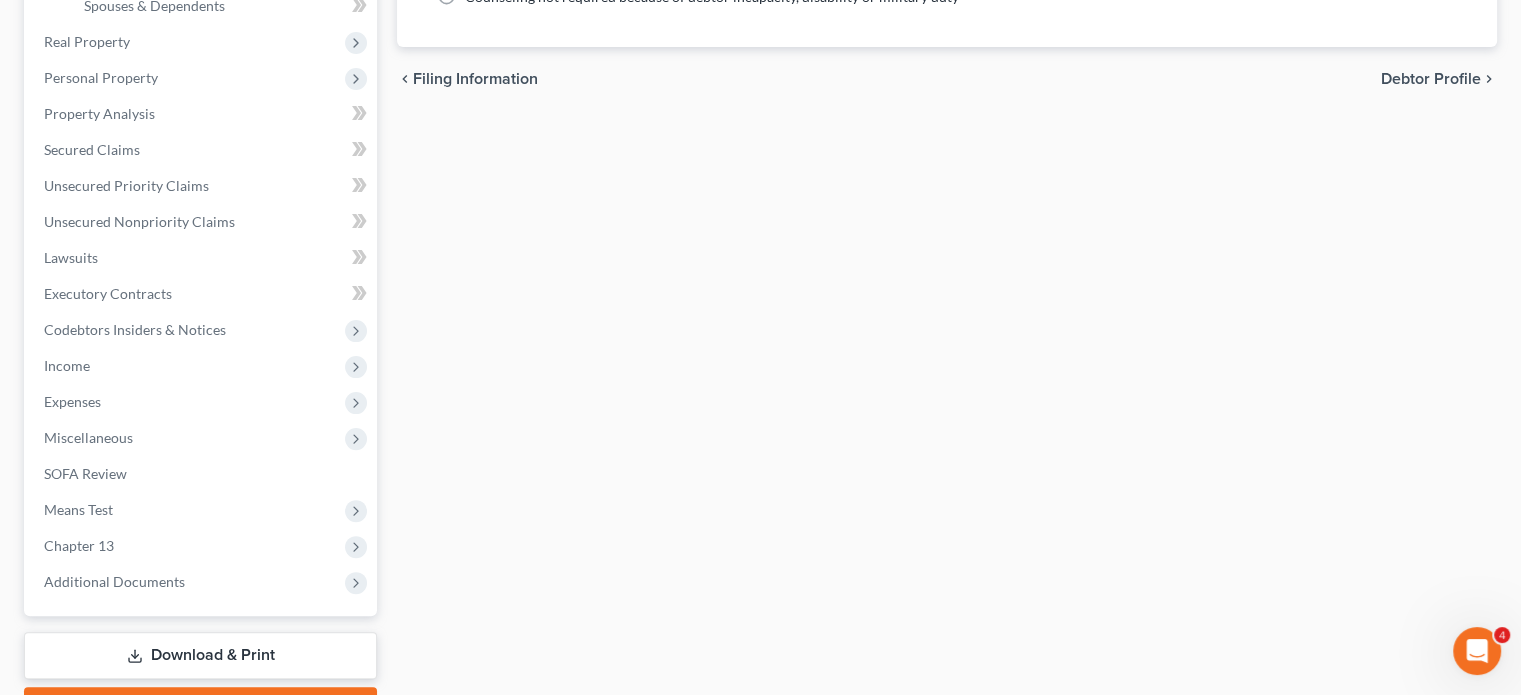 scroll, scrollTop: 618, scrollLeft: 0, axis: vertical 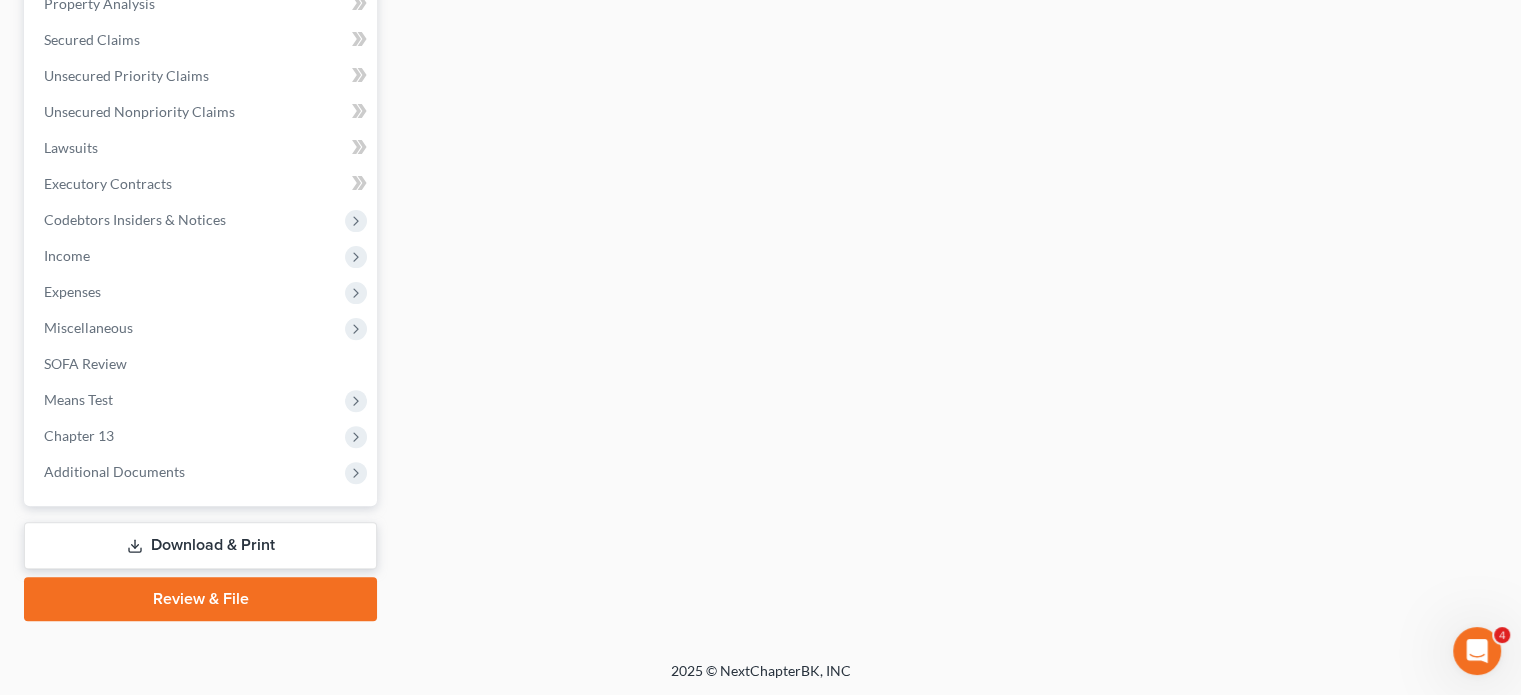 click on "Review & File" at bounding box center [200, 599] 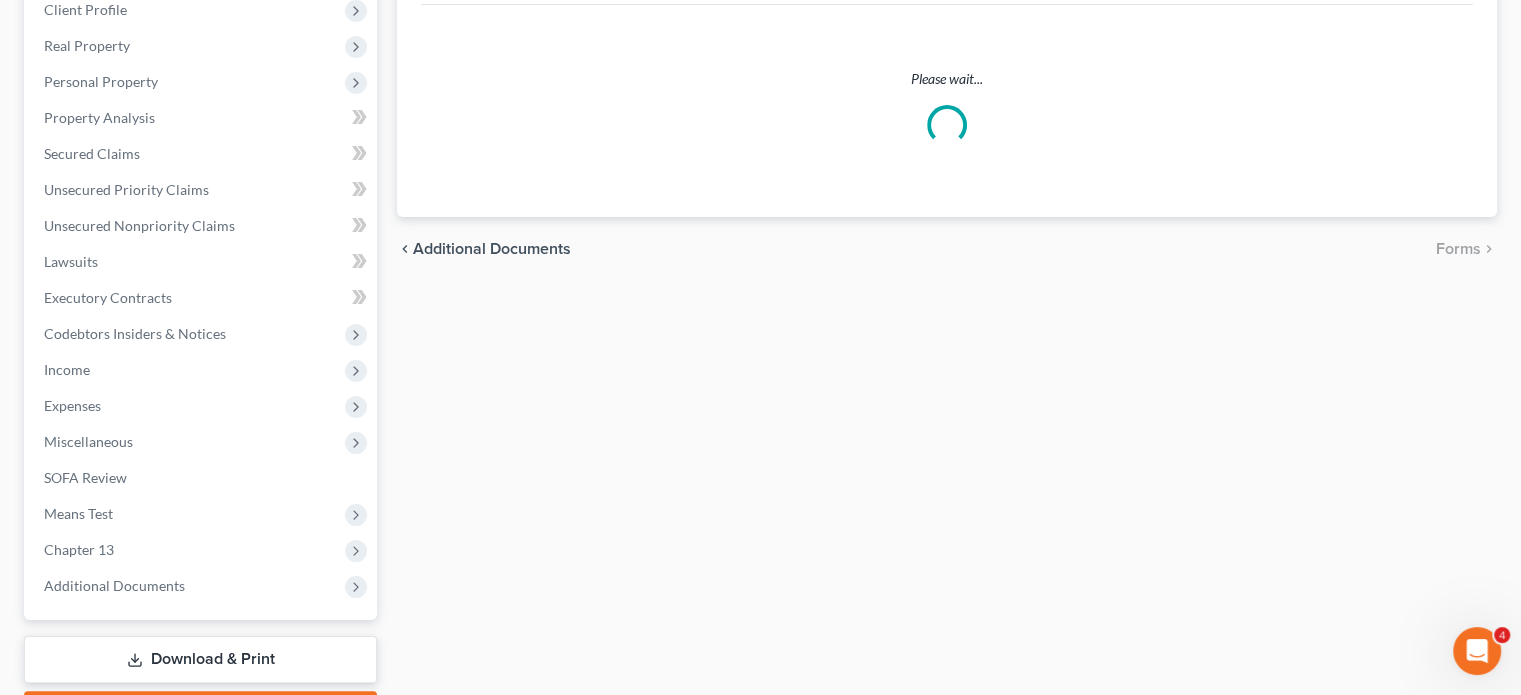 scroll, scrollTop: 0, scrollLeft: 0, axis: both 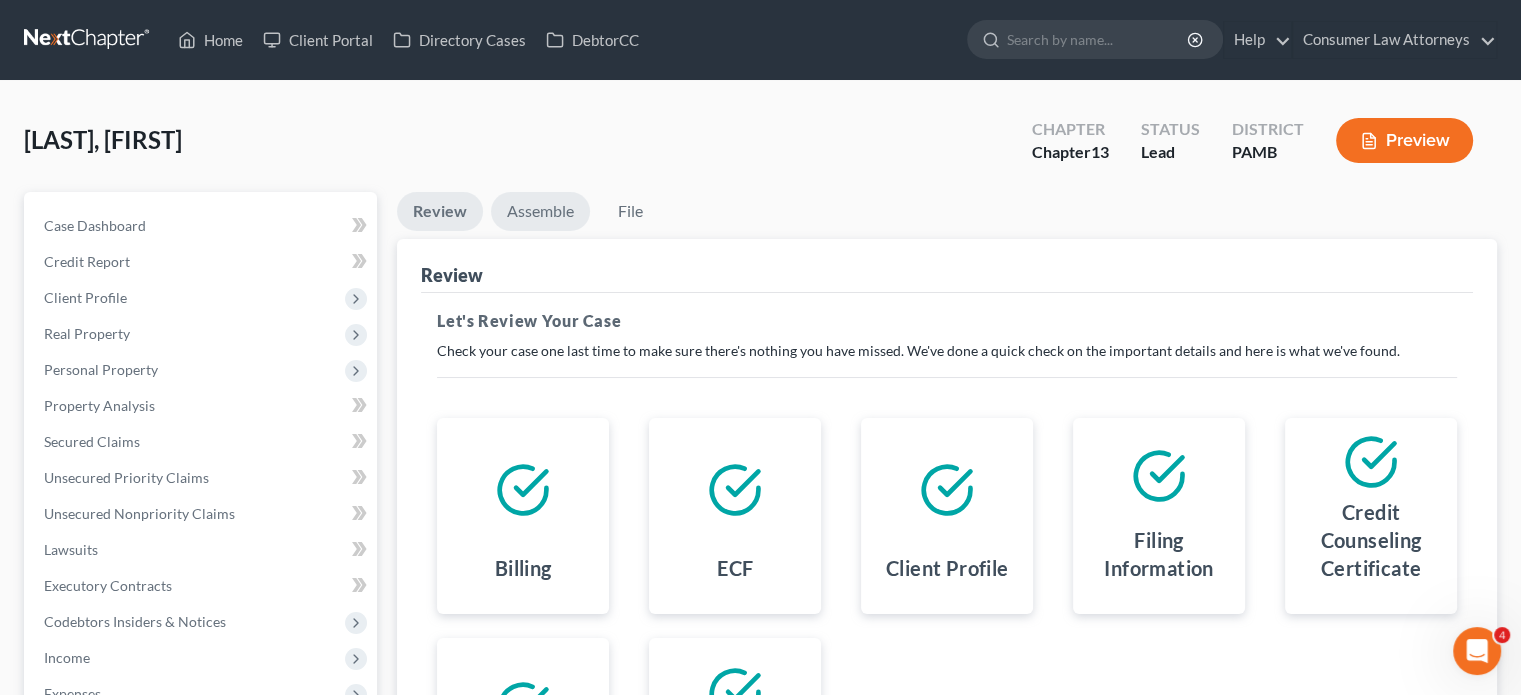 click on "Assemble" at bounding box center [540, 211] 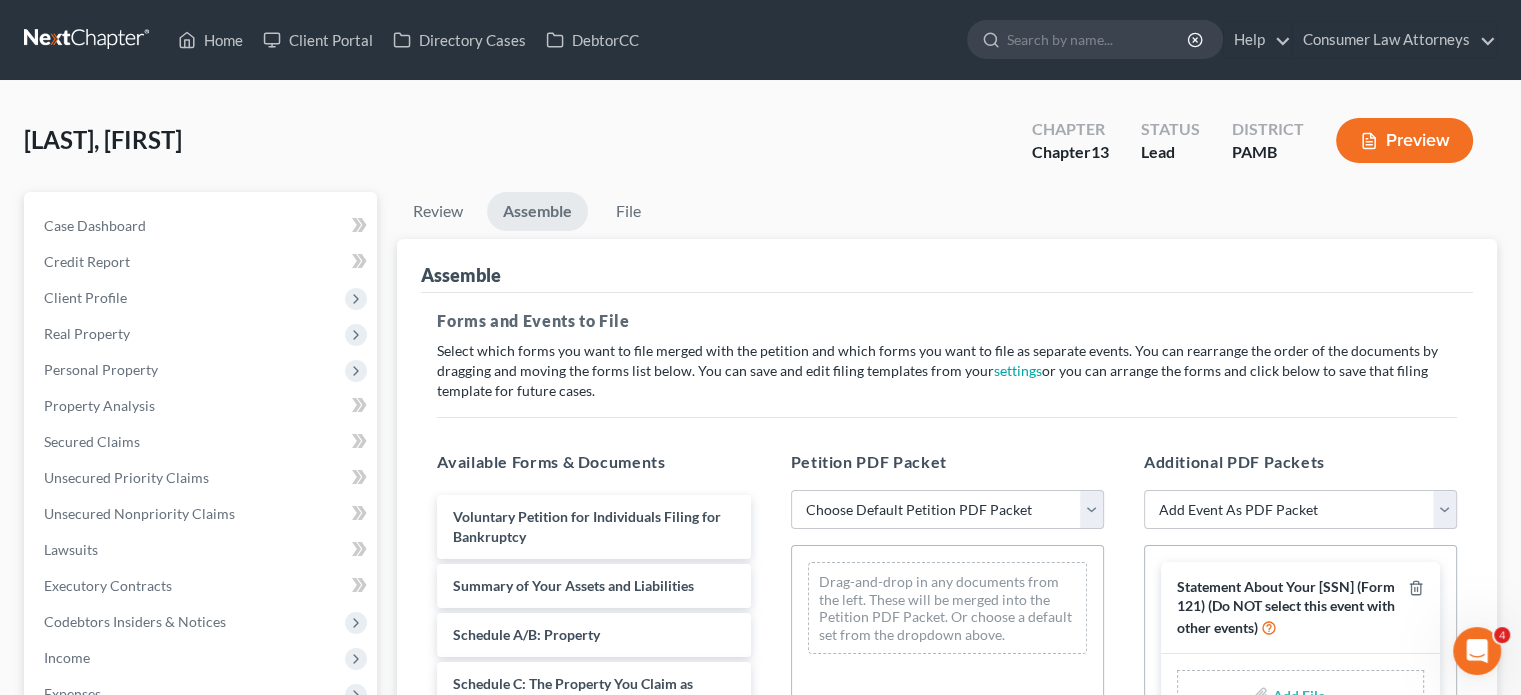 scroll, scrollTop: 200, scrollLeft: 0, axis: vertical 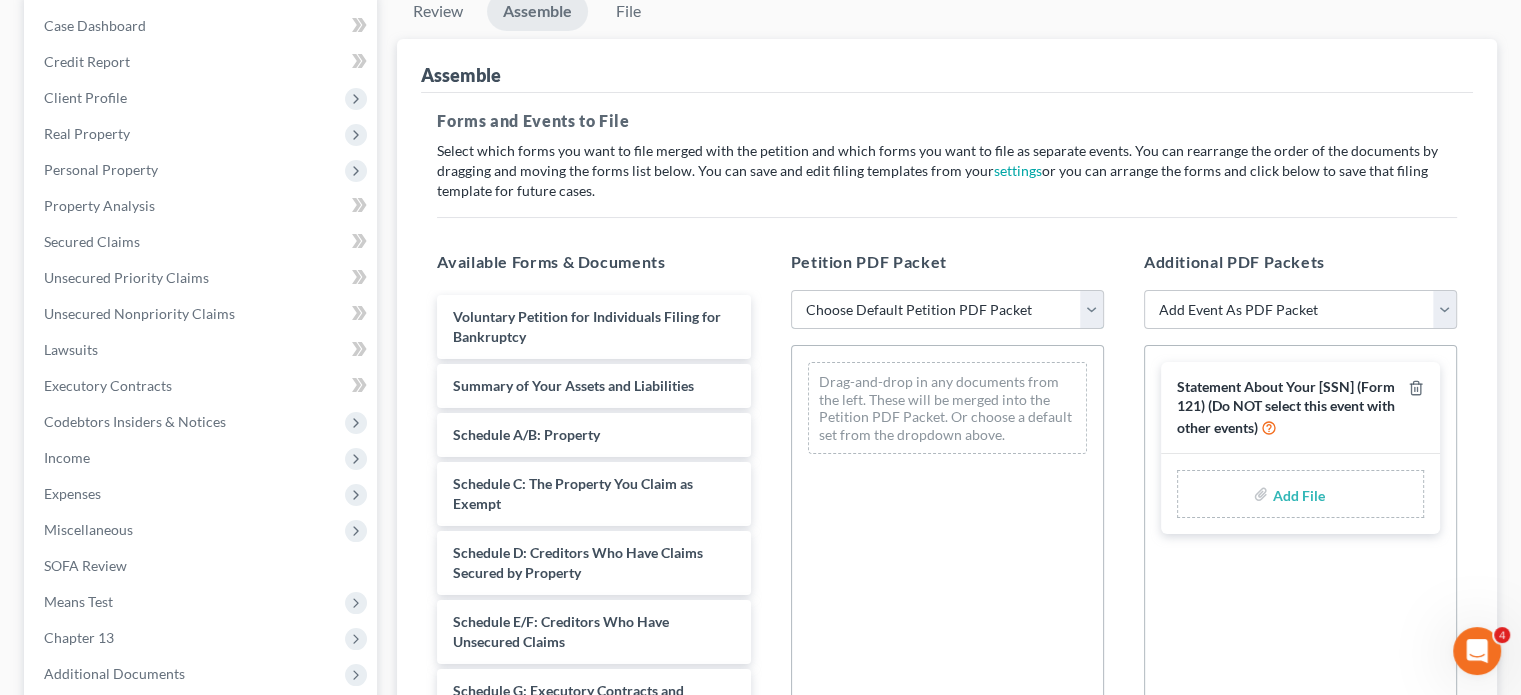 click on "Choose Default Petition PDF Packet Emergency Filing (Voluntary Petition and Creditor List Only) Chapter 13 Template" at bounding box center (947, 310) 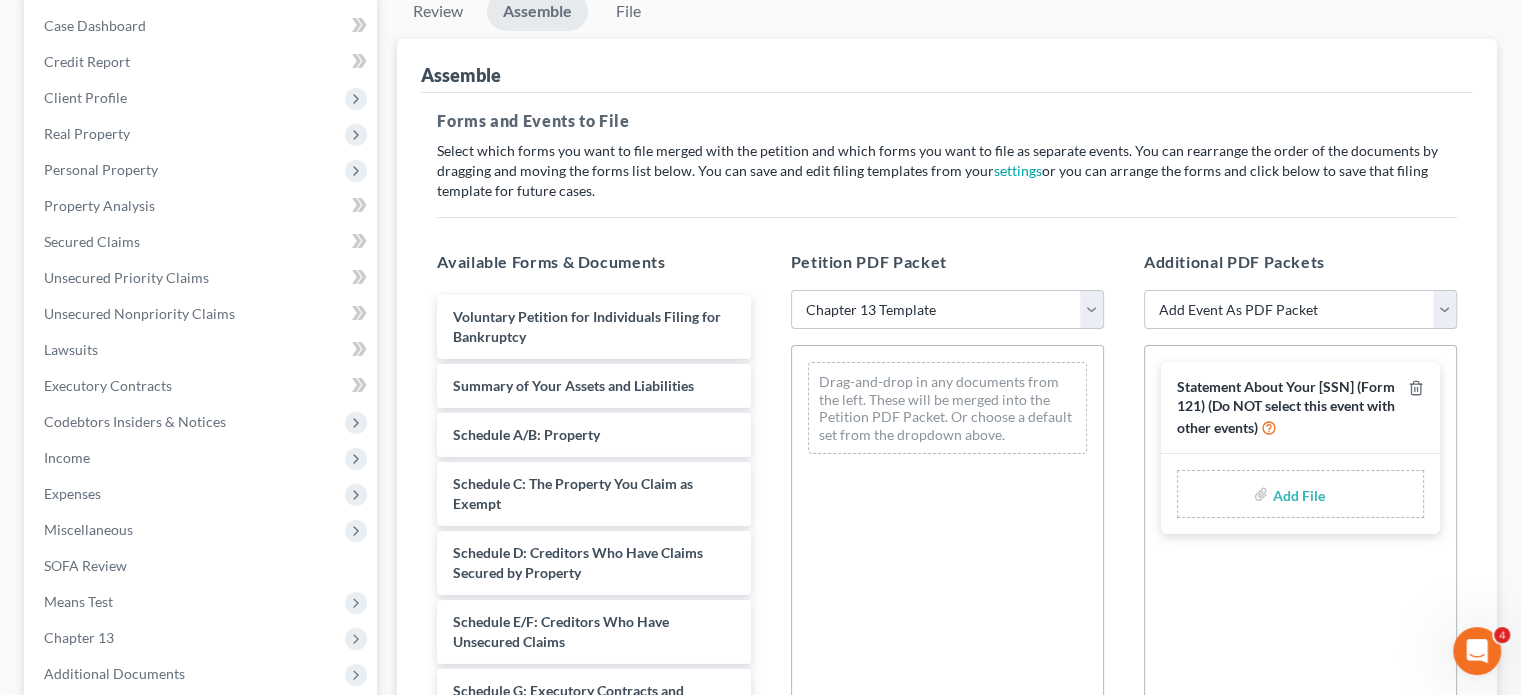 click on "Choose Default Petition PDF Packet Emergency Filing (Voluntary Petition and Creditor List Only) Chapter 13 Template" at bounding box center [947, 310] 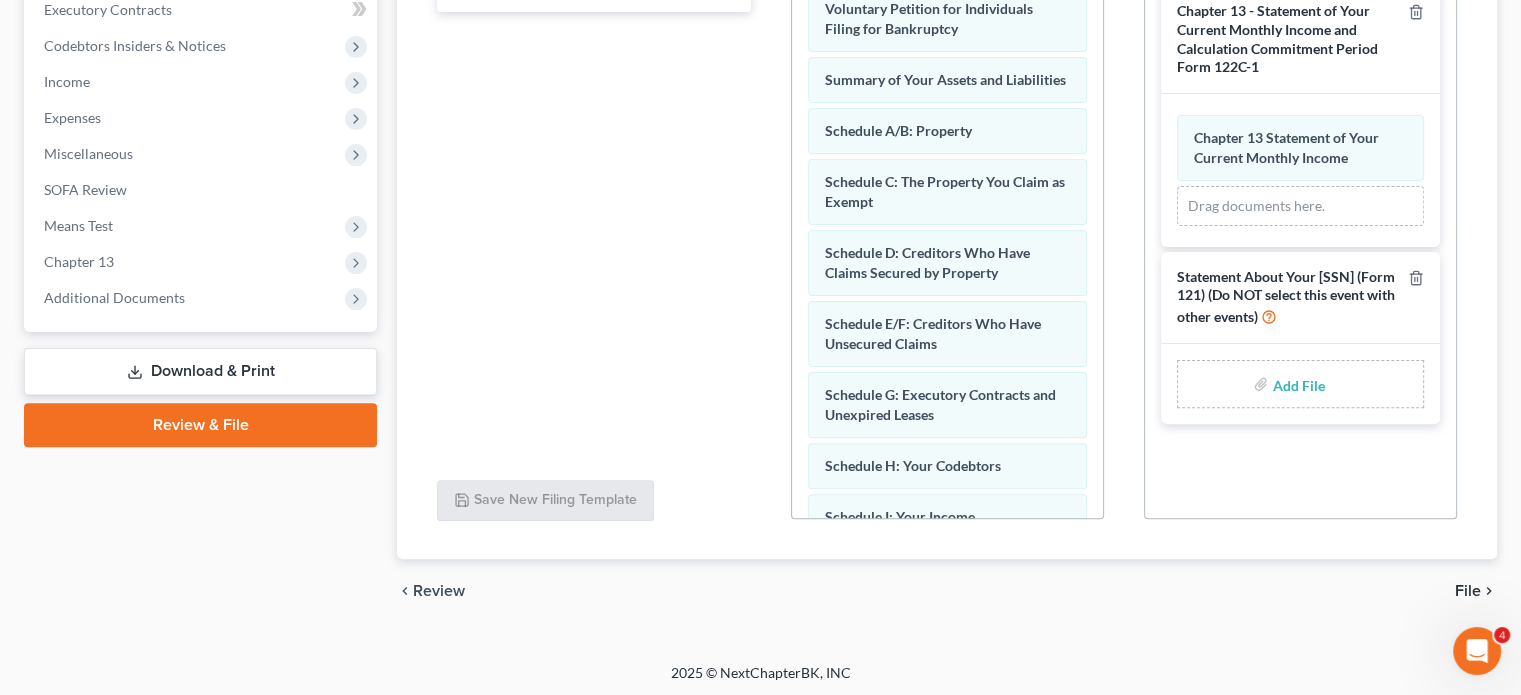 scroll, scrollTop: 578, scrollLeft: 0, axis: vertical 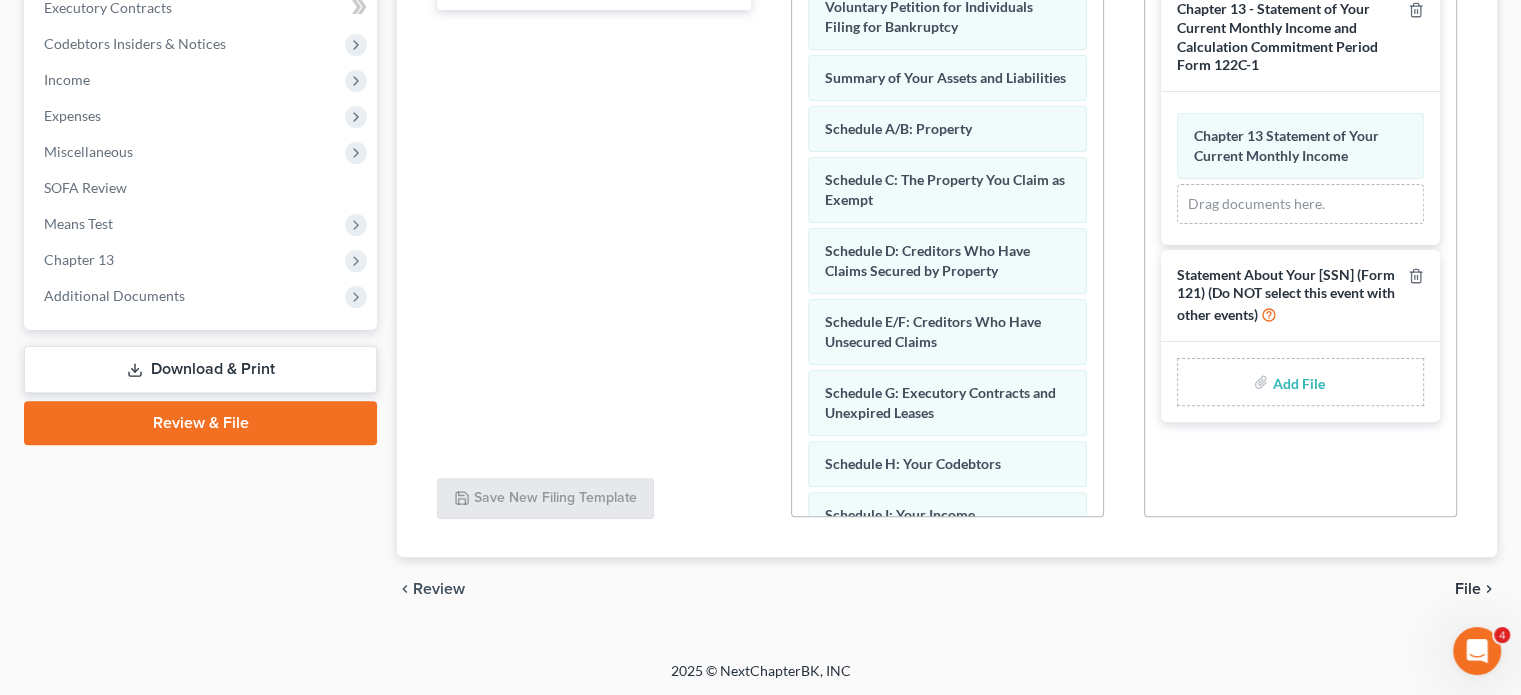 click on "File" at bounding box center (1468, 589) 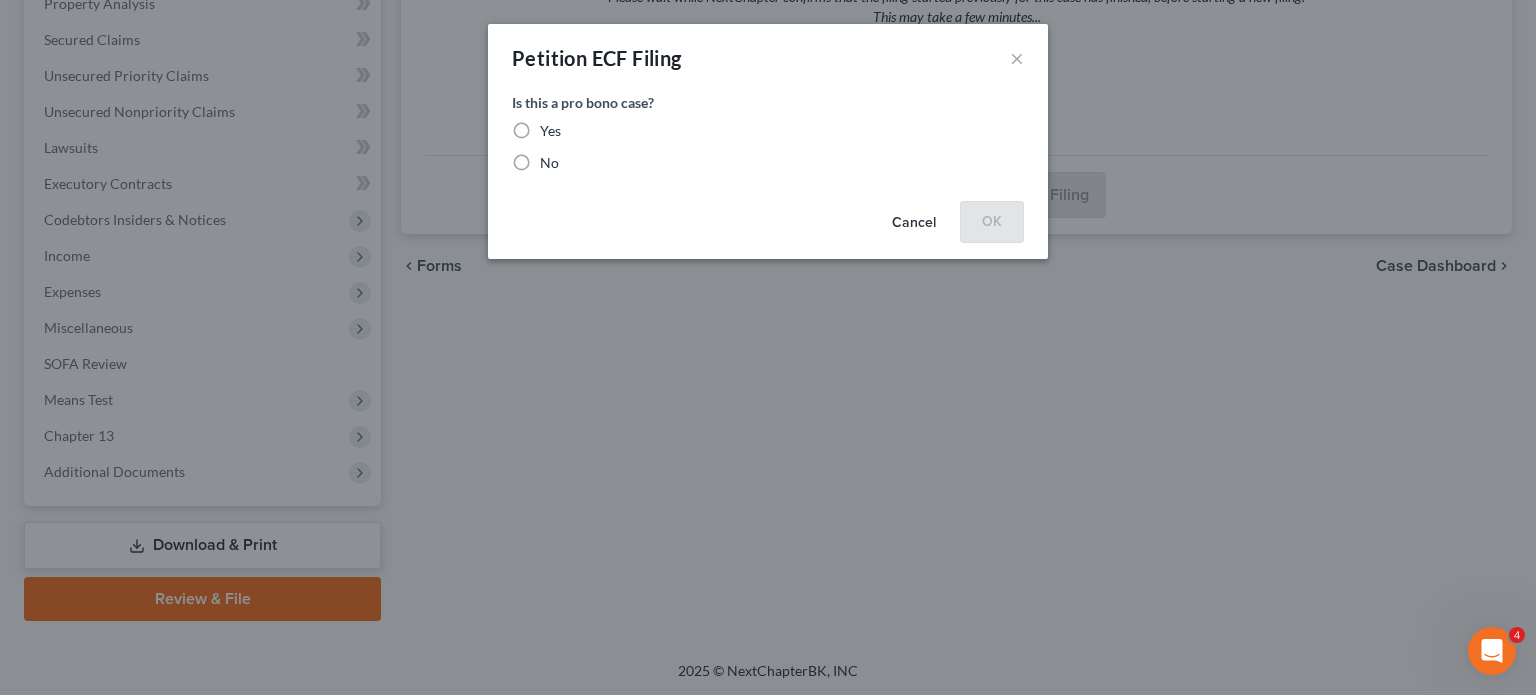 click on "Yes" at bounding box center (550, 131) 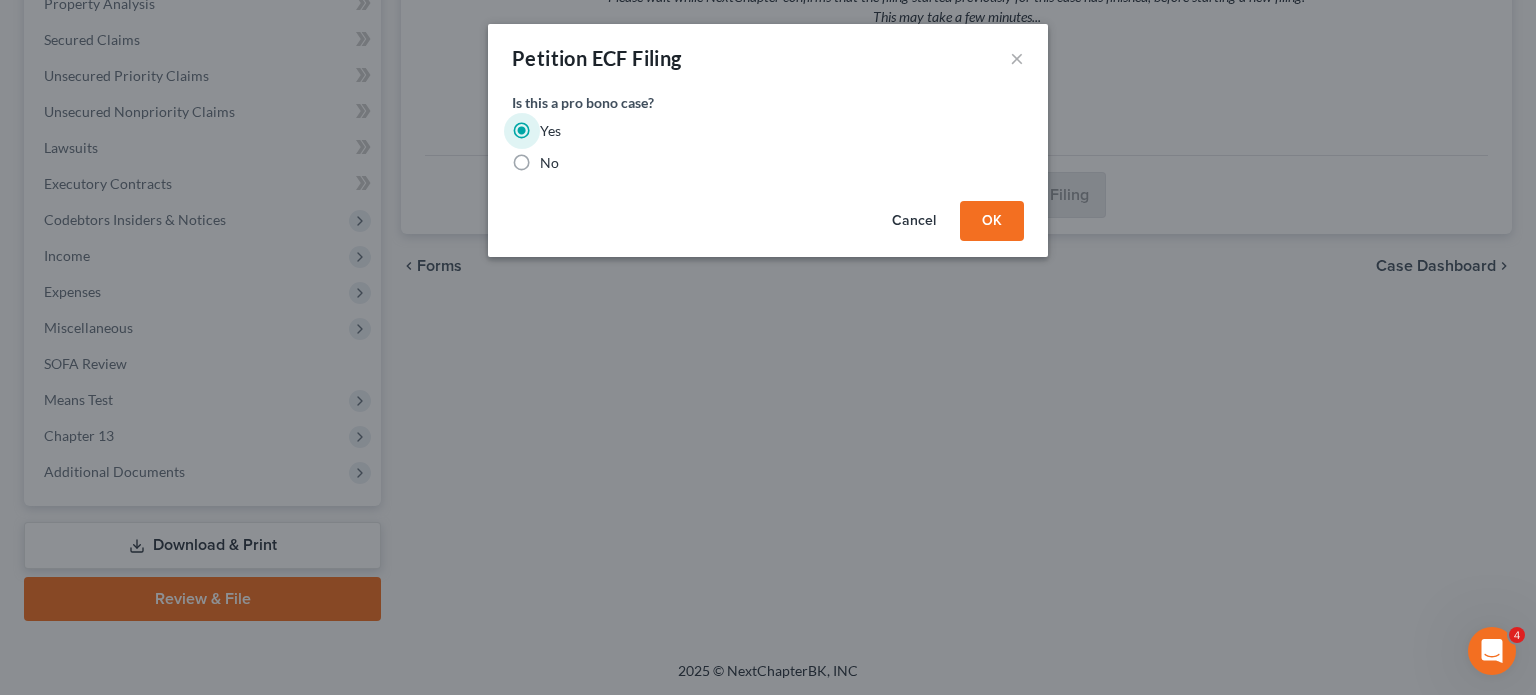 click on "No" at bounding box center (549, 163) 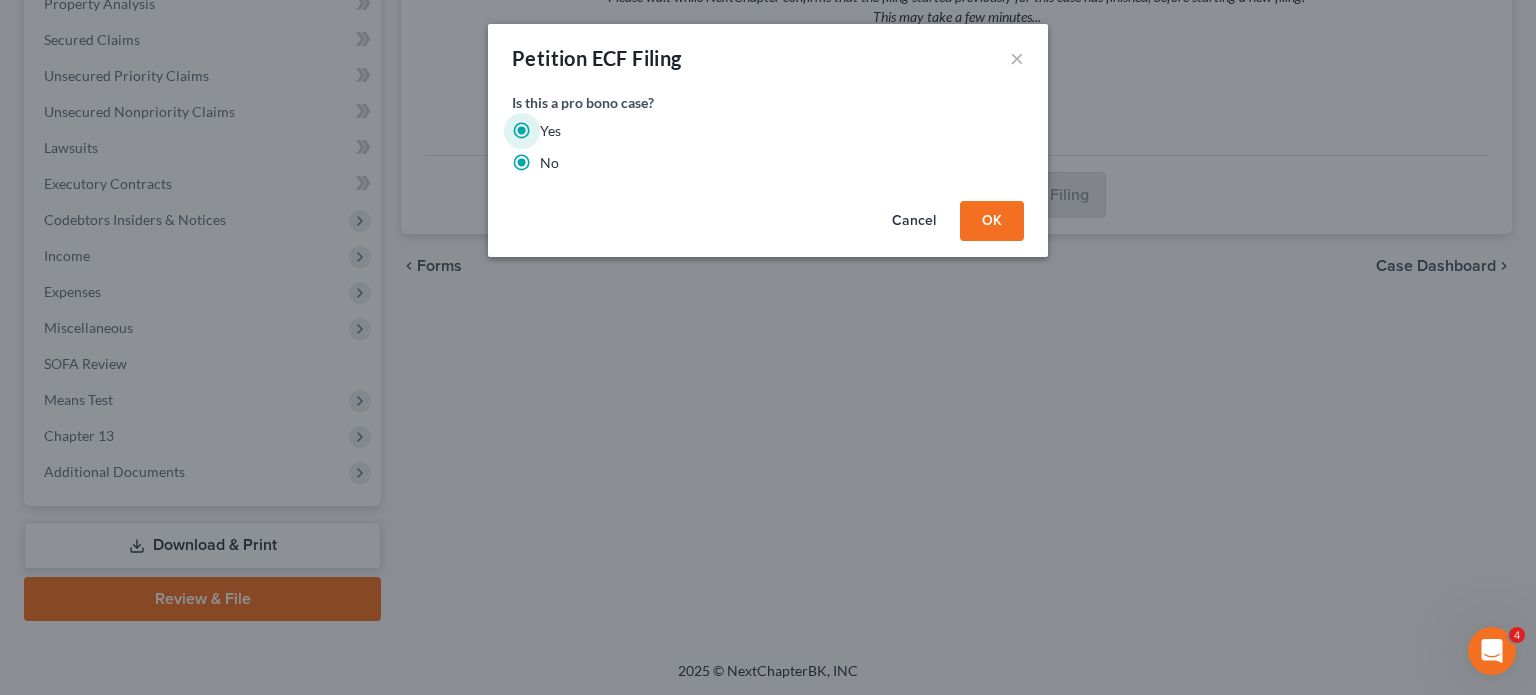 radio on "false" 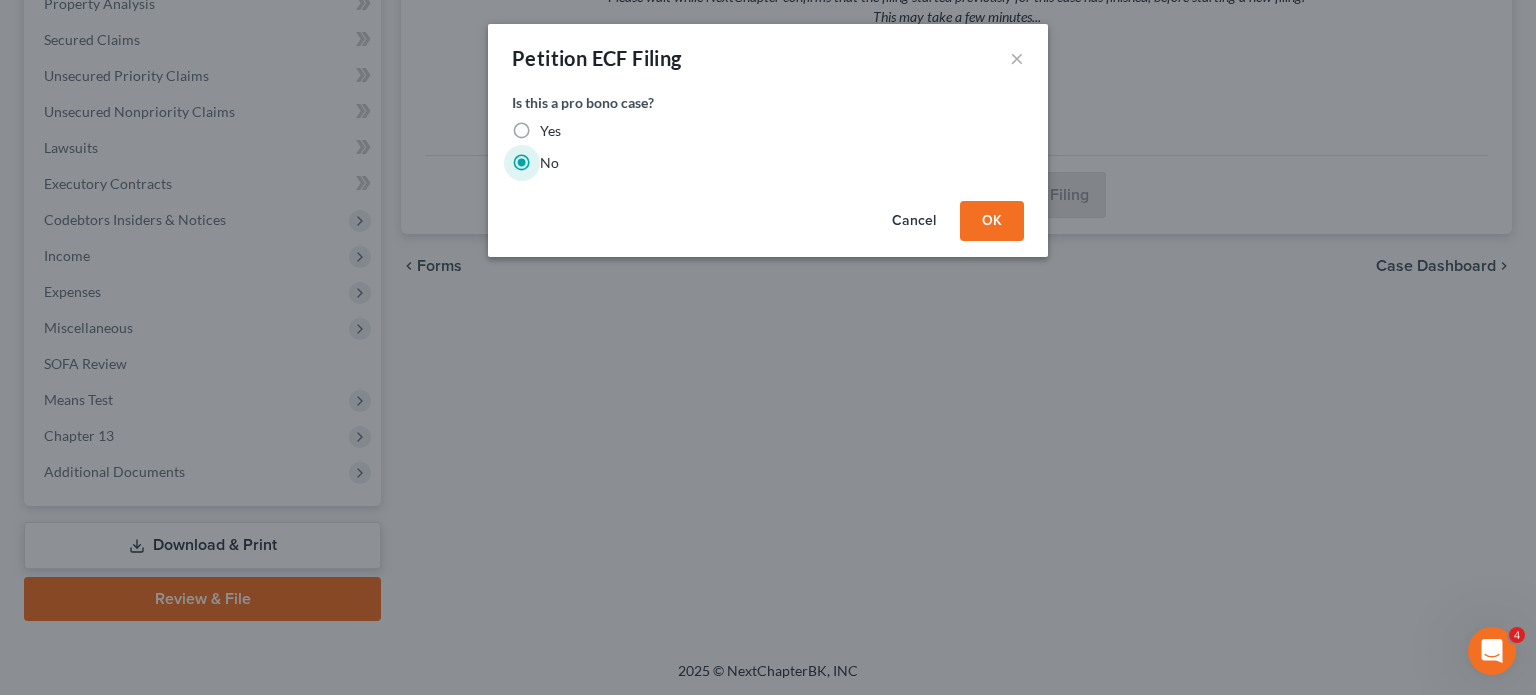 click on "OK" at bounding box center (992, 221) 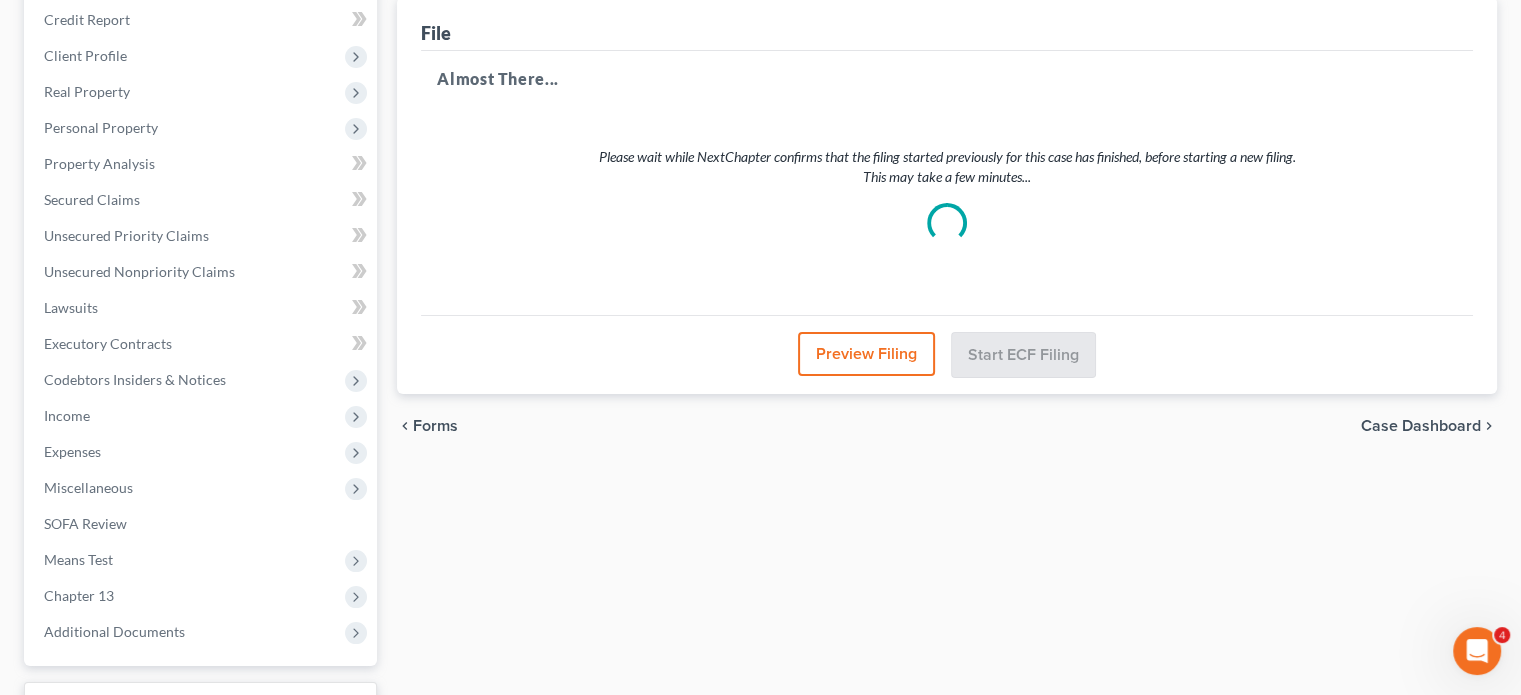 scroll, scrollTop: 202, scrollLeft: 0, axis: vertical 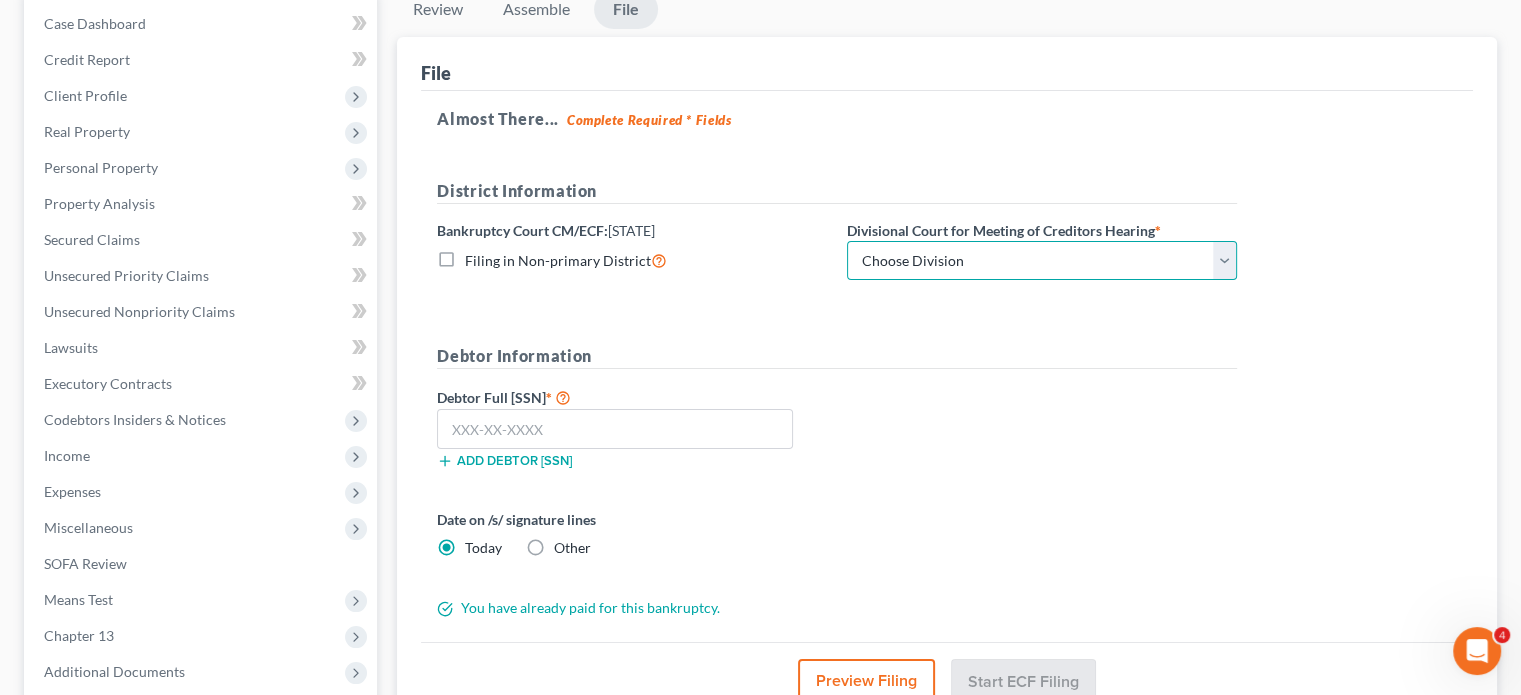 click on "Choose Division Harrisburg Wilkes-Barre Williamsport Williamsport/ Wilkes-Barre" at bounding box center [1042, 261] 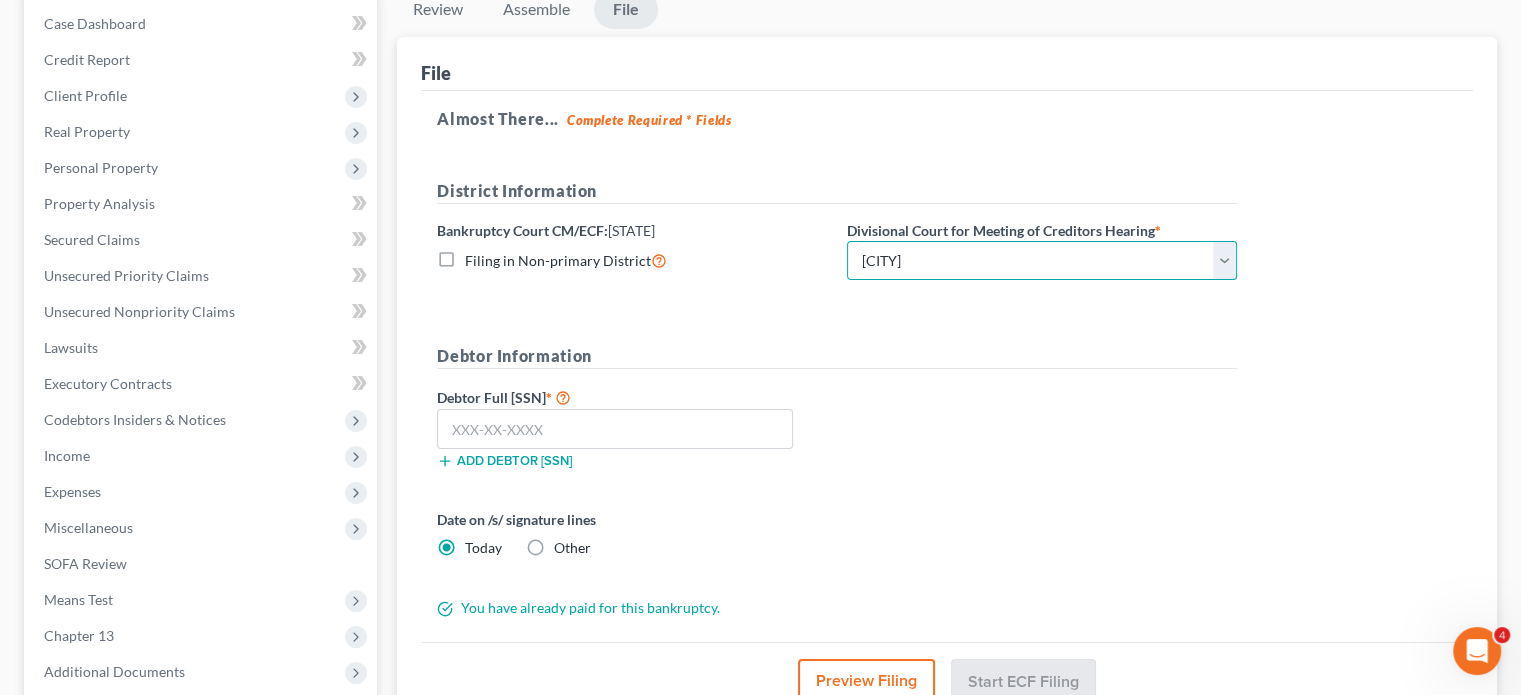 click on "Choose Division Harrisburg Wilkes-Barre Williamsport Williamsport/ Wilkes-Barre" at bounding box center (1042, 261) 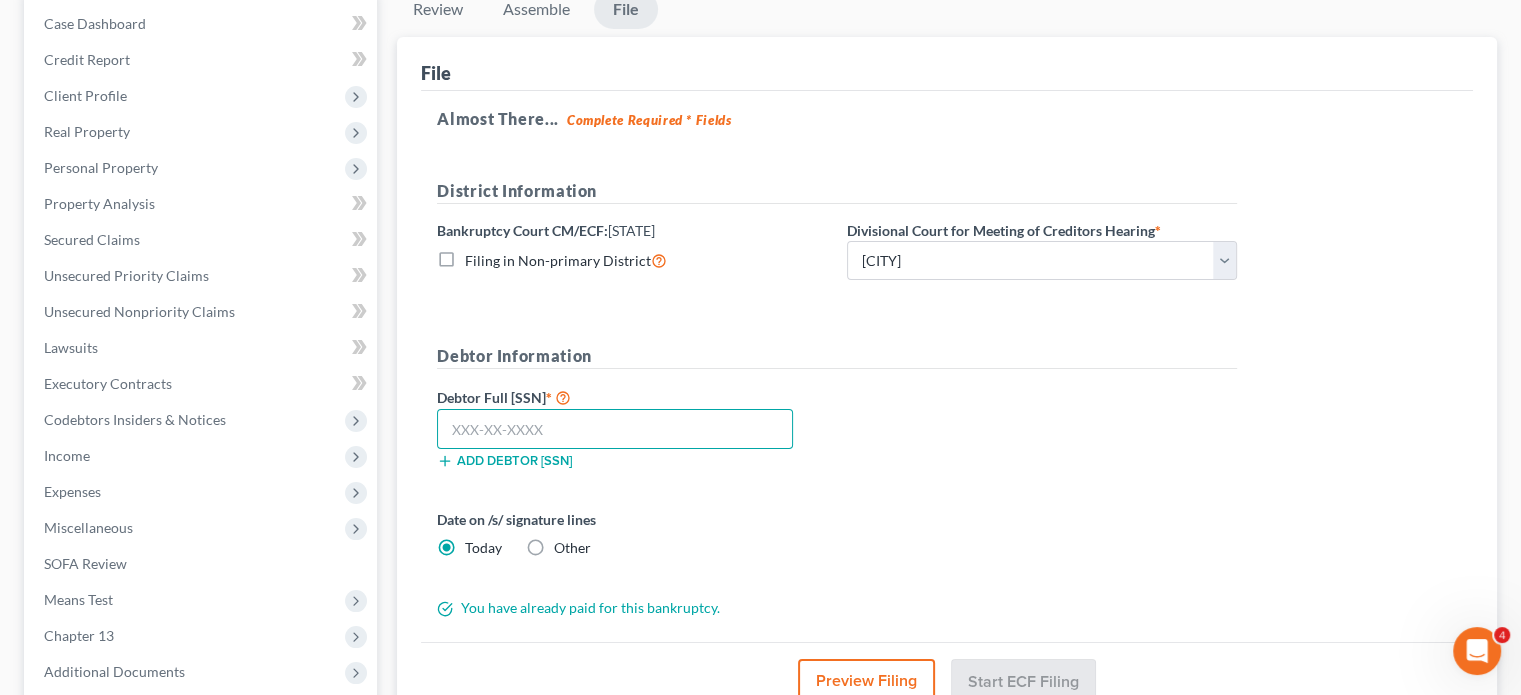 click at bounding box center [615, 429] 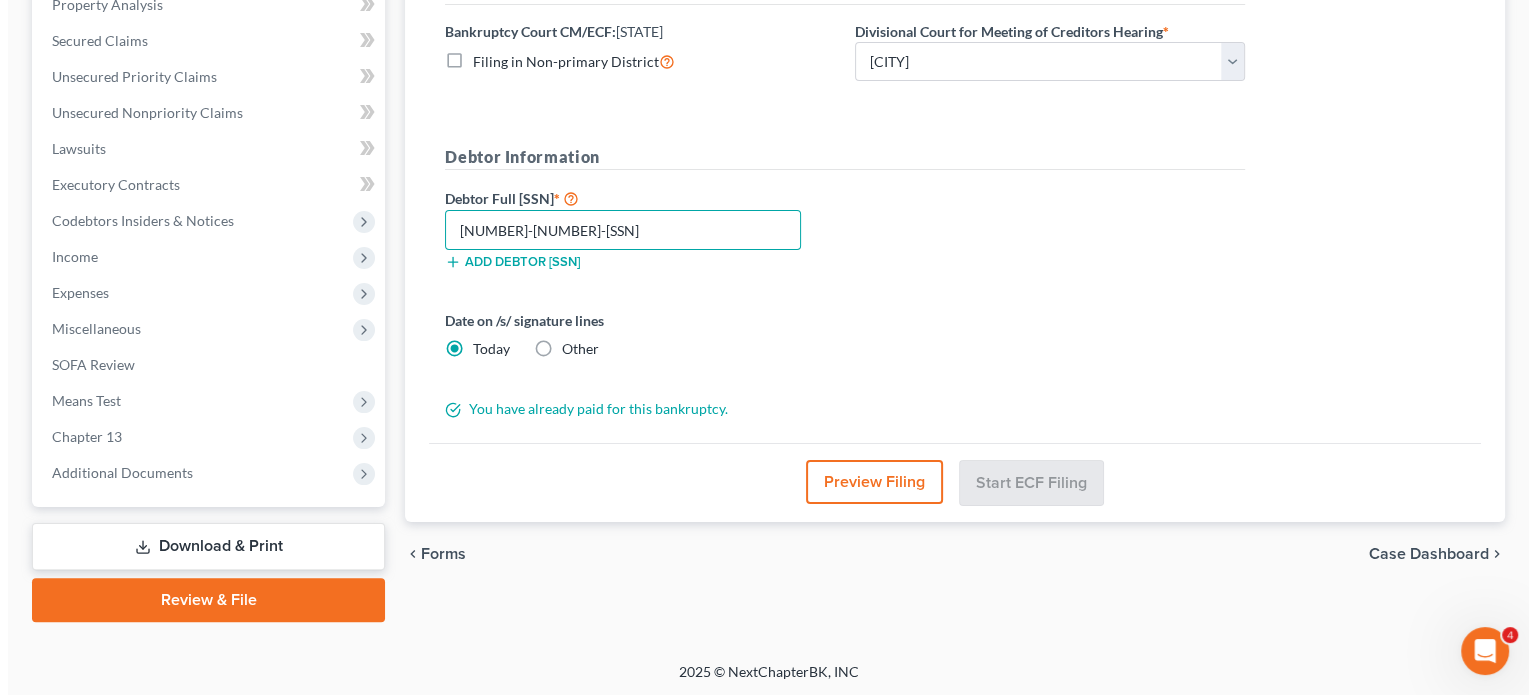 scroll, scrollTop: 402, scrollLeft: 0, axis: vertical 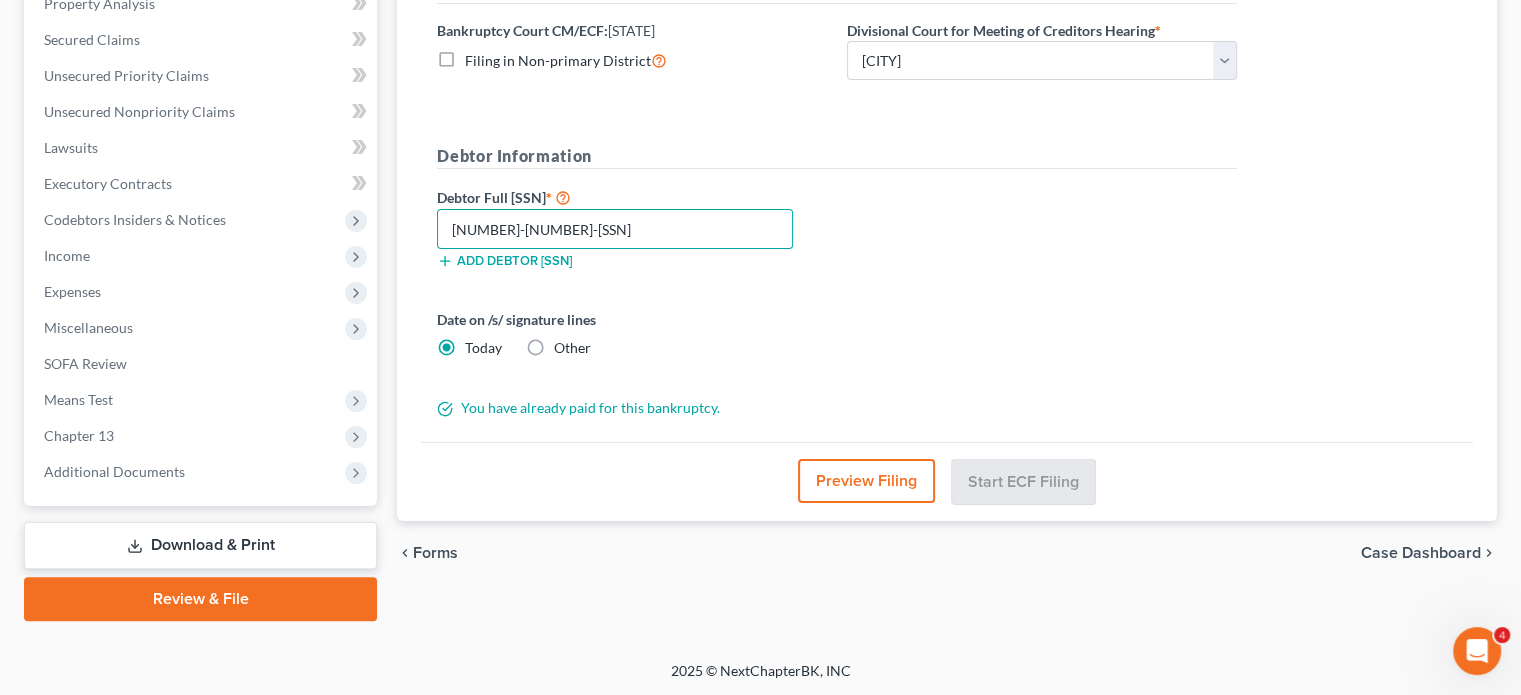 type on "196-38-4825" 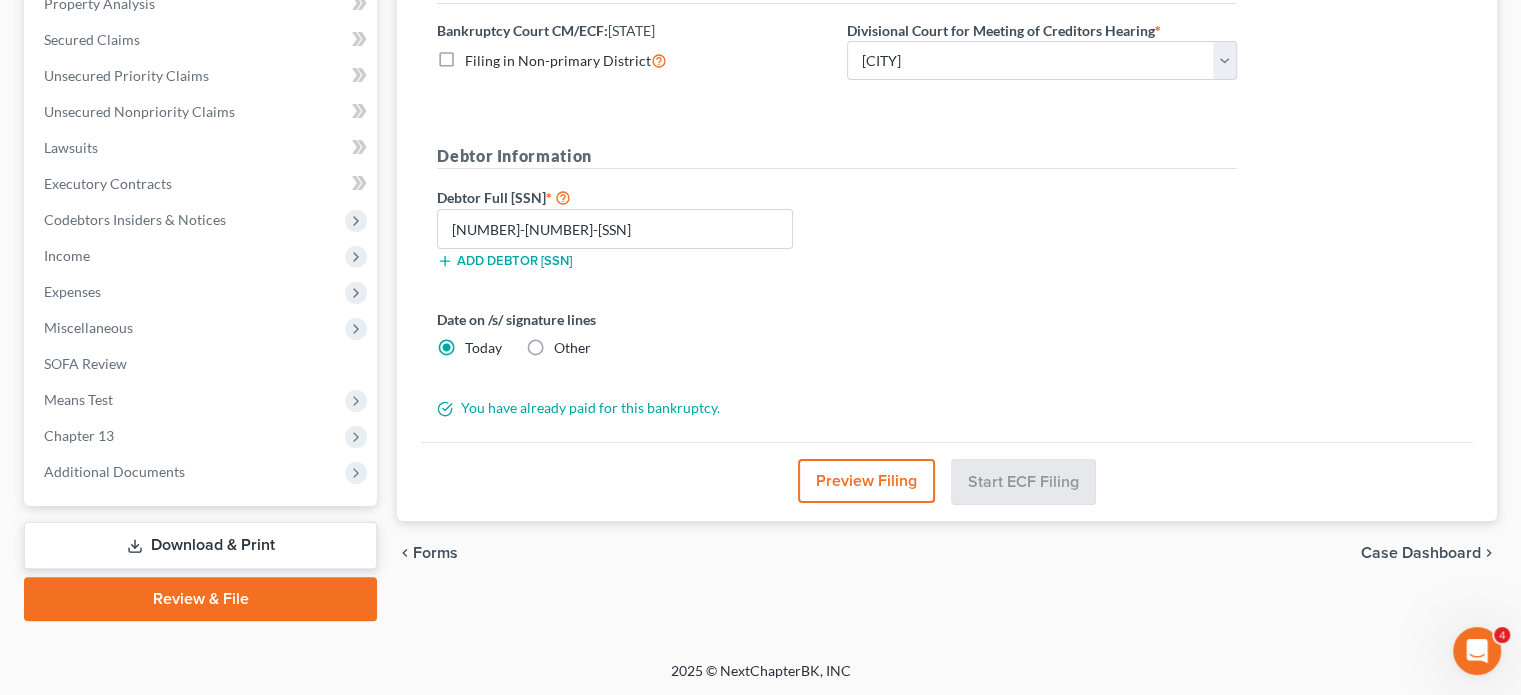 click on "Preview Filing" at bounding box center [866, 481] 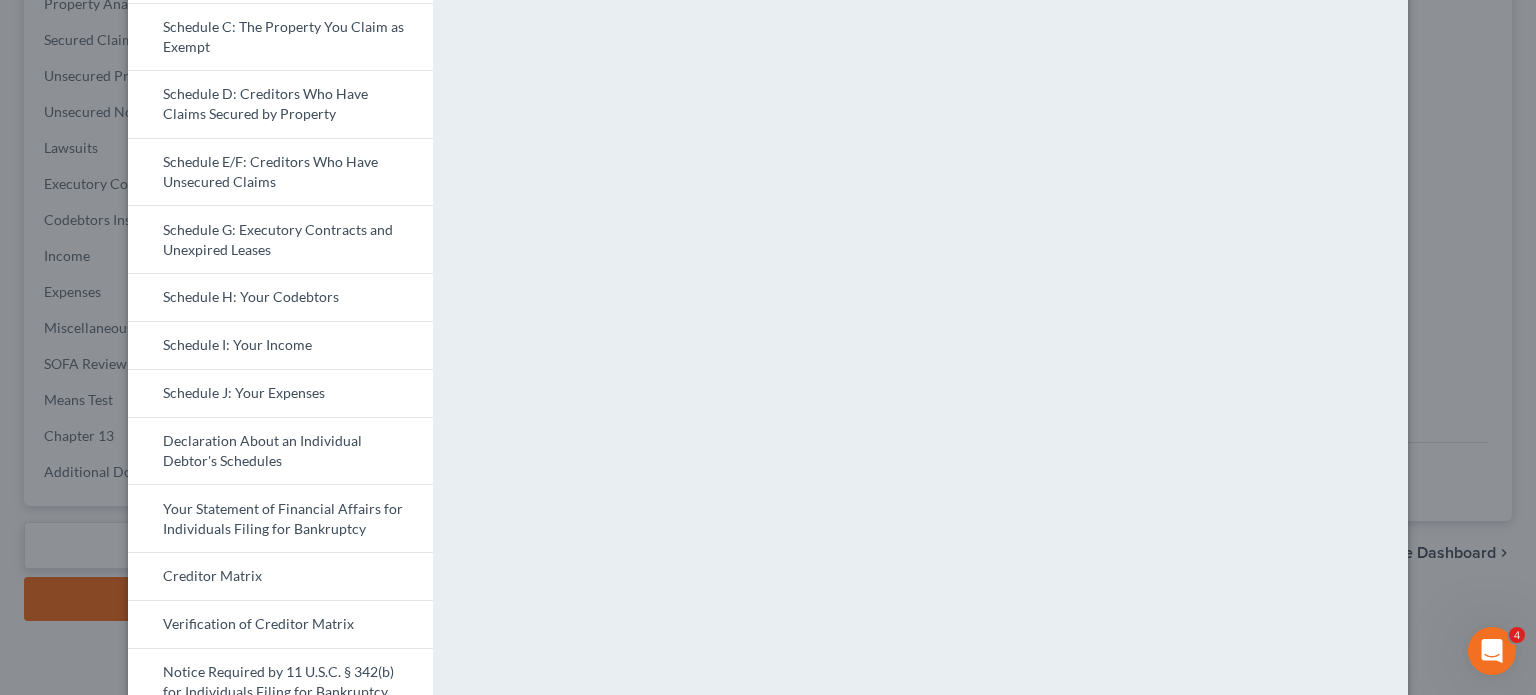 scroll, scrollTop: 559, scrollLeft: 0, axis: vertical 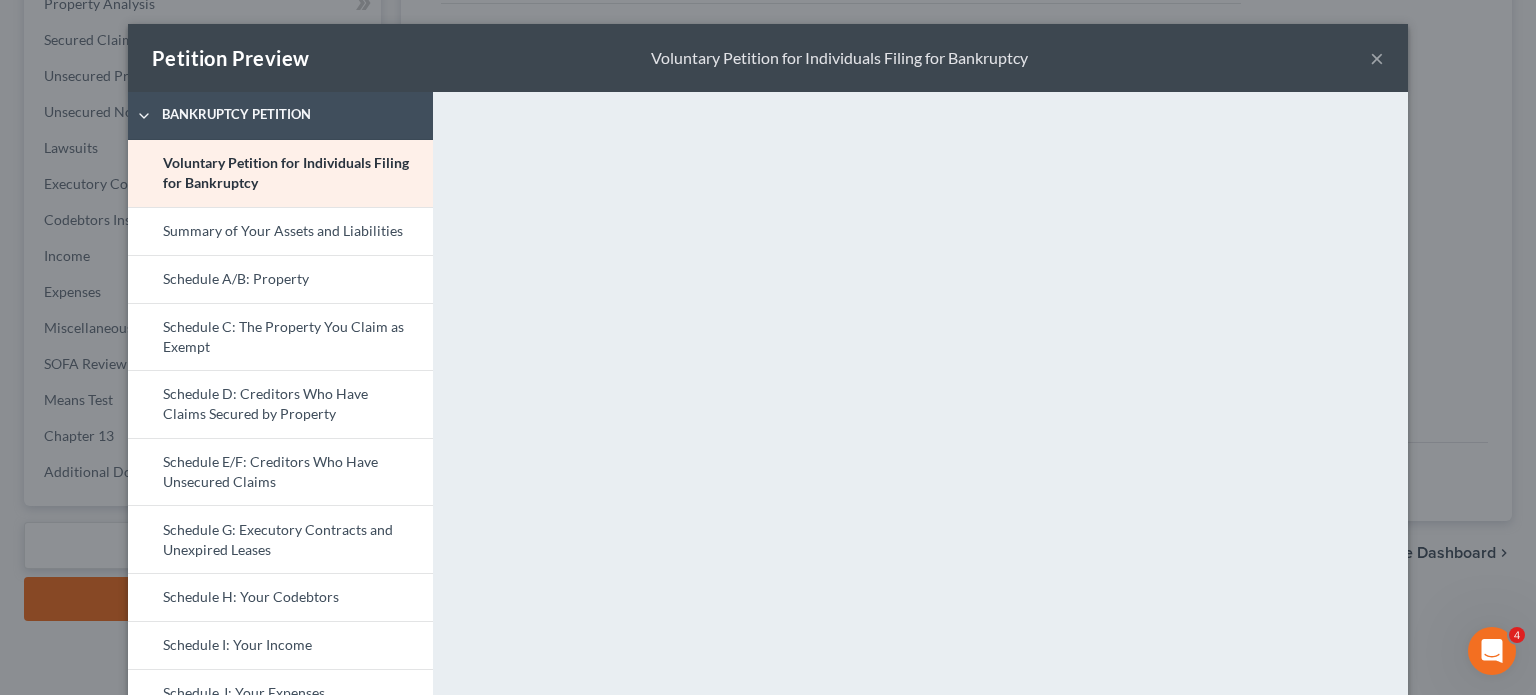 click on "×" at bounding box center (1377, 58) 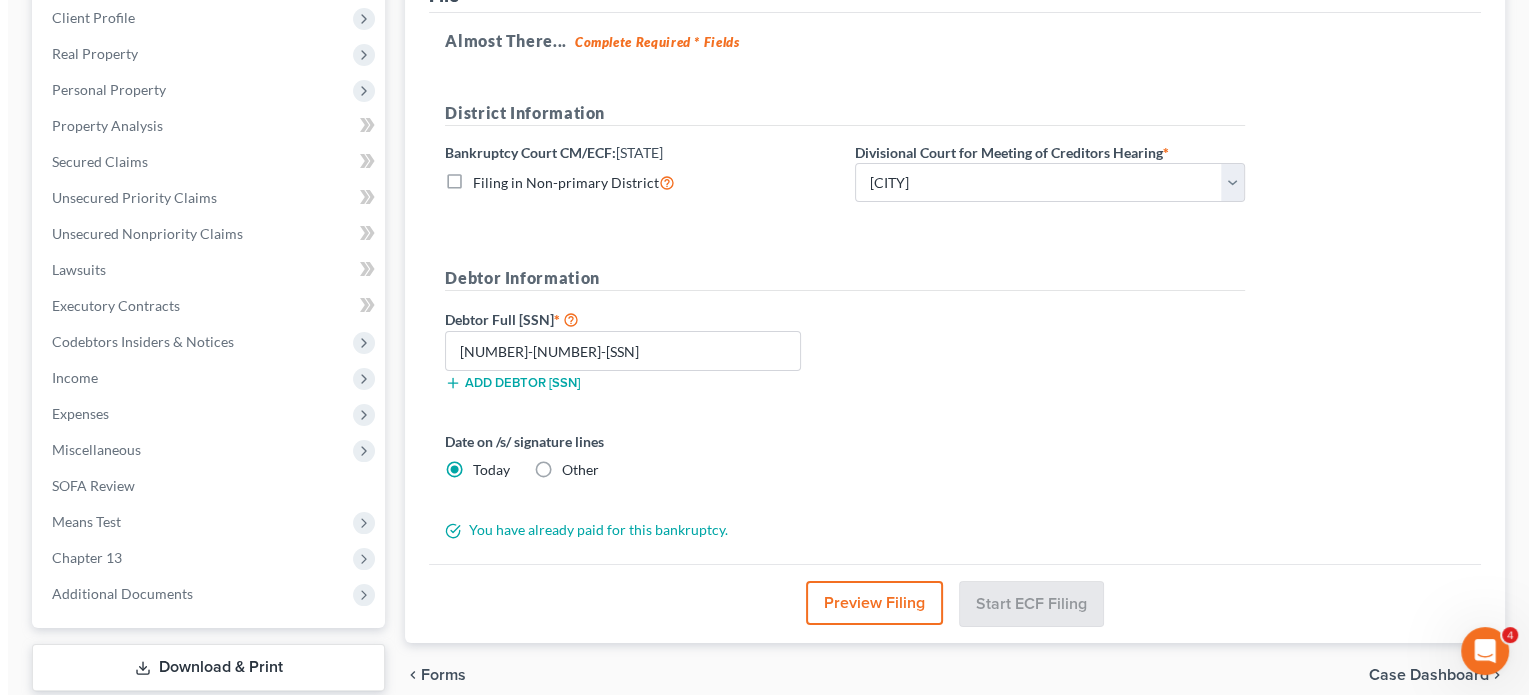 scroll, scrollTop: 402, scrollLeft: 0, axis: vertical 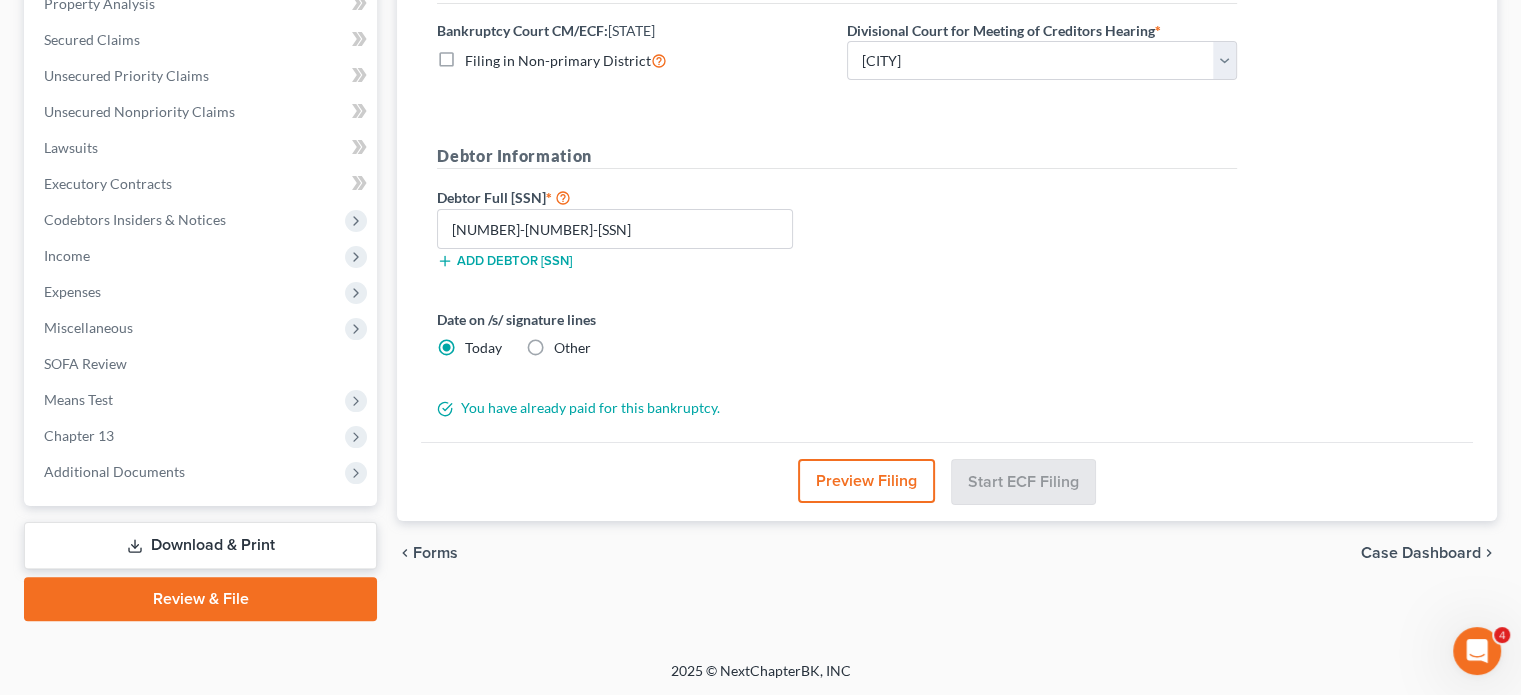 click on "Other" at bounding box center [572, 348] 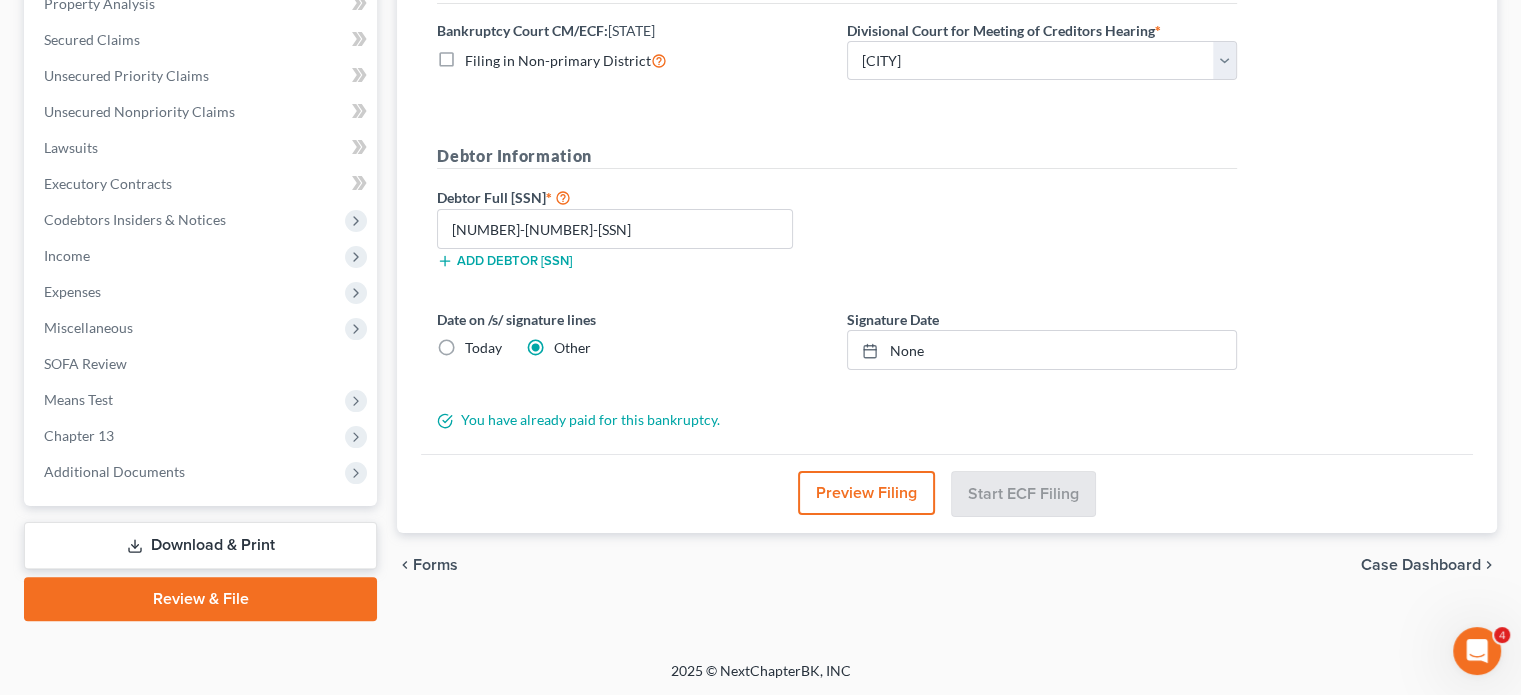 click on "Today" at bounding box center [483, 348] 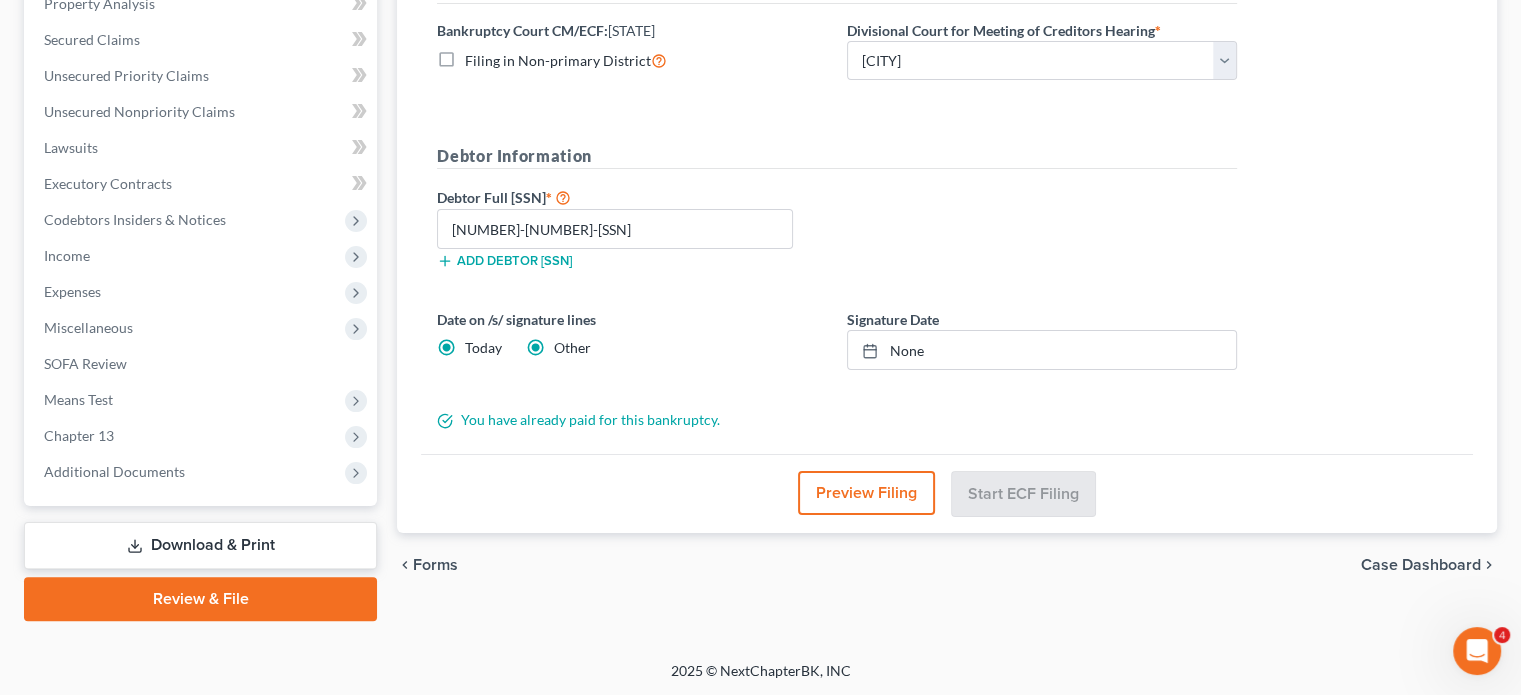 radio on "false" 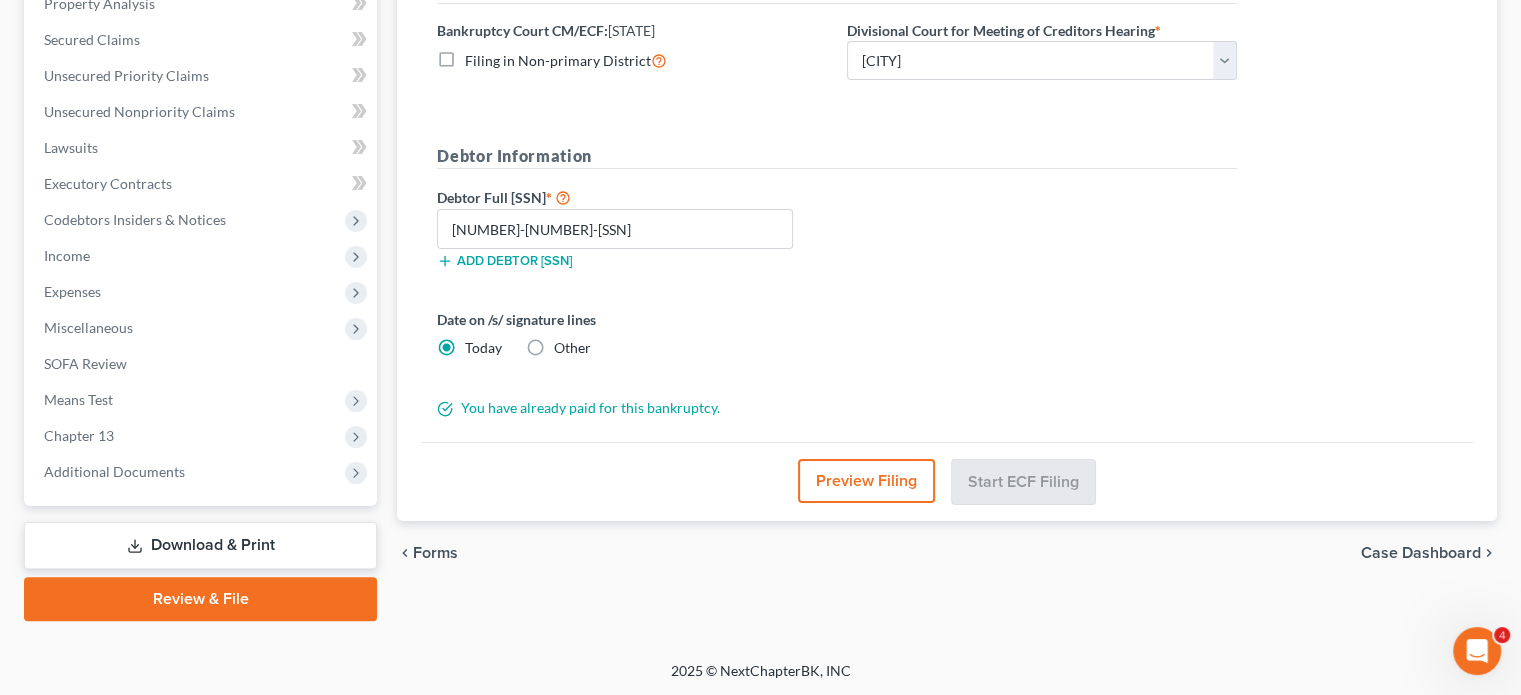 click on "Preview Filing" at bounding box center [866, 481] 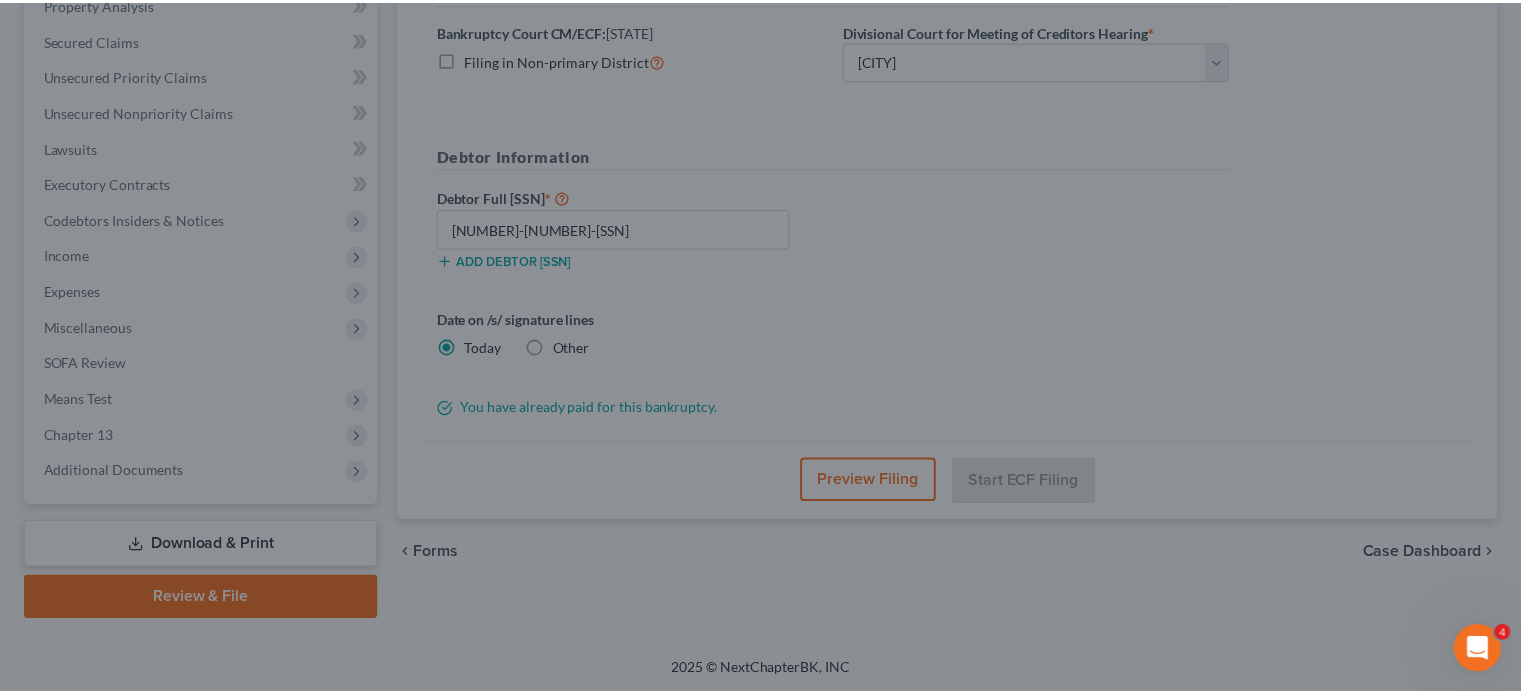 scroll, scrollTop: 108, scrollLeft: 0, axis: vertical 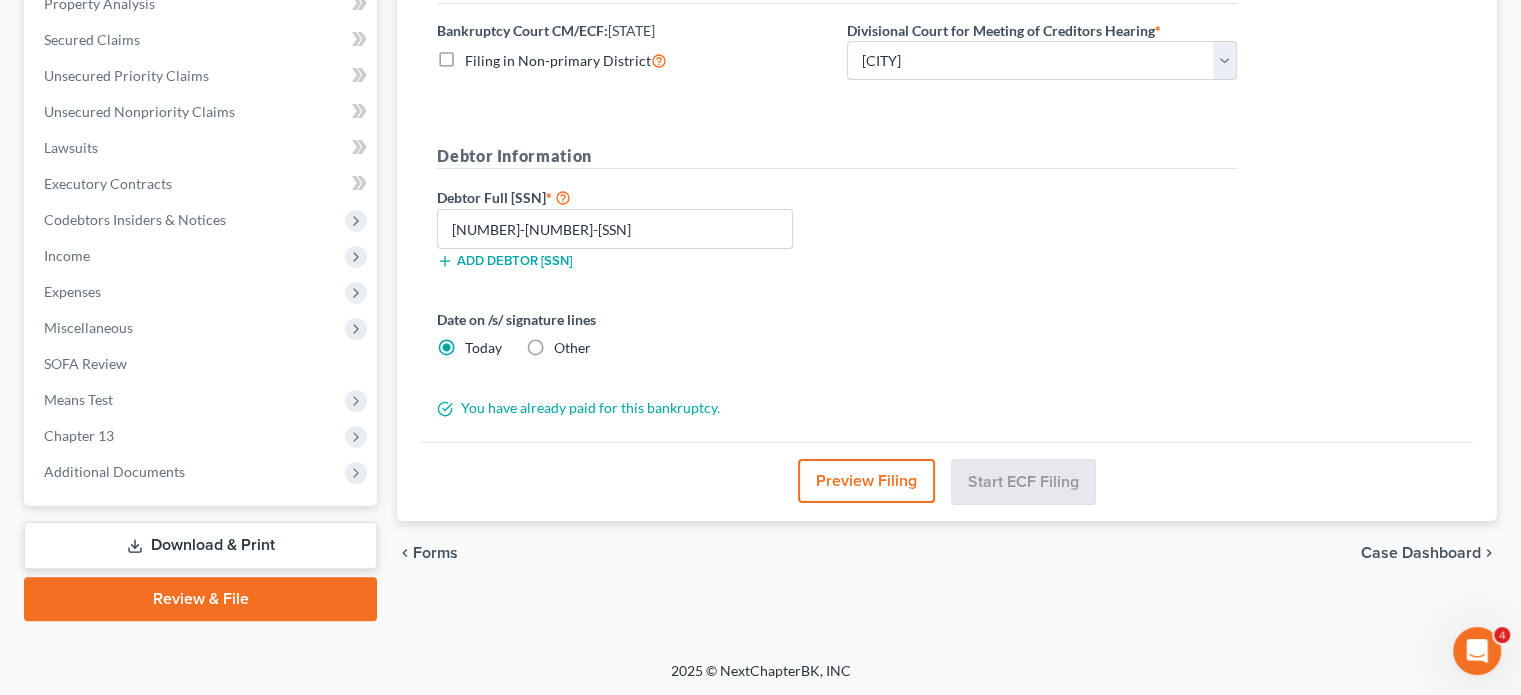 drag, startPoint x: 1525, startPoint y: 303, endPoint x: 1513, endPoint y: 355, distance: 53.366657 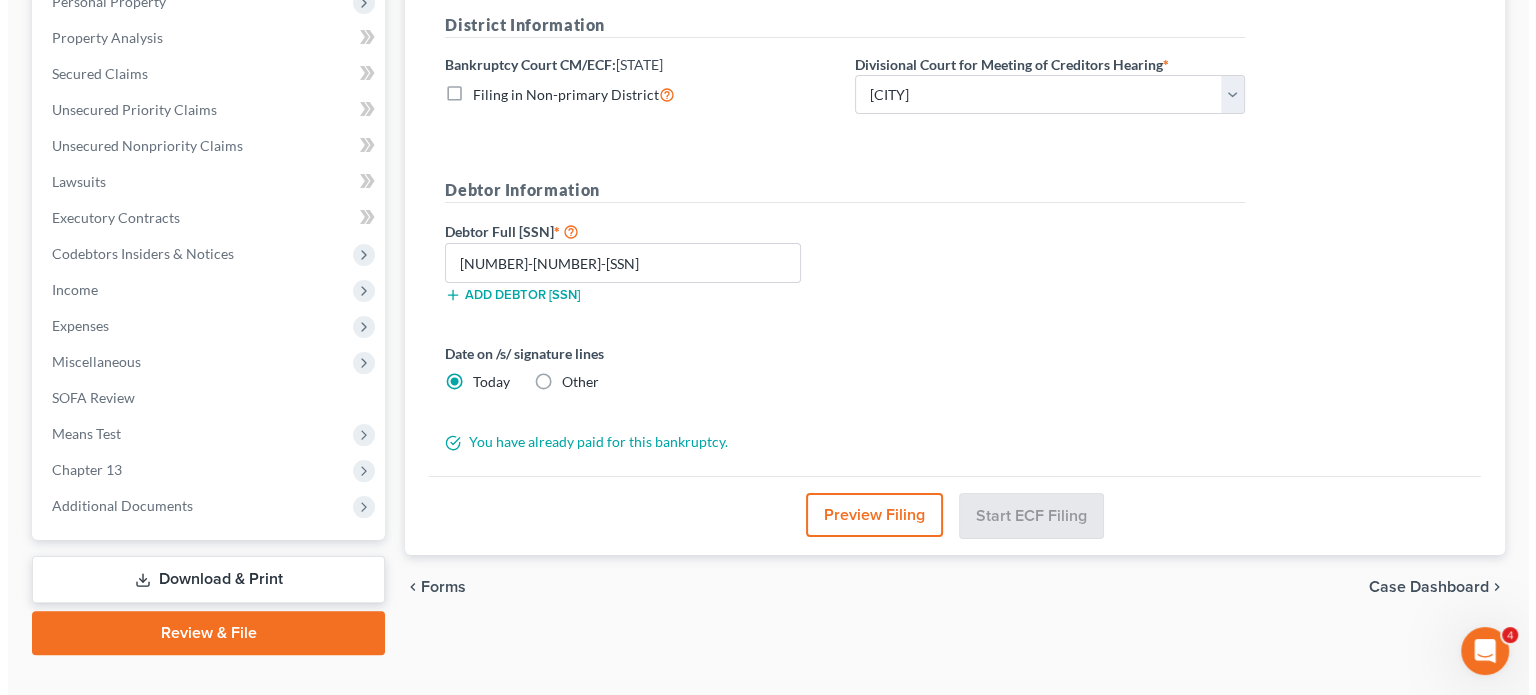 scroll, scrollTop: 402, scrollLeft: 0, axis: vertical 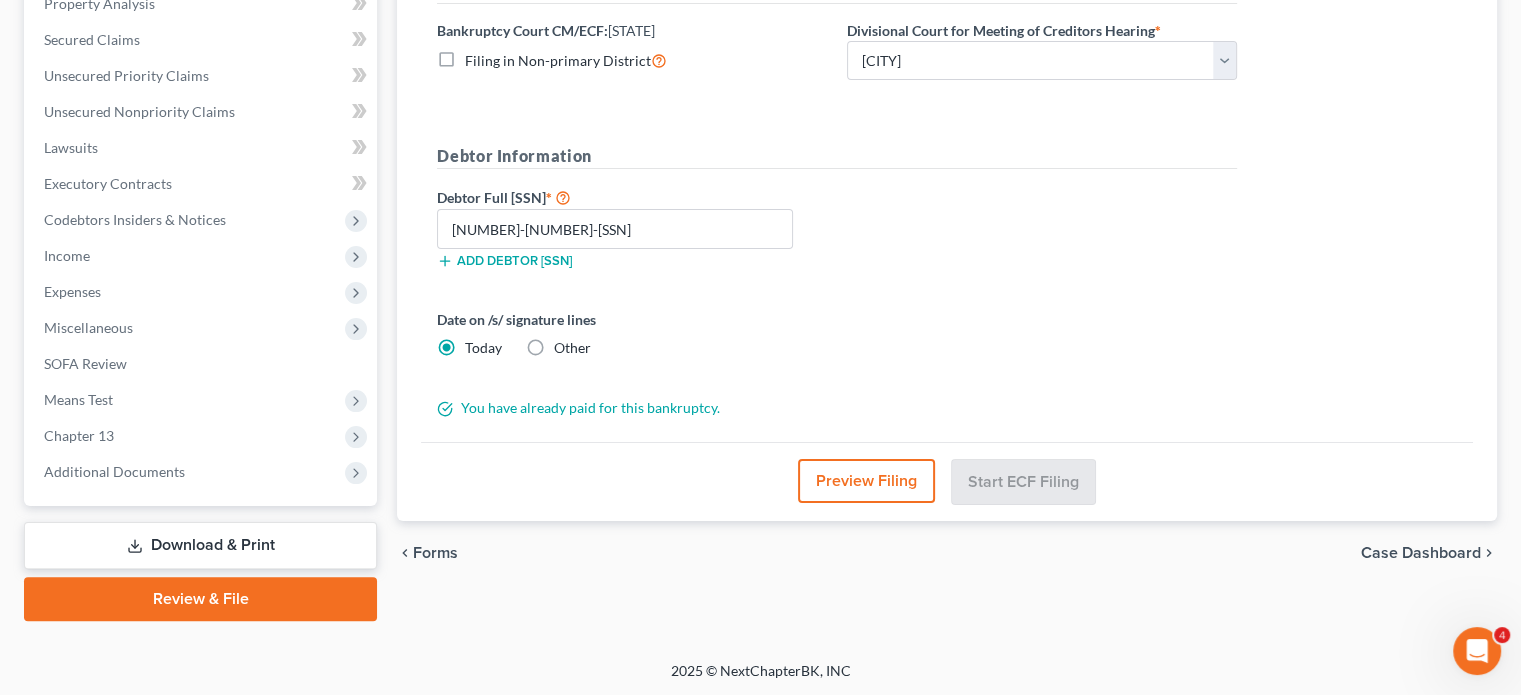 click on "Preview Filing" at bounding box center (866, 481) 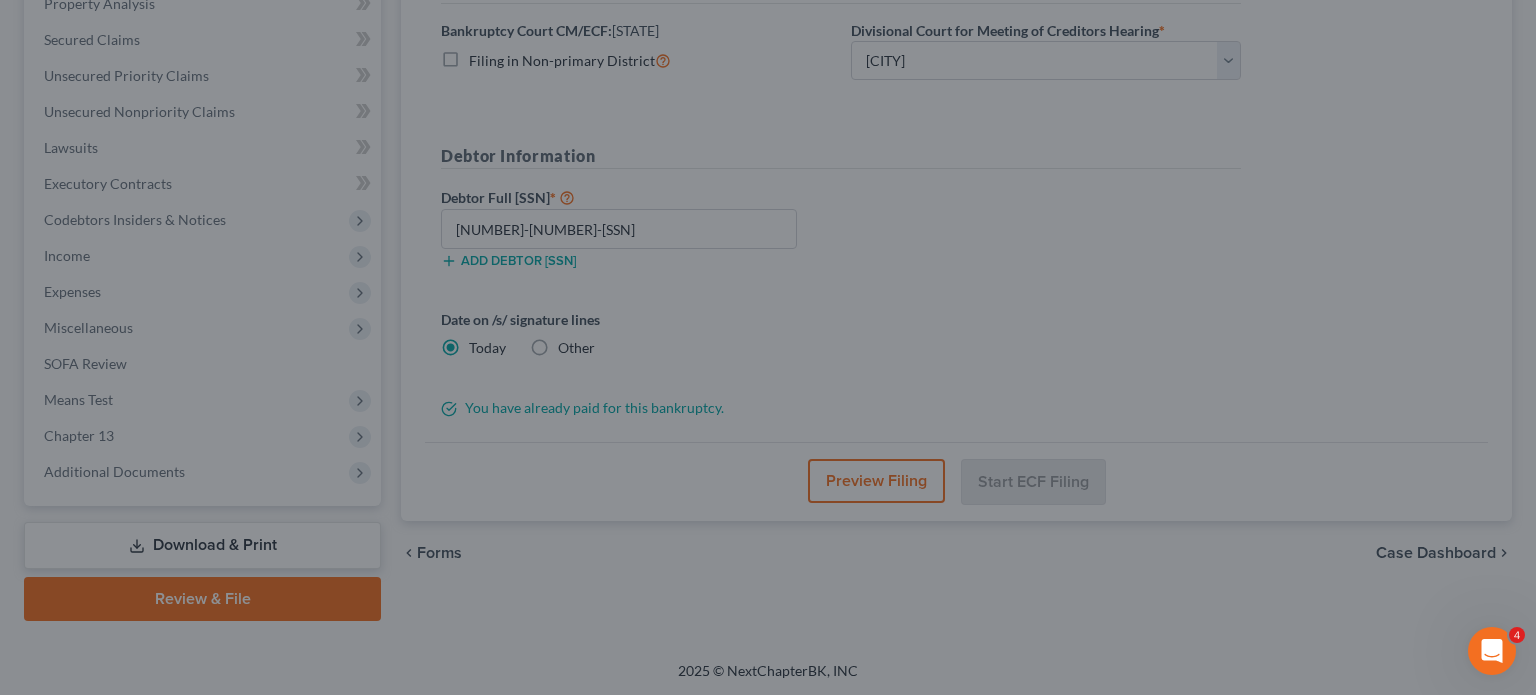 scroll, scrollTop: 80, scrollLeft: 0, axis: vertical 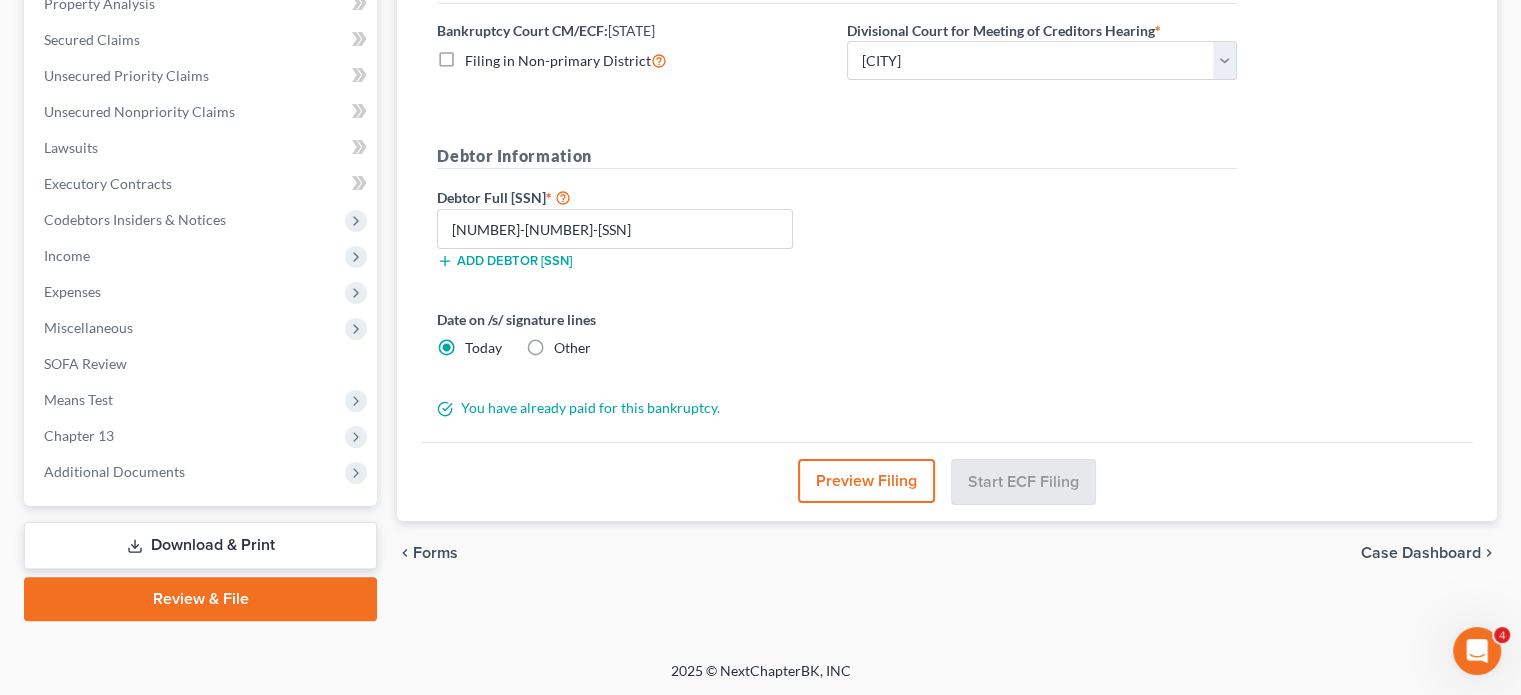 drag, startPoint x: 1524, startPoint y: 68, endPoint x: 1533, endPoint y: 296, distance: 228.17757 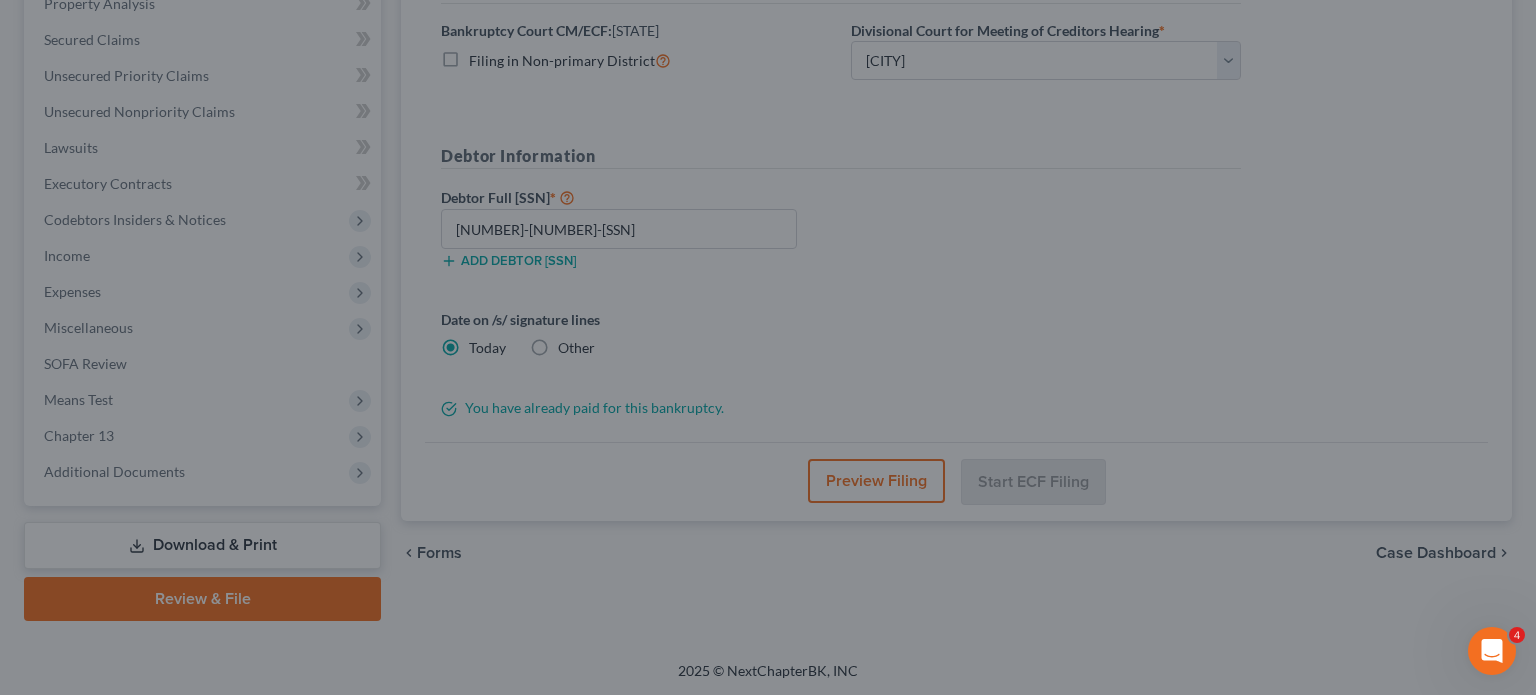 scroll, scrollTop: 0, scrollLeft: 0, axis: both 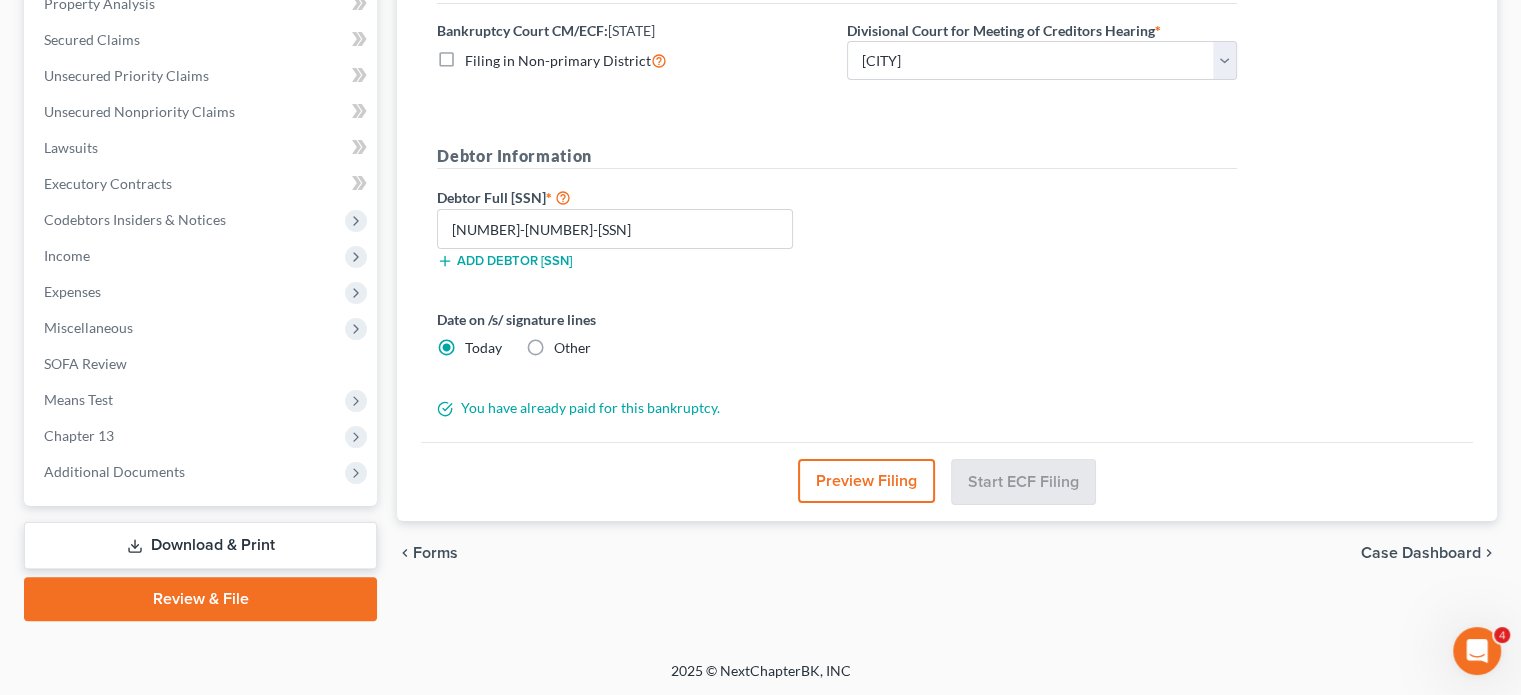 drag, startPoint x: 1524, startPoint y: 199, endPoint x: 1528, endPoint y: 271, distance: 72.11102 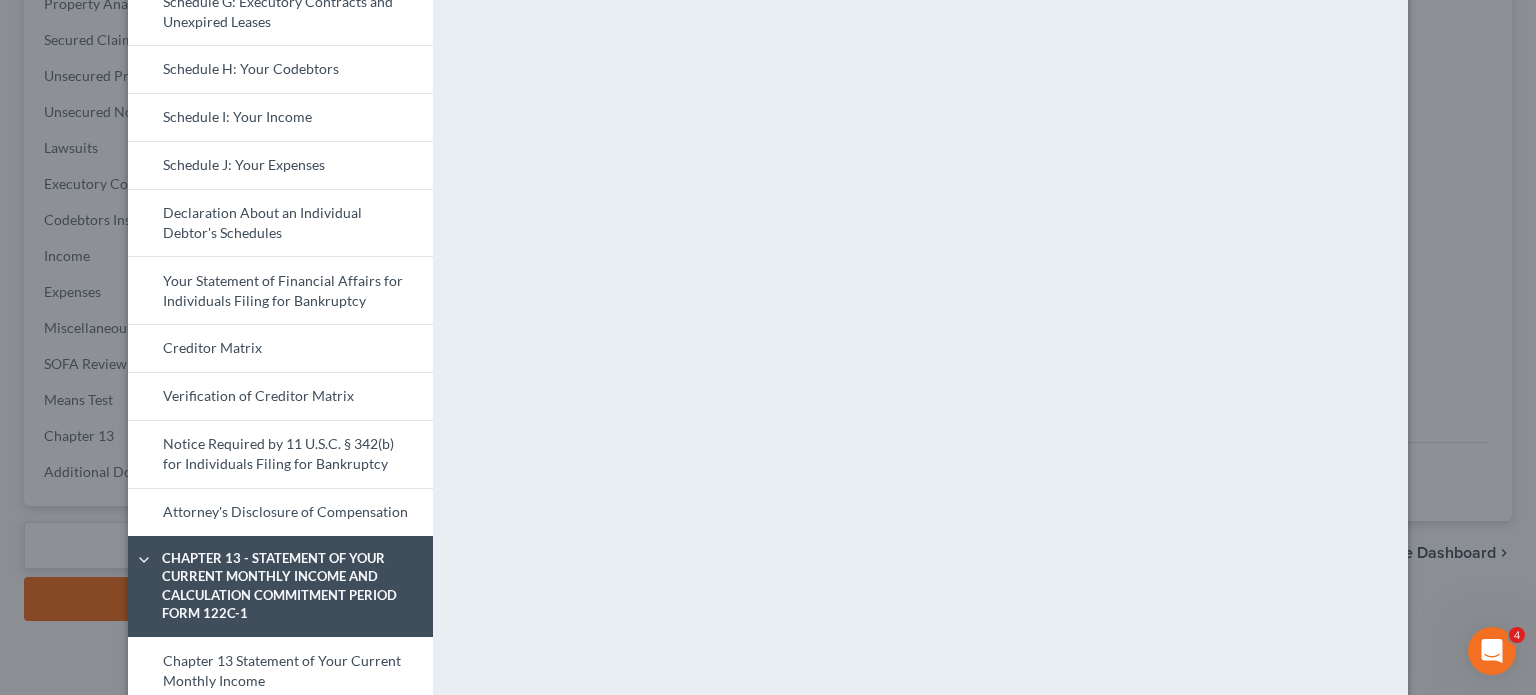 scroll, scrollTop: 559, scrollLeft: 0, axis: vertical 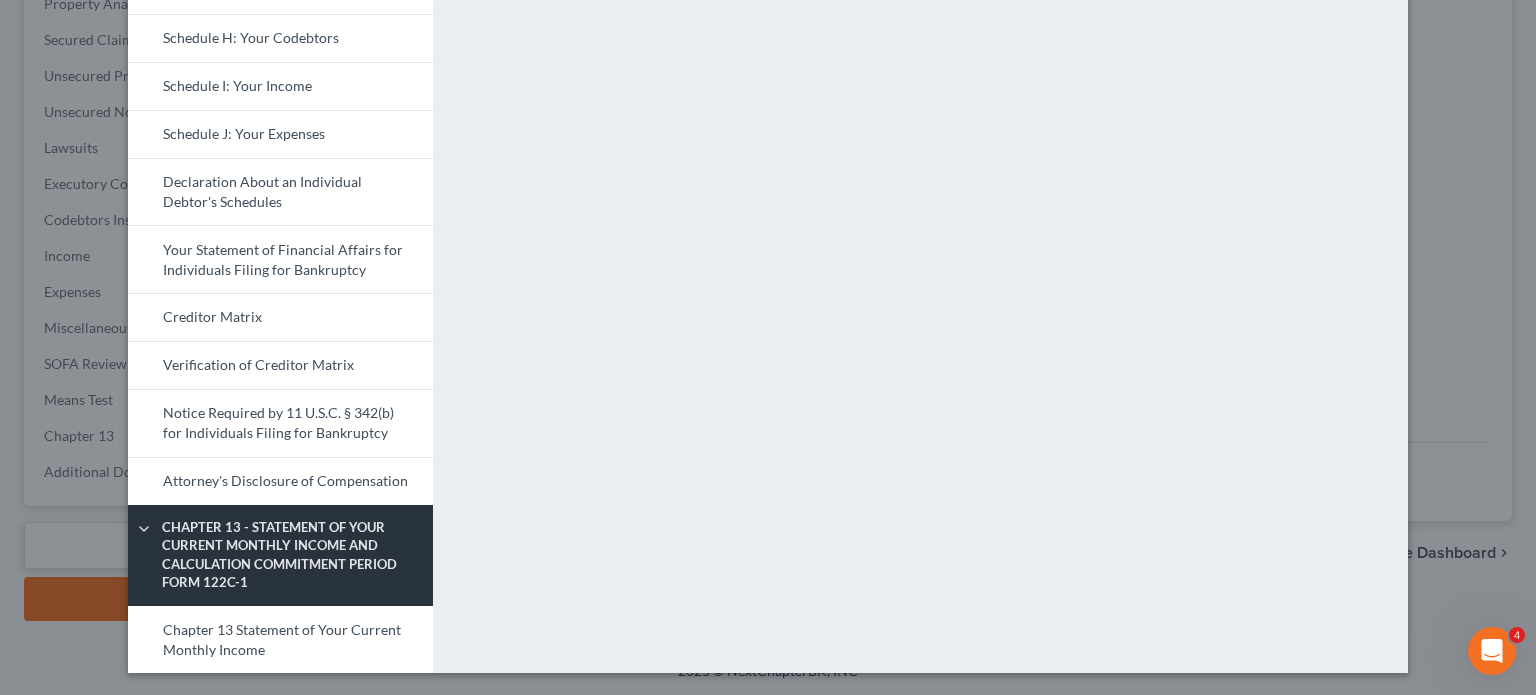 click on "Chapter 13 - Statement of Your Current Monthly Income and Calculation Commitment Period Form 122C-1" at bounding box center (293, 555) 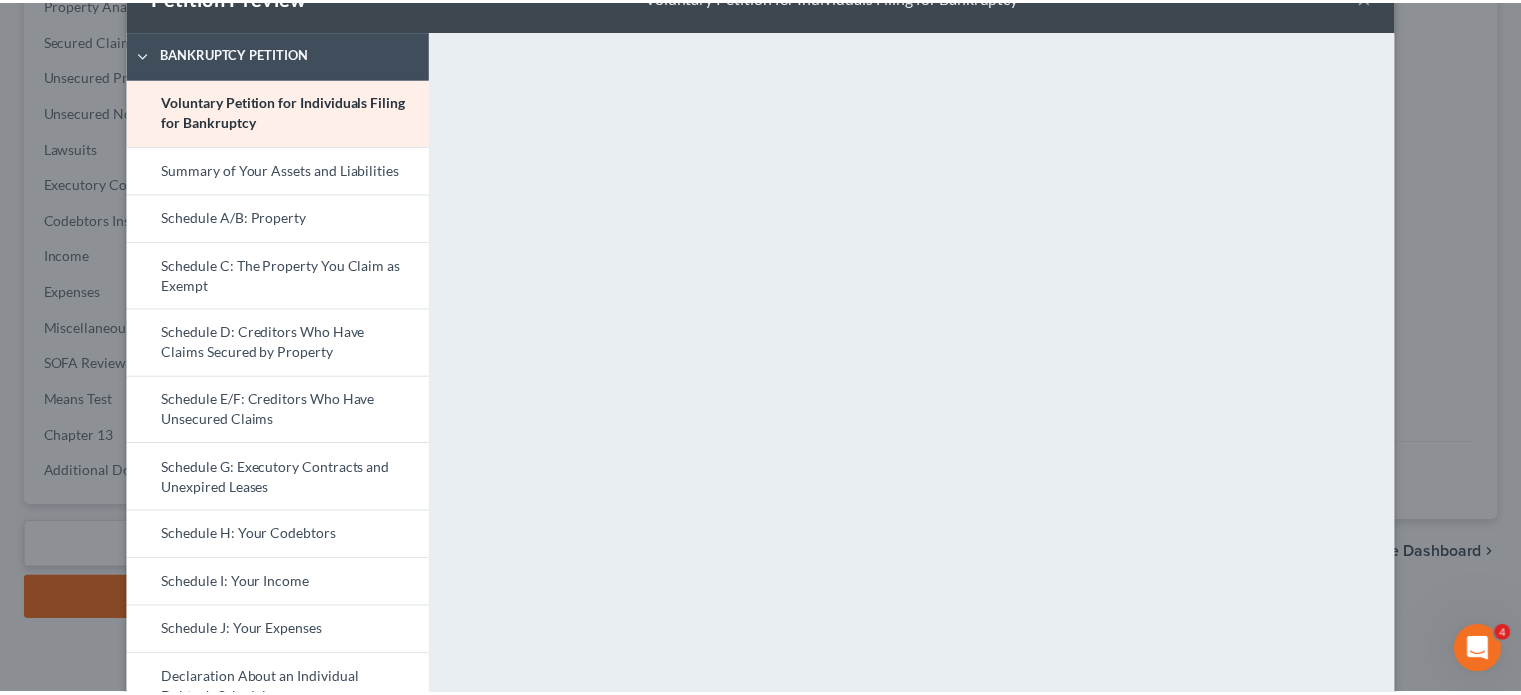 scroll, scrollTop: 0, scrollLeft: 0, axis: both 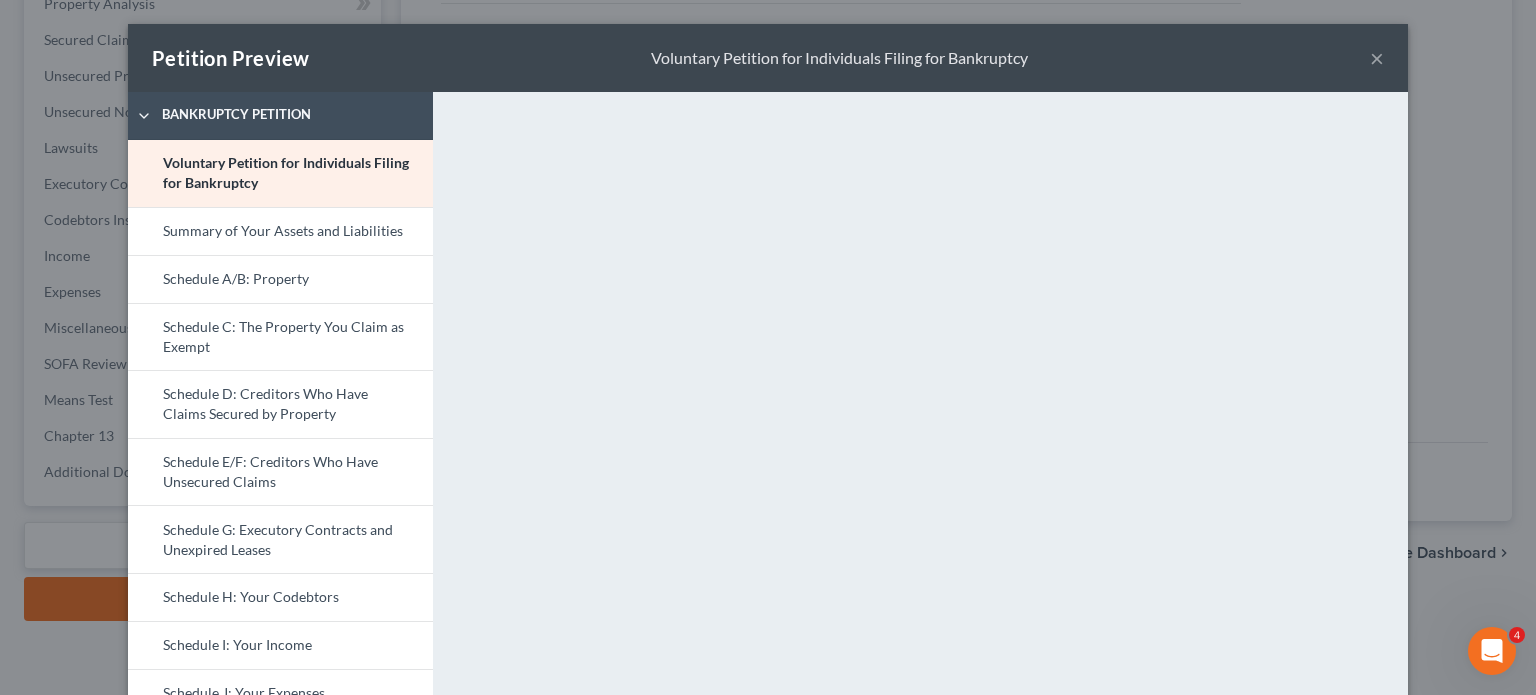 click on "×" at bounding box center [1377, 58] 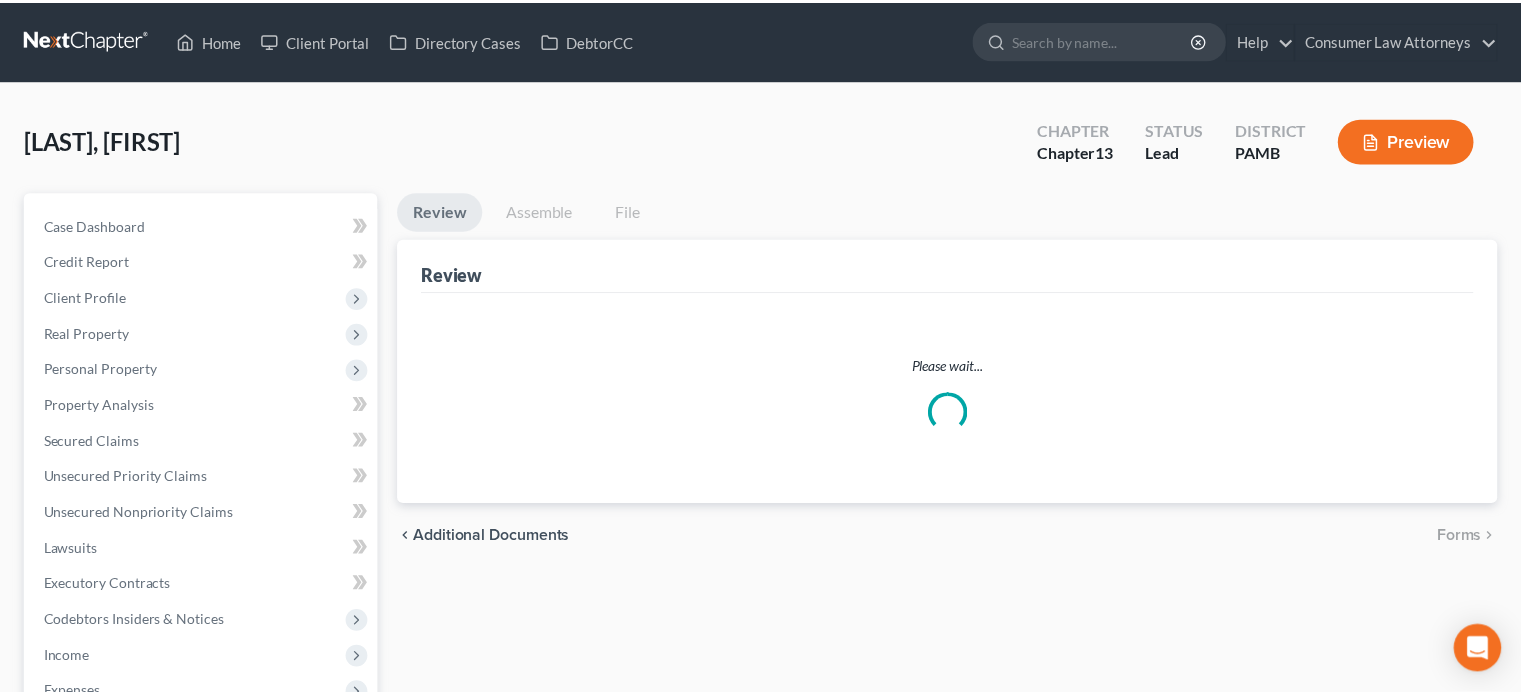 scroll, scrollTop: 402, scrollLeft: 0, axis: vertical 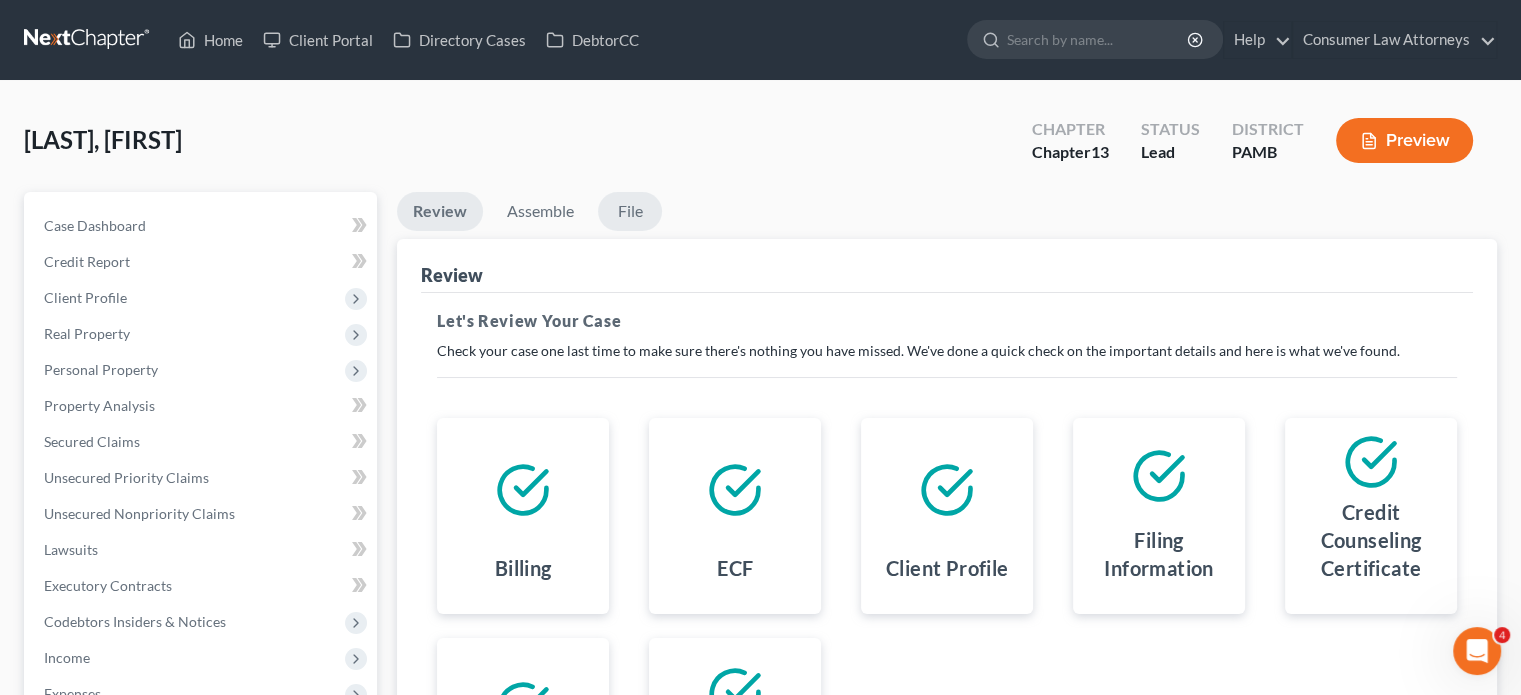 click on "File" at bounding box center (630, 211) 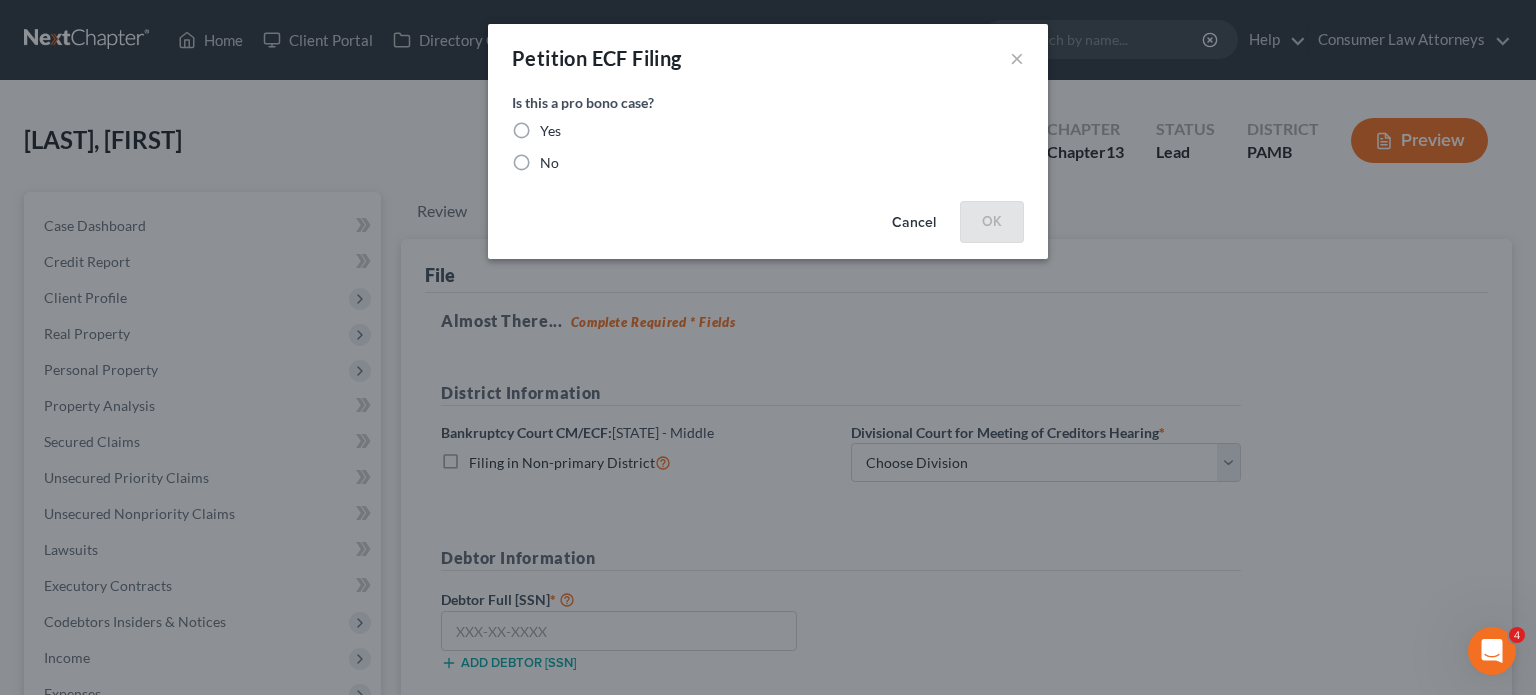 click on "Cancel" at bounding box center (914, 223) 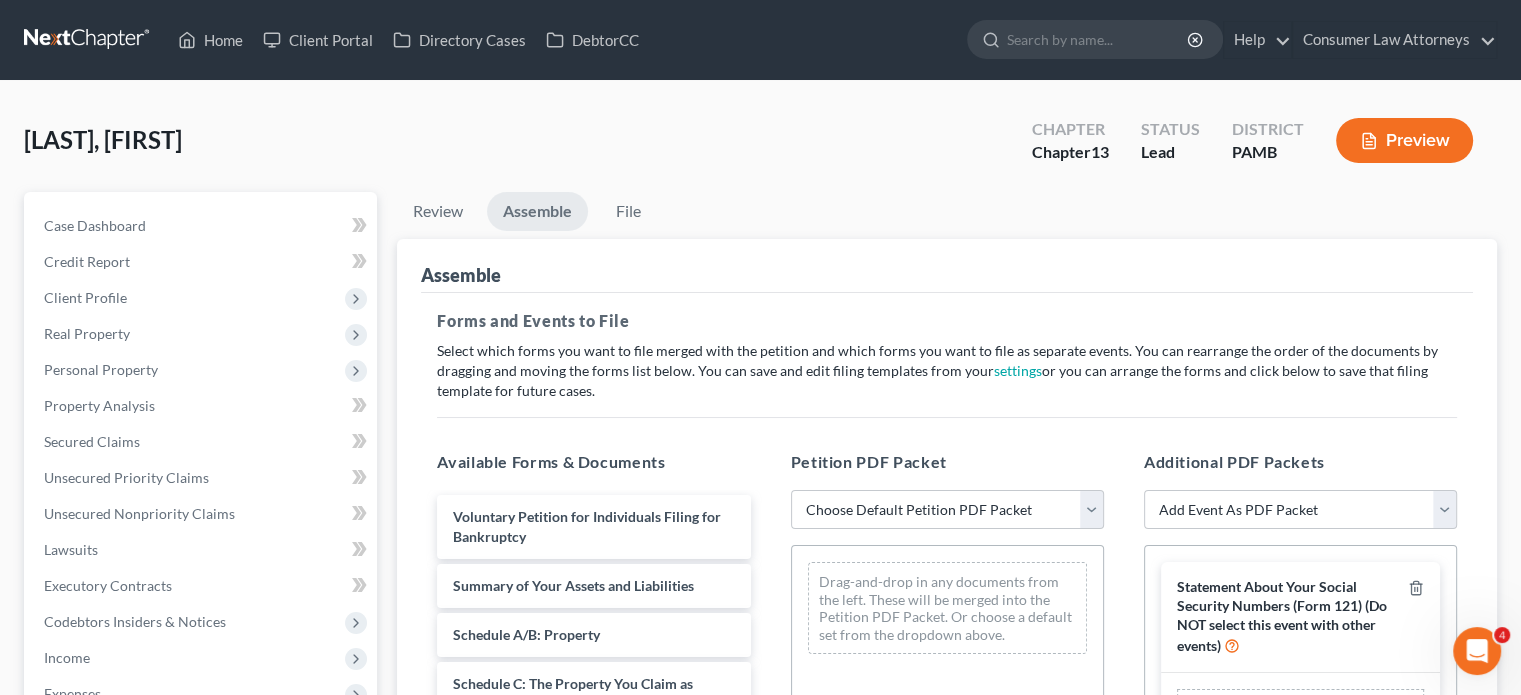 click on "Assemble" at bounding box center (537, 211) 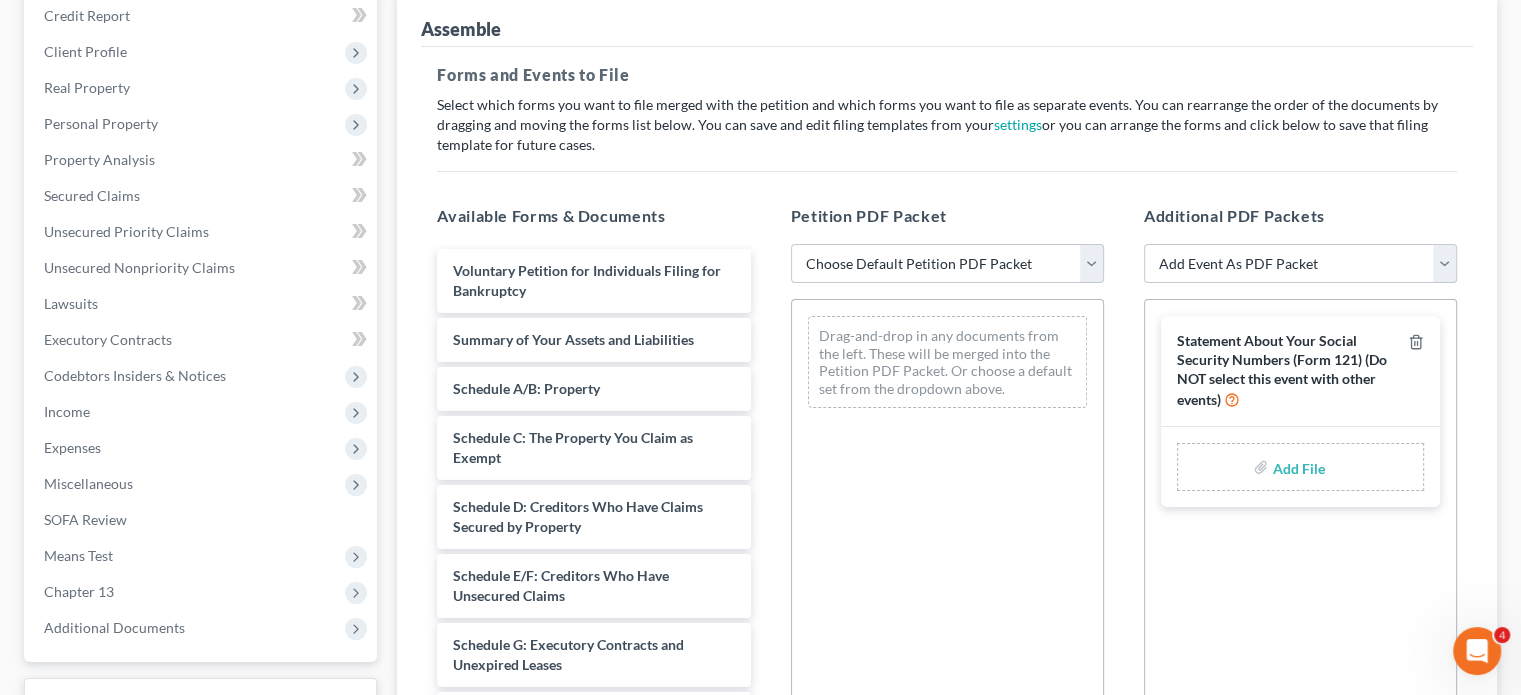 scroll, scrollTop: 300, scrollLeft: 0, axis: vertical 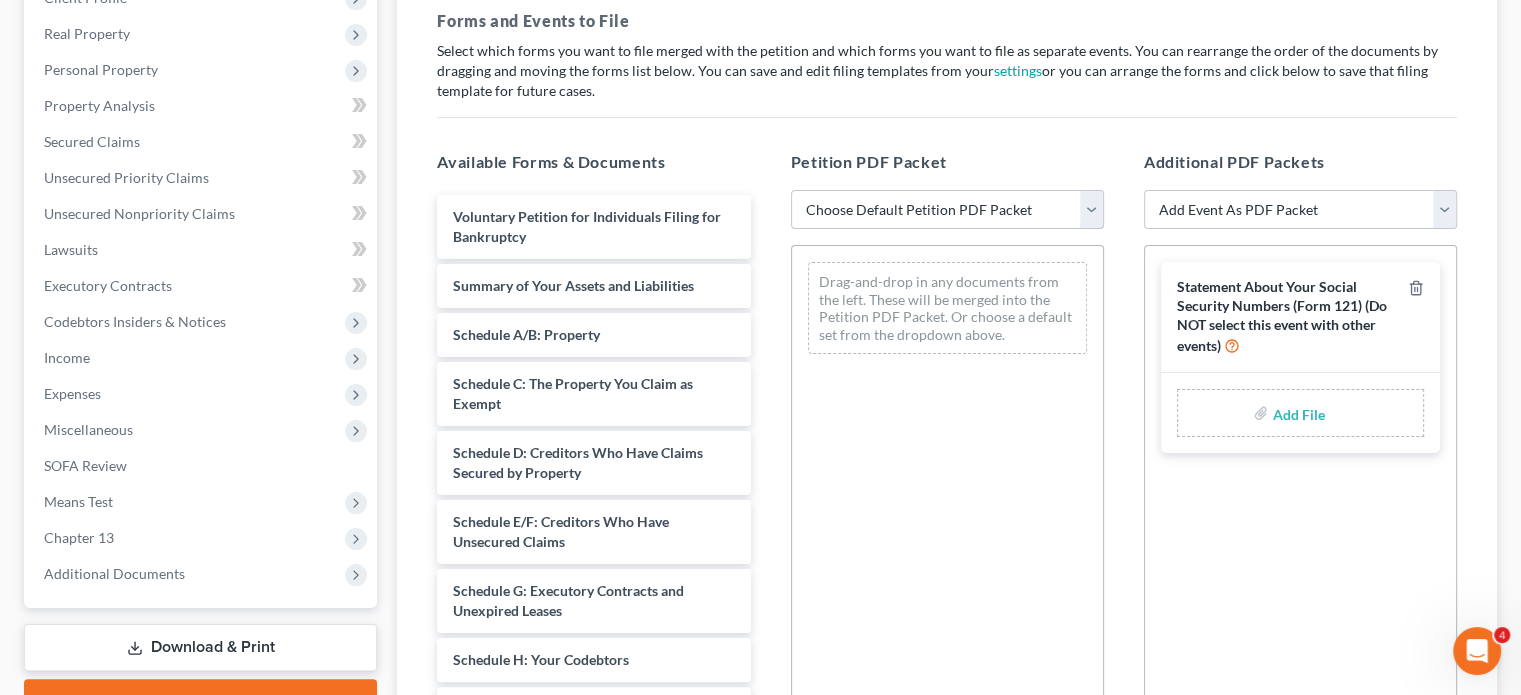click on "Choose Default Petition PDF Packet Emergency Filing (Voluntary Petition and Creditor List Only) Chapter 13 Template" at bounding box center [947, 210] 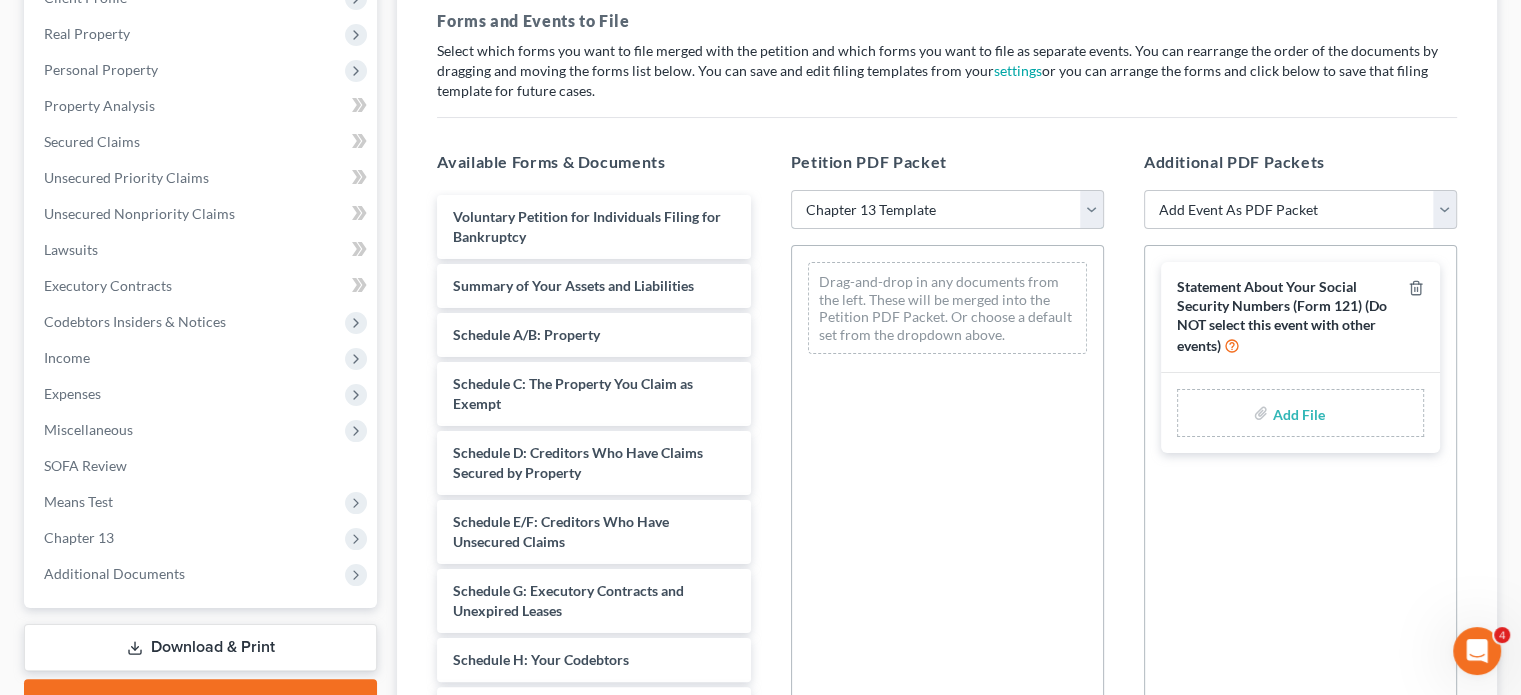 click on "Choose Default Petition PDF Packet Emergency Filing (Voluntary Petition and Creditor List Only) Chapter 13 Template" at bounding box center (947, 210) 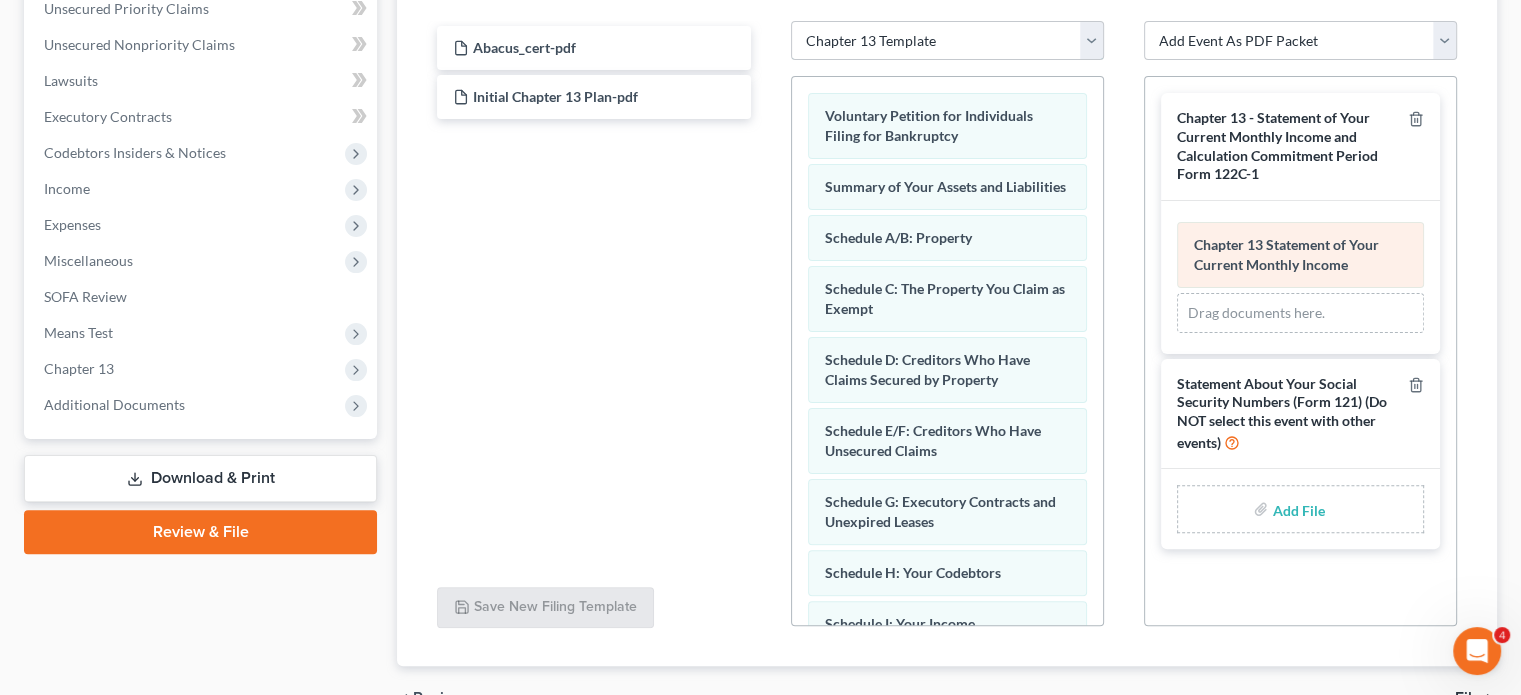 scroll, scrollTop: 578, scrollLeft: 0, axis: vertical 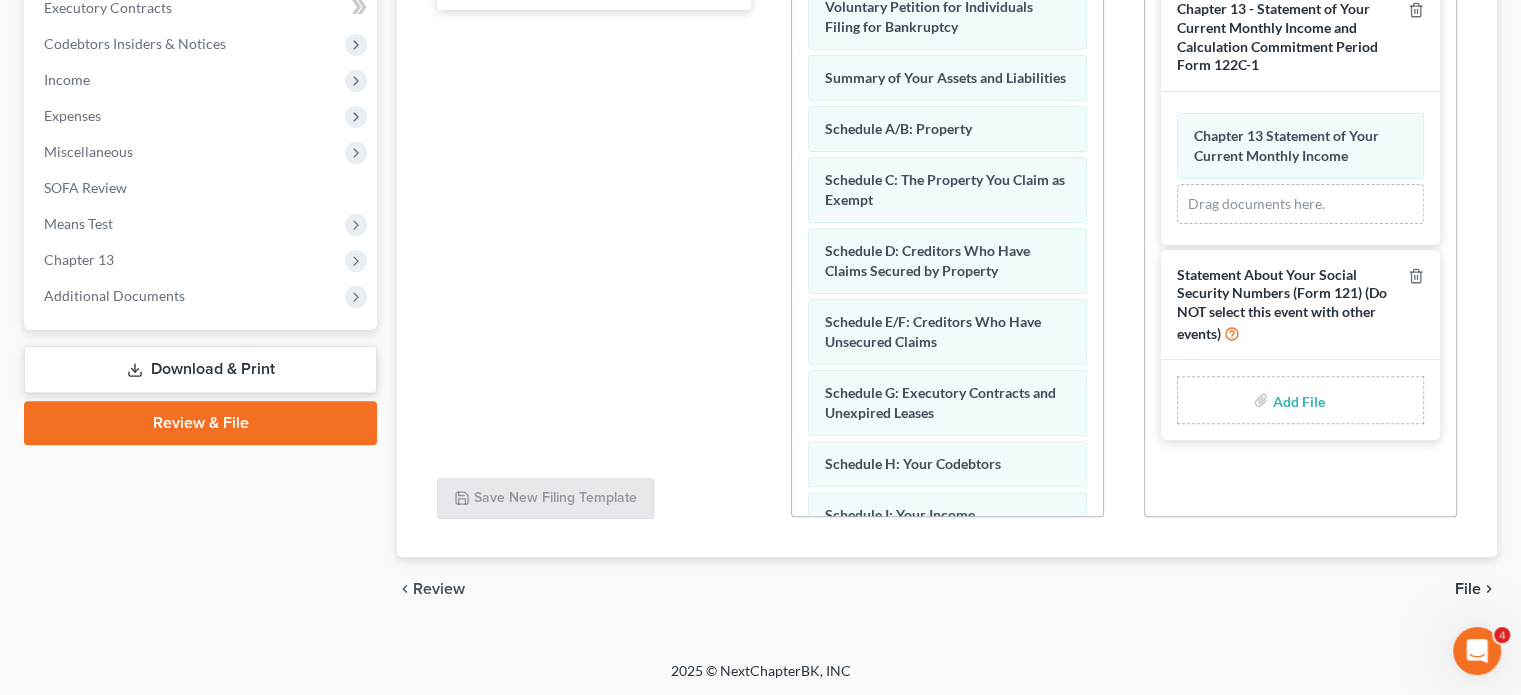 click on "File" at bounding box center (1468, 589) 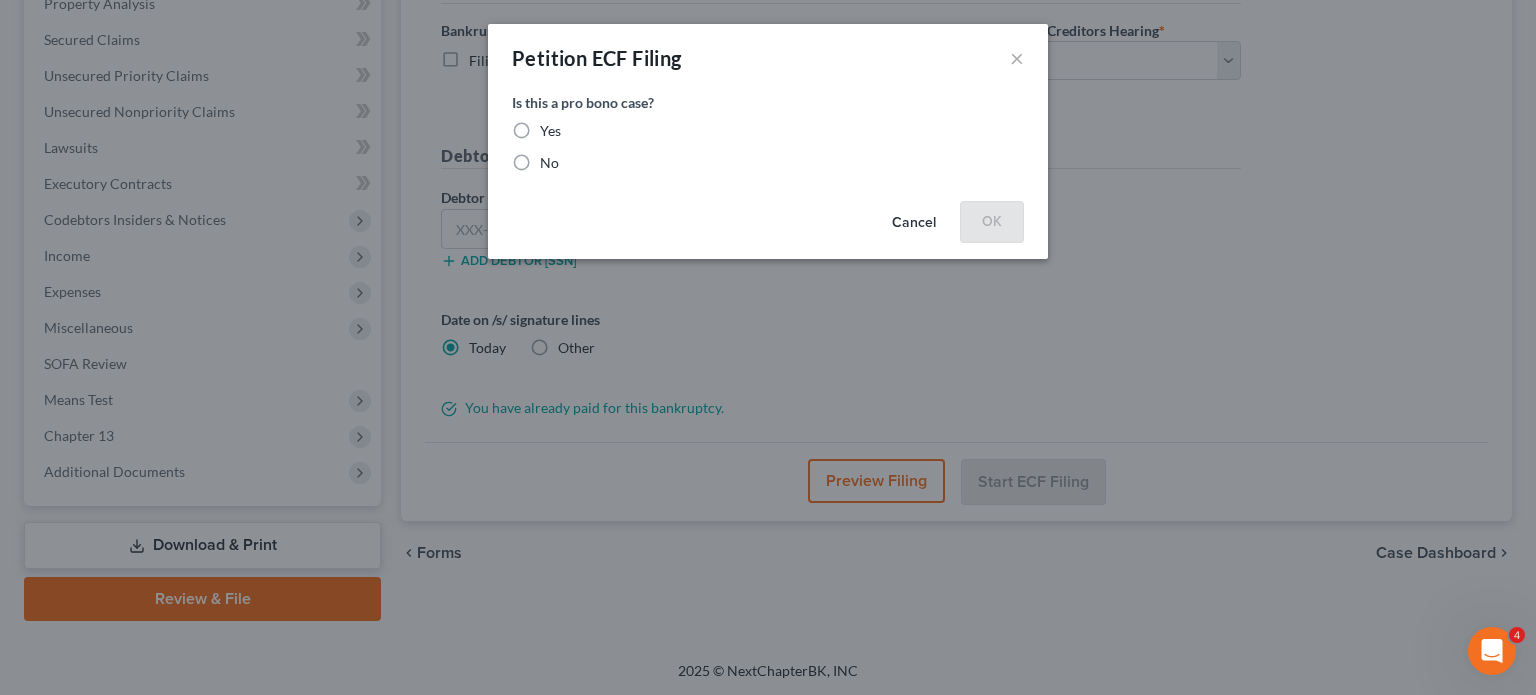 click on "No" at bounding box center [549, 163] 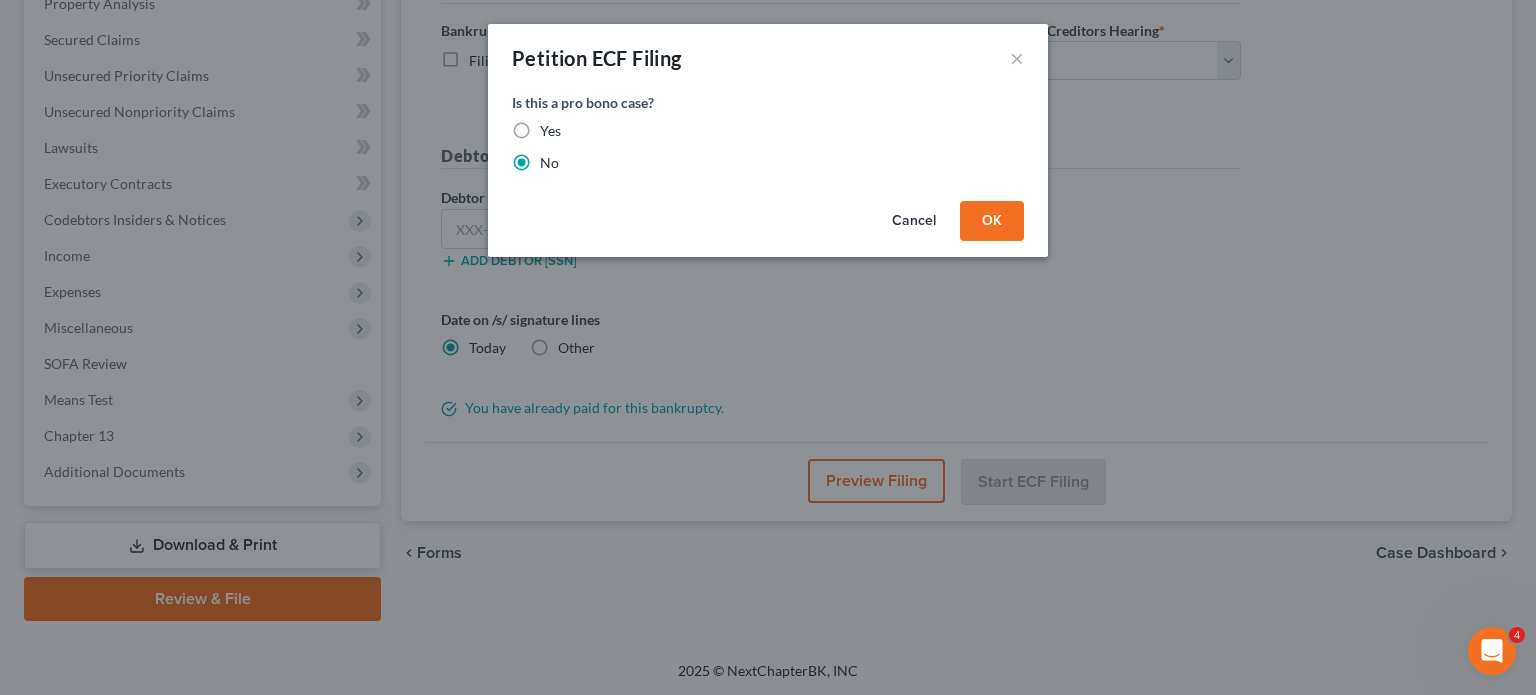 click on "OK" at bounding box center (992, 221) 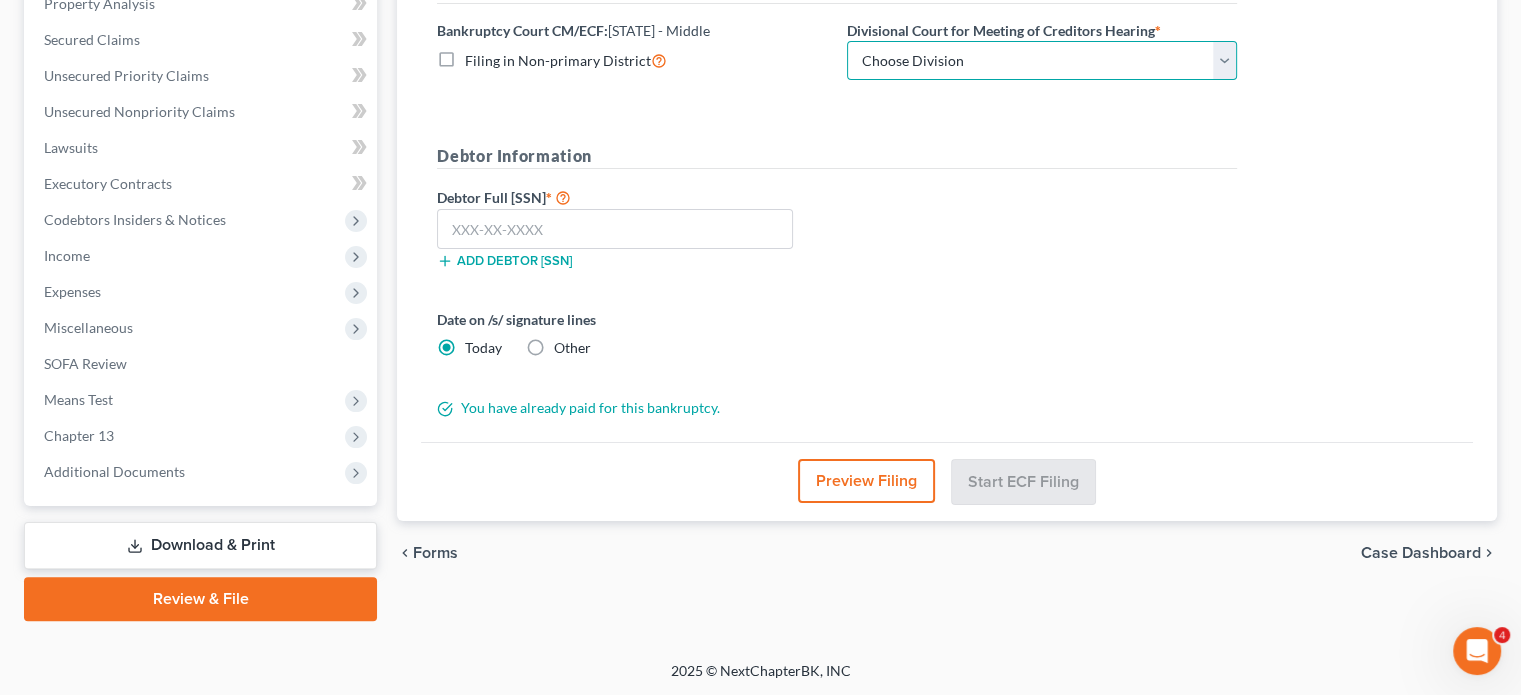 click on "Choose Division Harrisburg Wilkes-Barre Williamsport Williamsport/ Wilkes-Barre" at bounding box center (1042, 61) 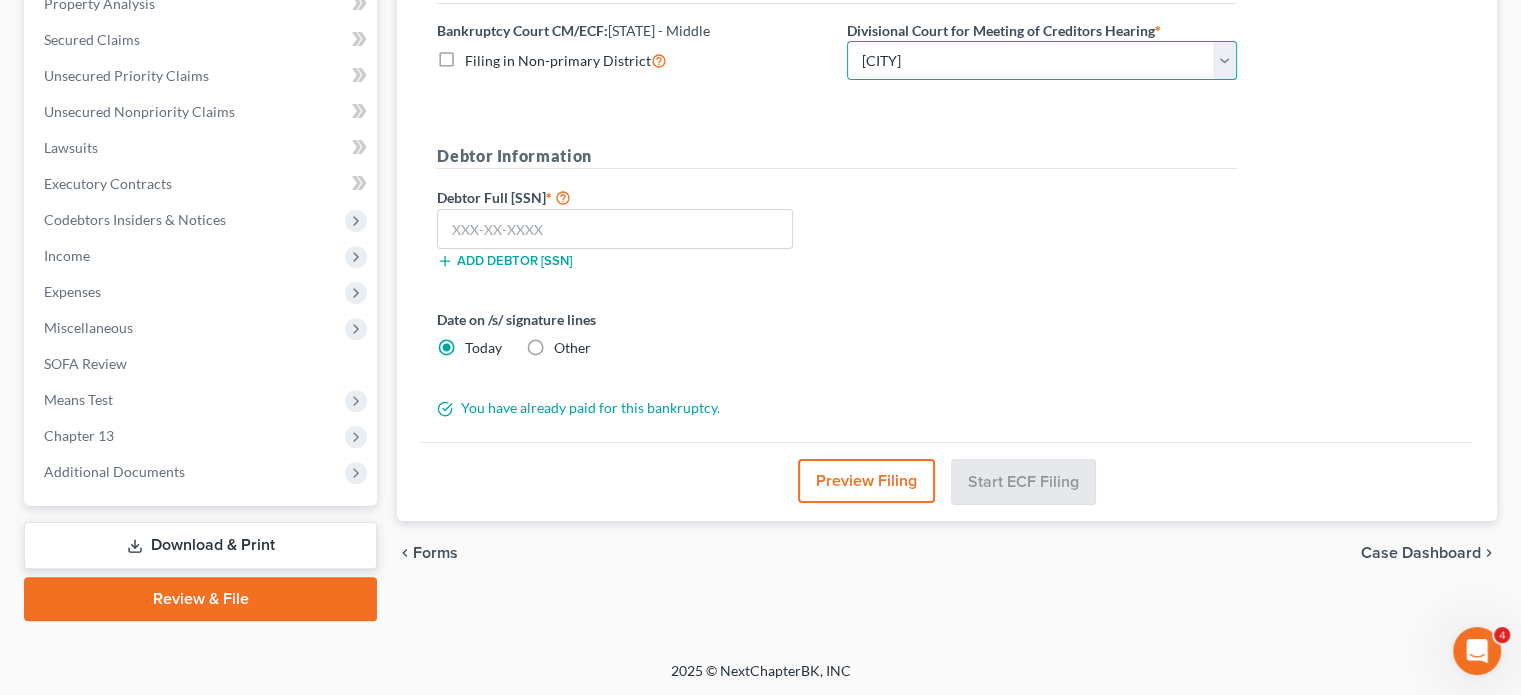 click on "Choose Division Harrisburg Wilkes-Barre Williamsport Williamsport/ Wilkes-Barre" at bounding box center (1042, 61) 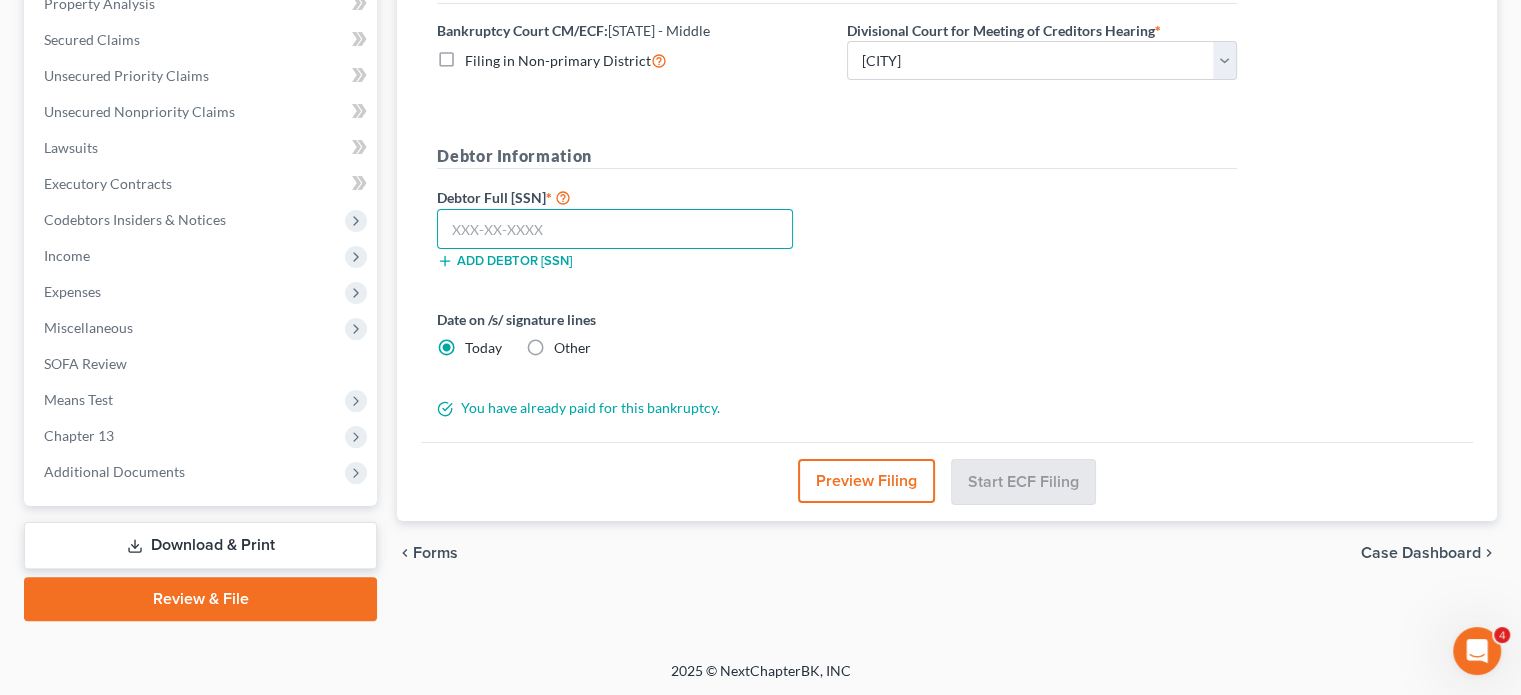 click at bounding box center (615, 229) 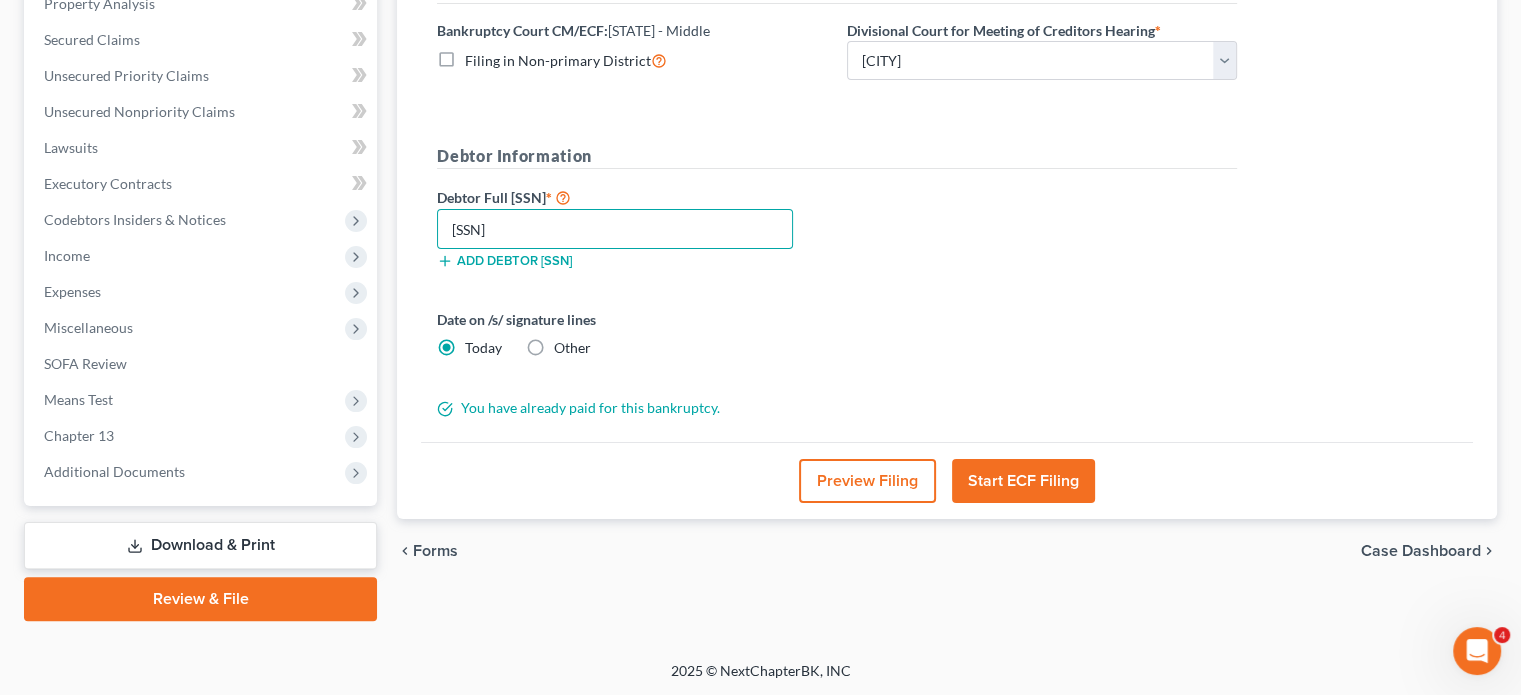 type on "196-38-4825" 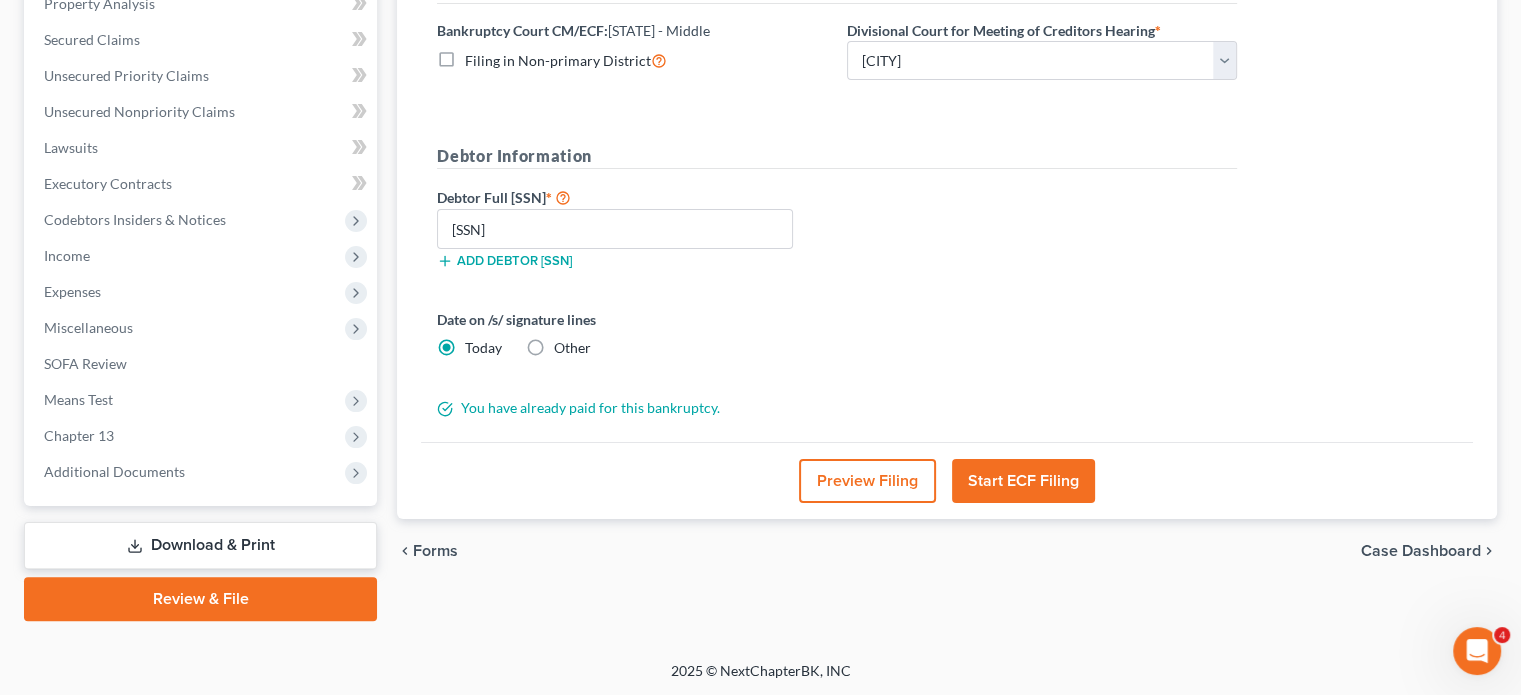 click on "Date on /s/ signature lines" at bounding box center (632, 319) 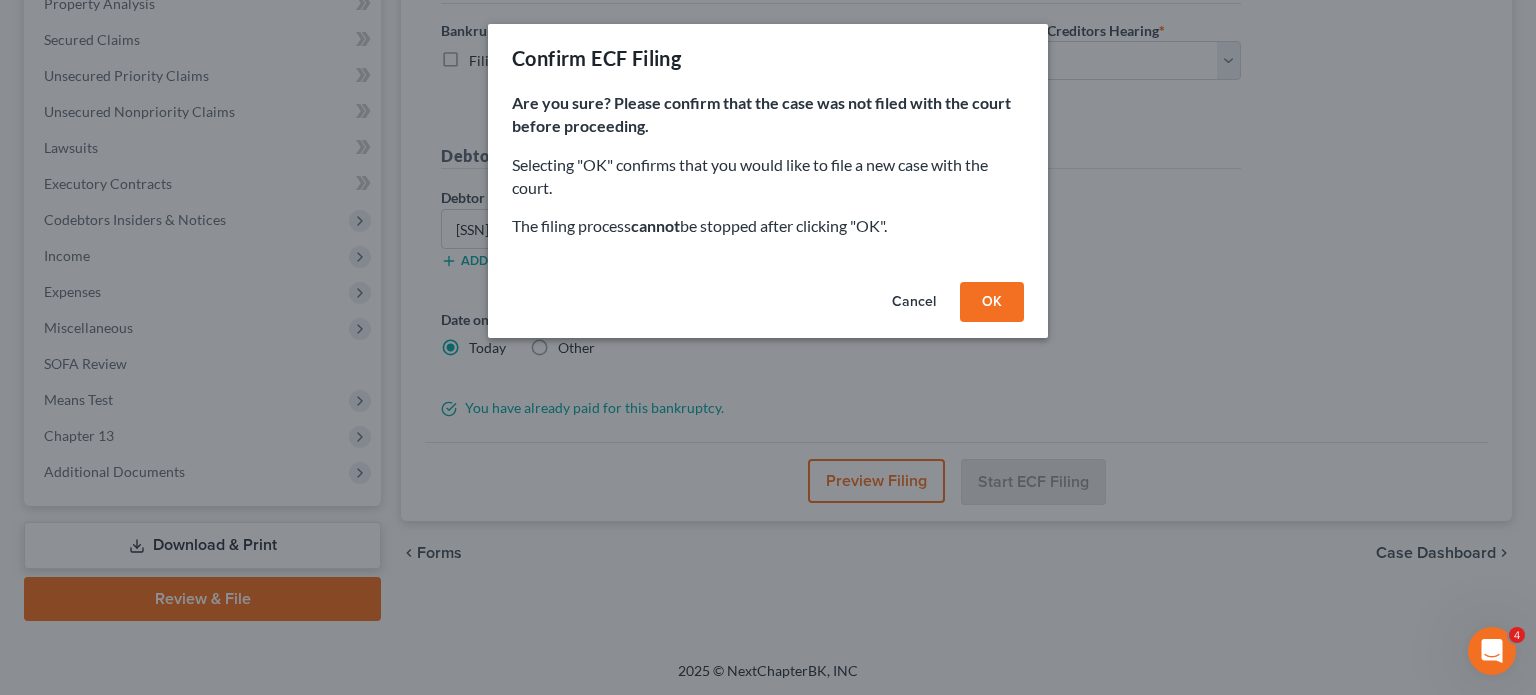 click on "OK" at bounding box center (992, 302) 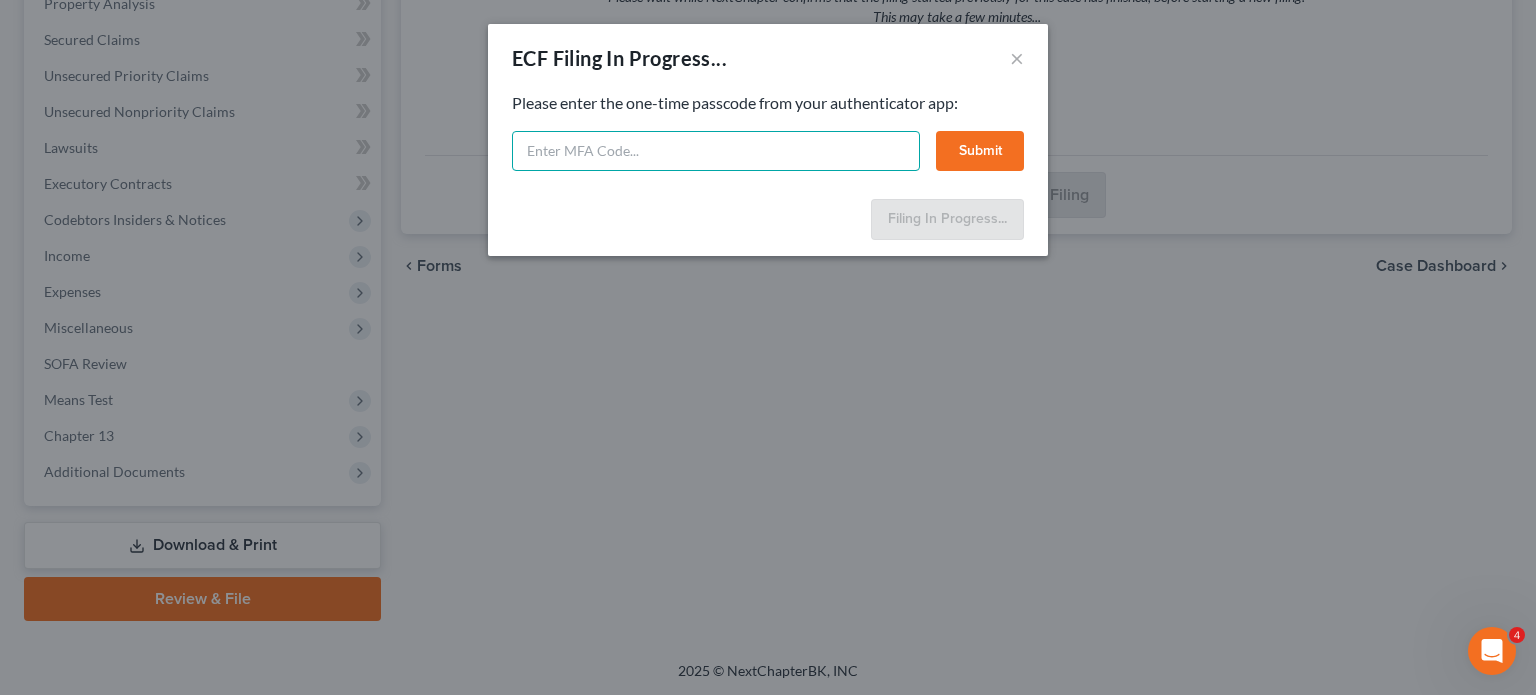 click at bounding box center (716, 151) 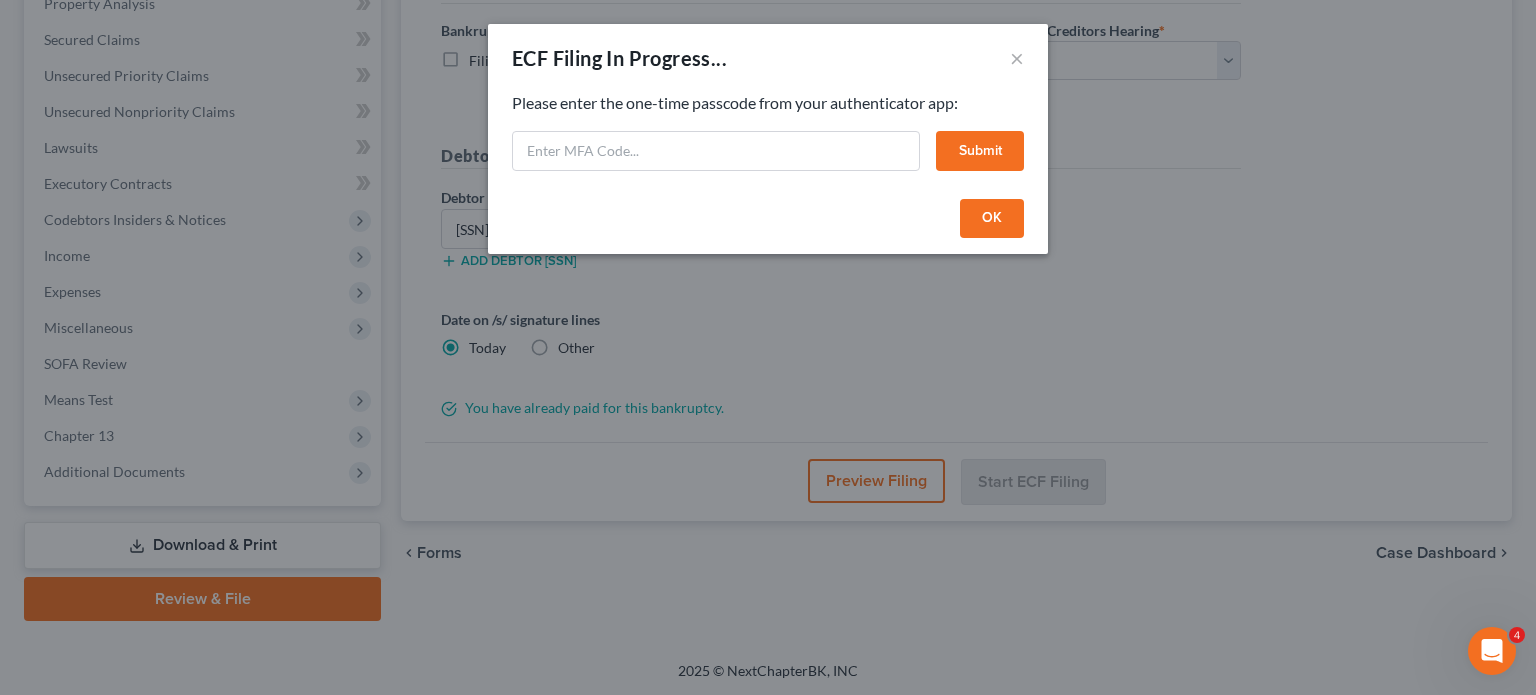 click on "OK" at bounding box center (992, 219) 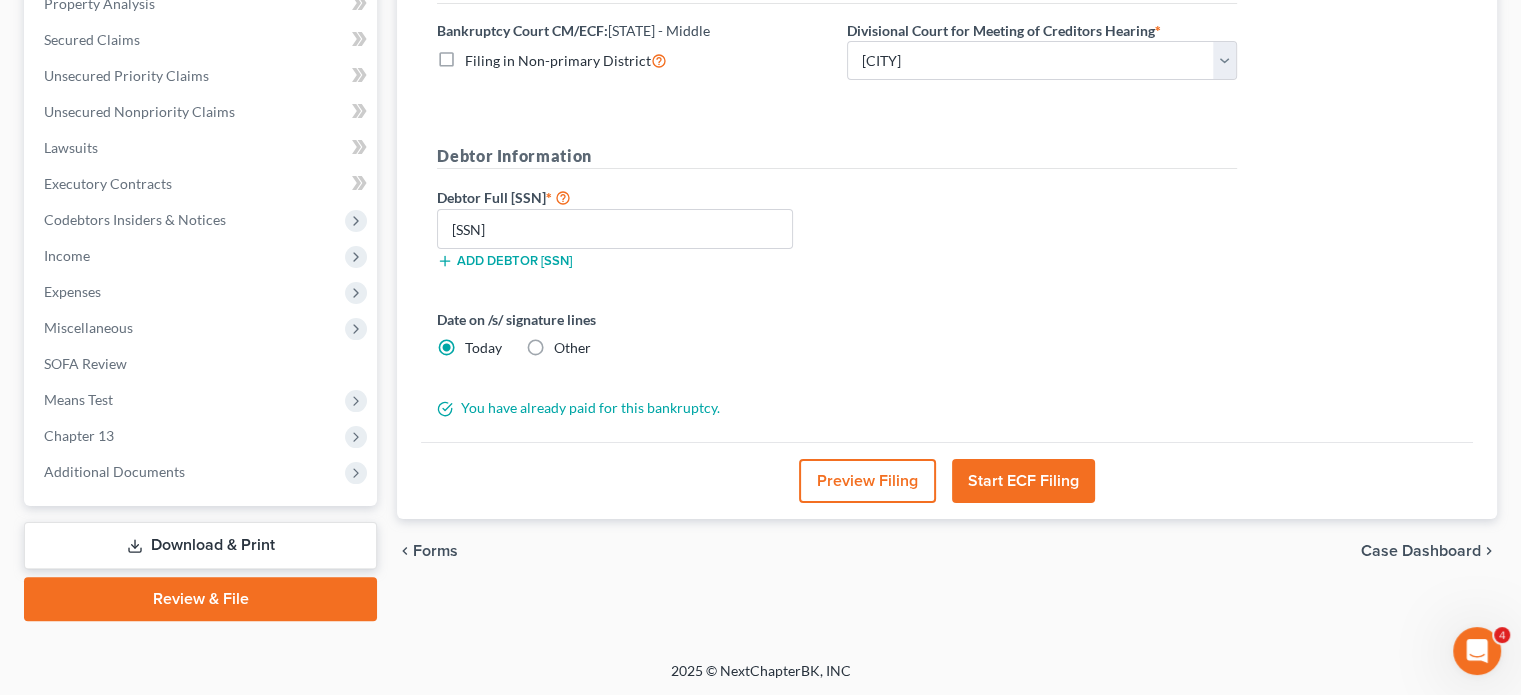 click on "Start ECF Filing" at bounding box center [1023, 481] 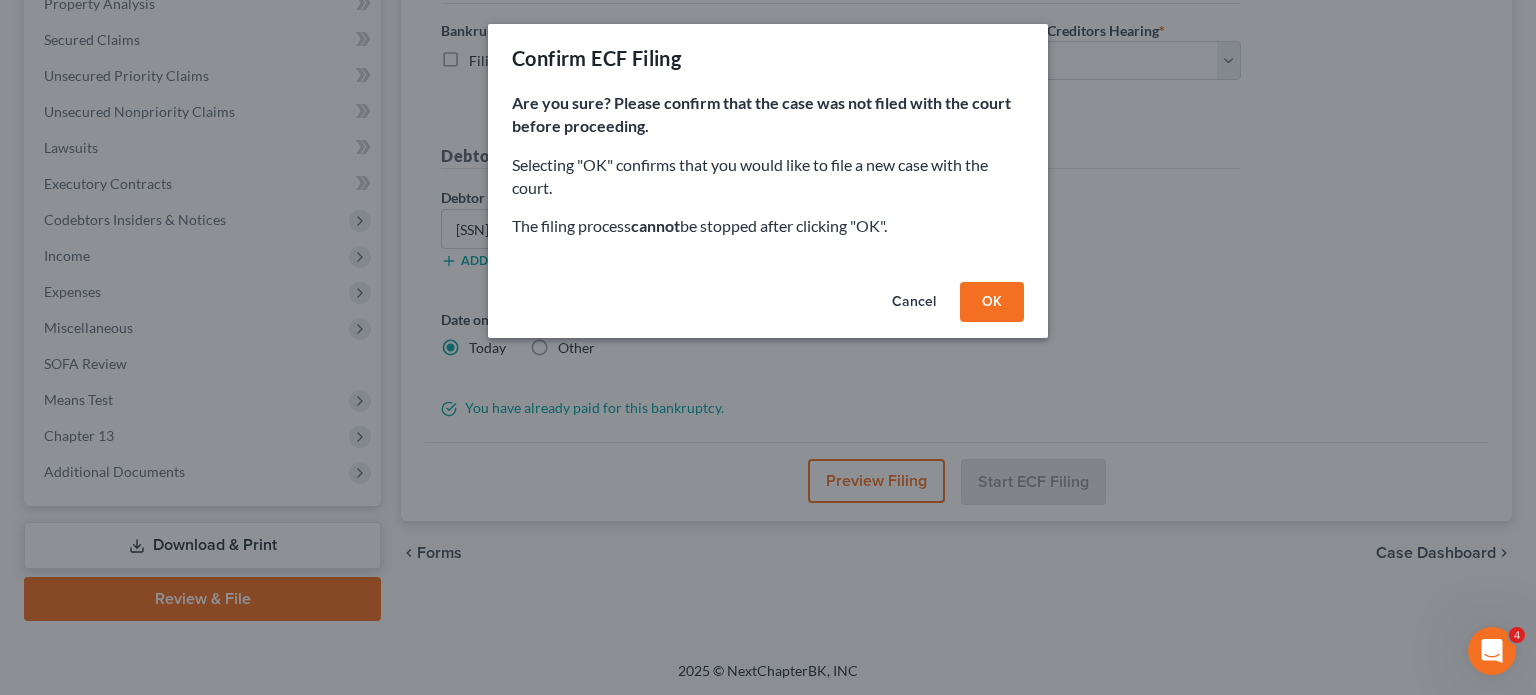 click on "Cancel" at bounding box center [914, 302] 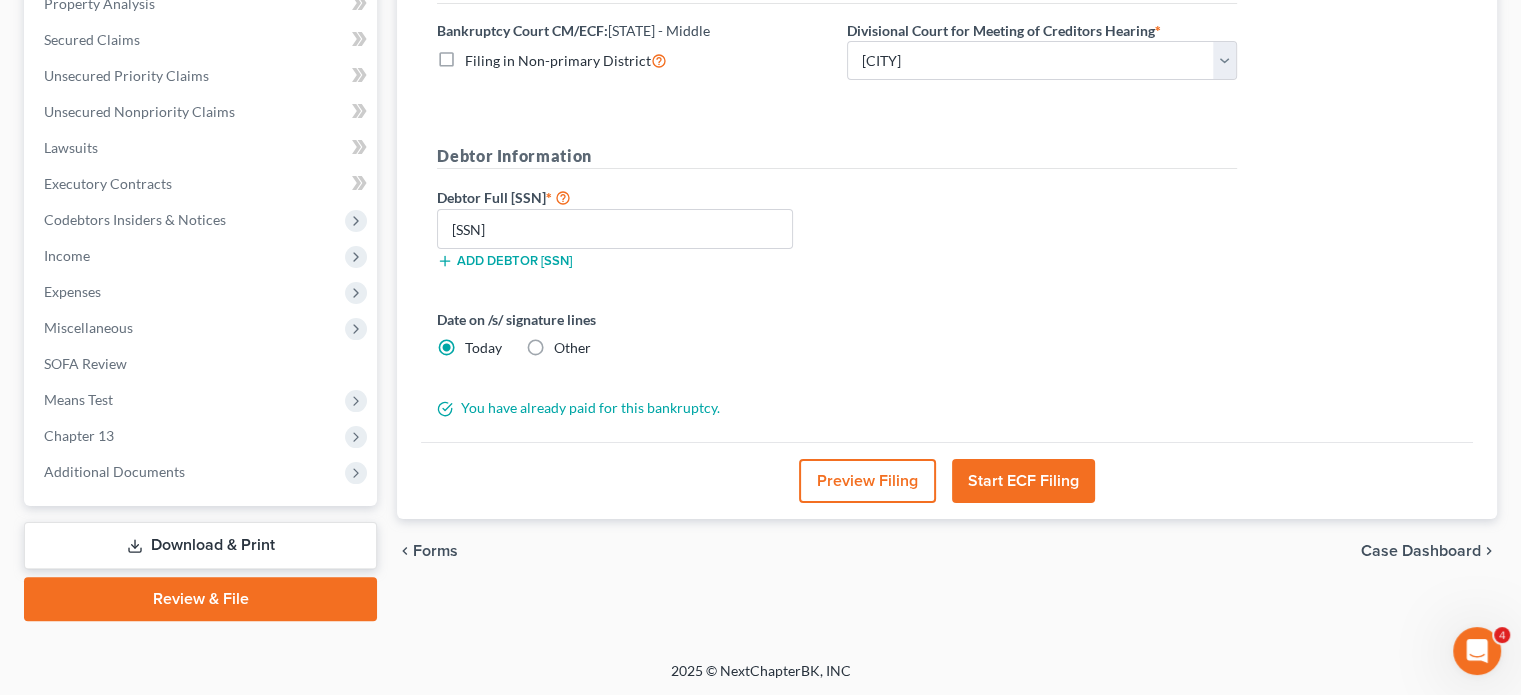 click on "Start ECF Filing" at bounding box center [1023, 481] 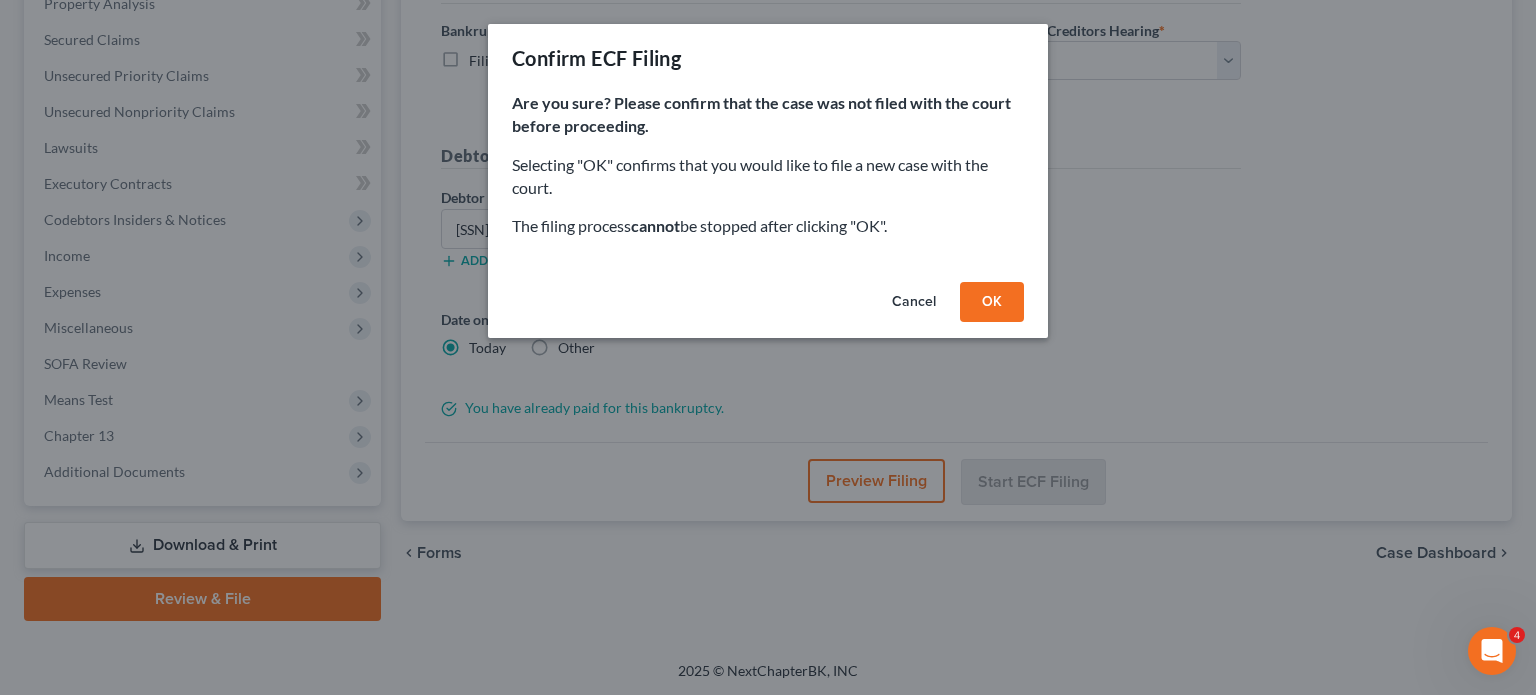 click on "OK" at bounding box center (992, 302) 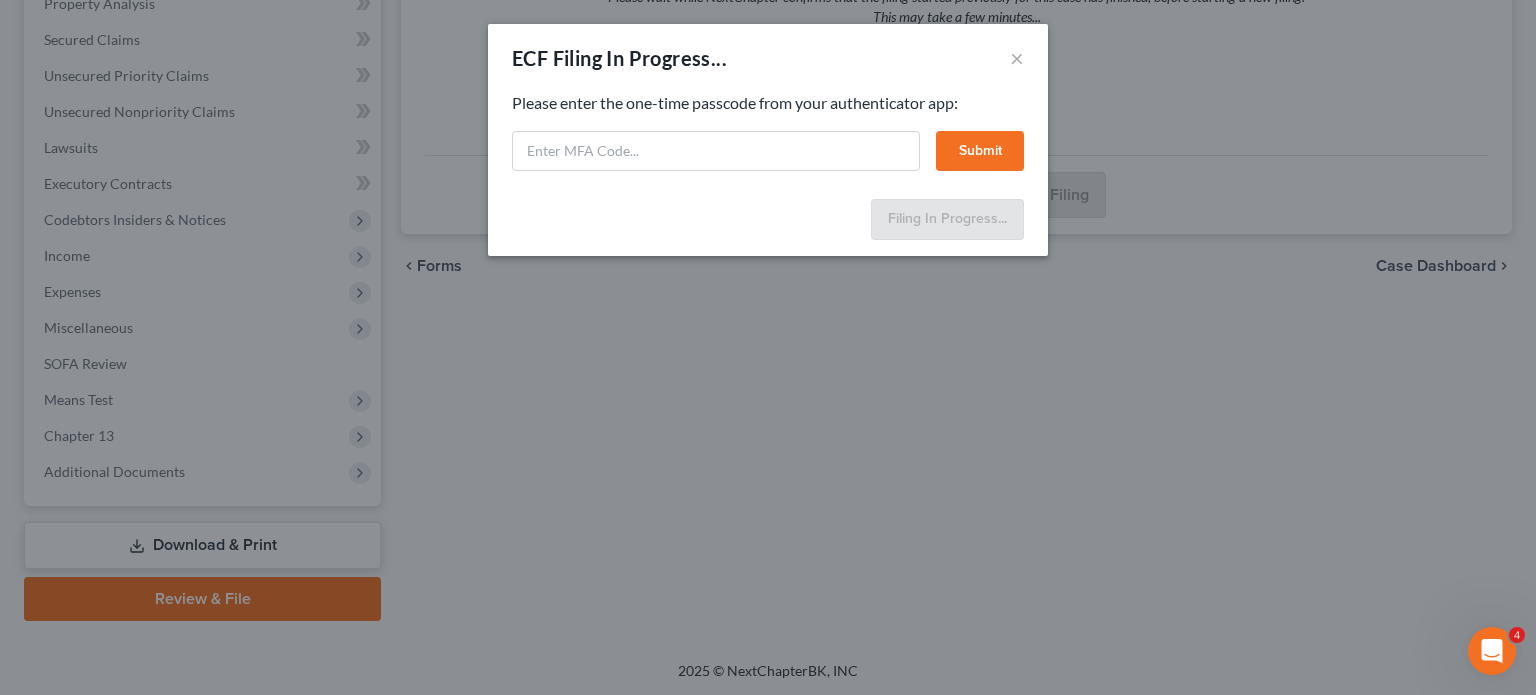 select on "1" 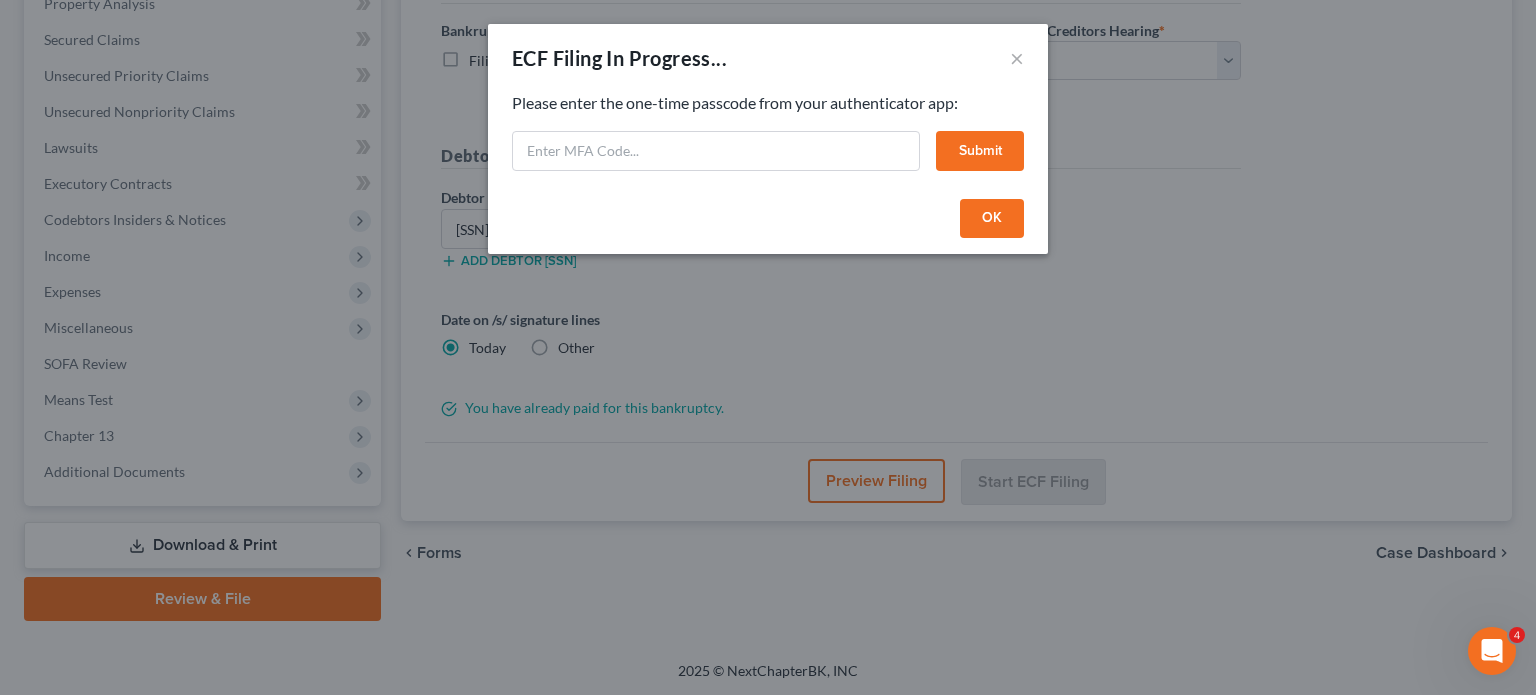 click on "OK" at bounding box center [992, 219] 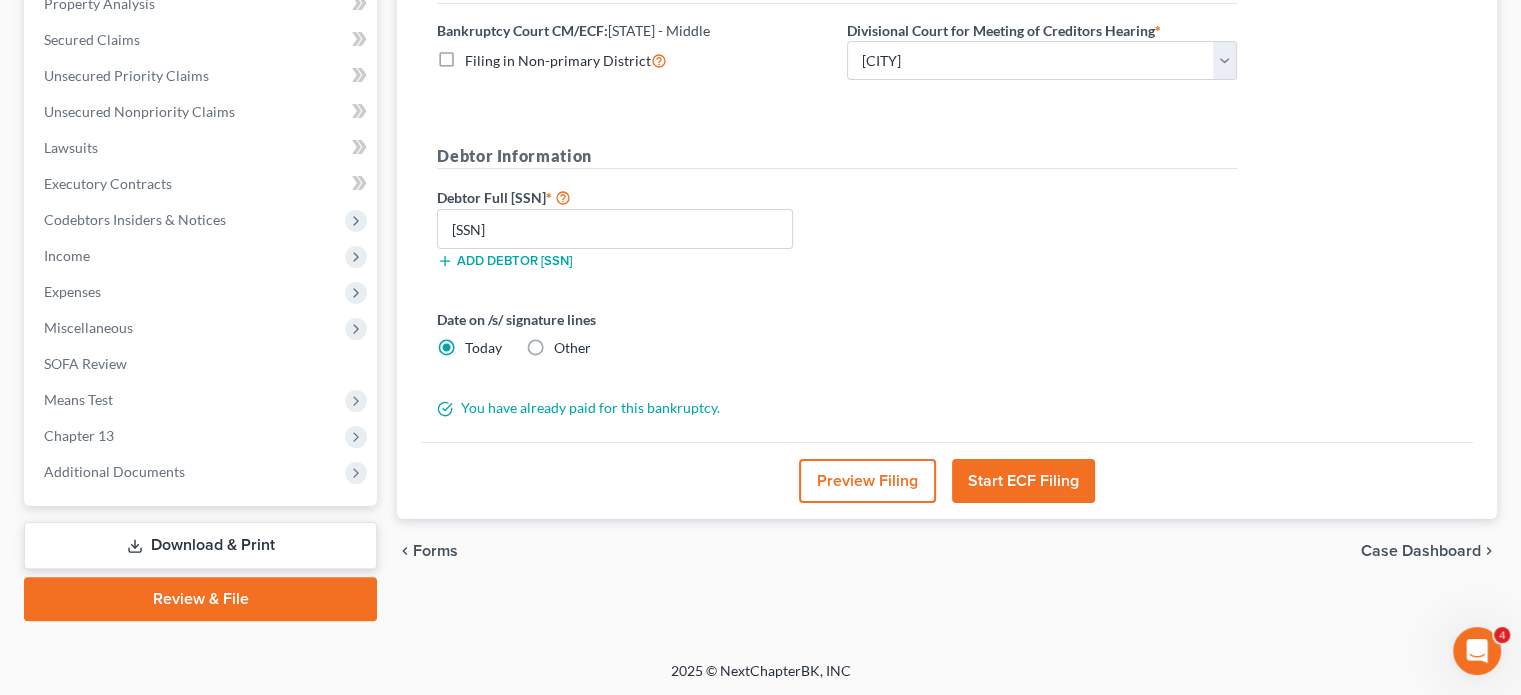 click on "Download & Print" at bounding box center (200, 545) 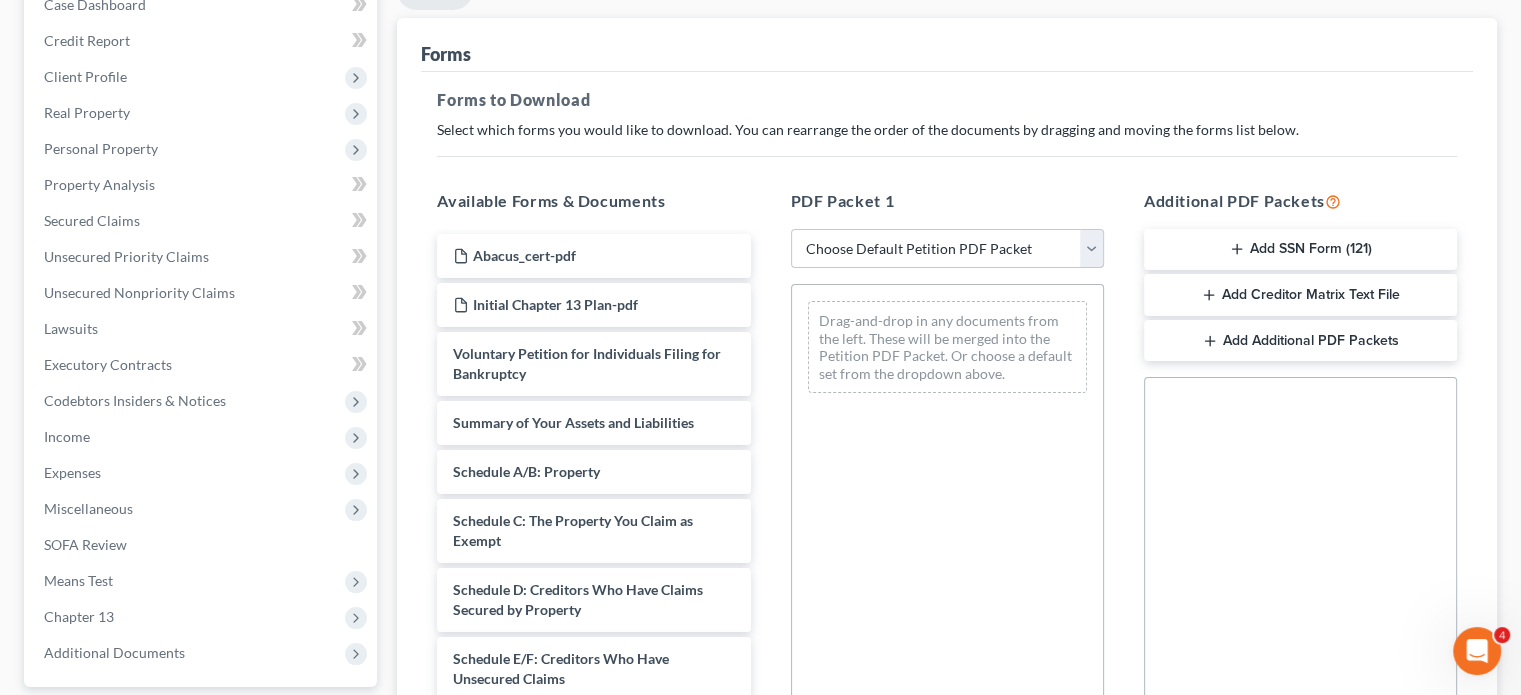 scroll, scrollTop: 300, scrollLeft: 0, axis: vertical 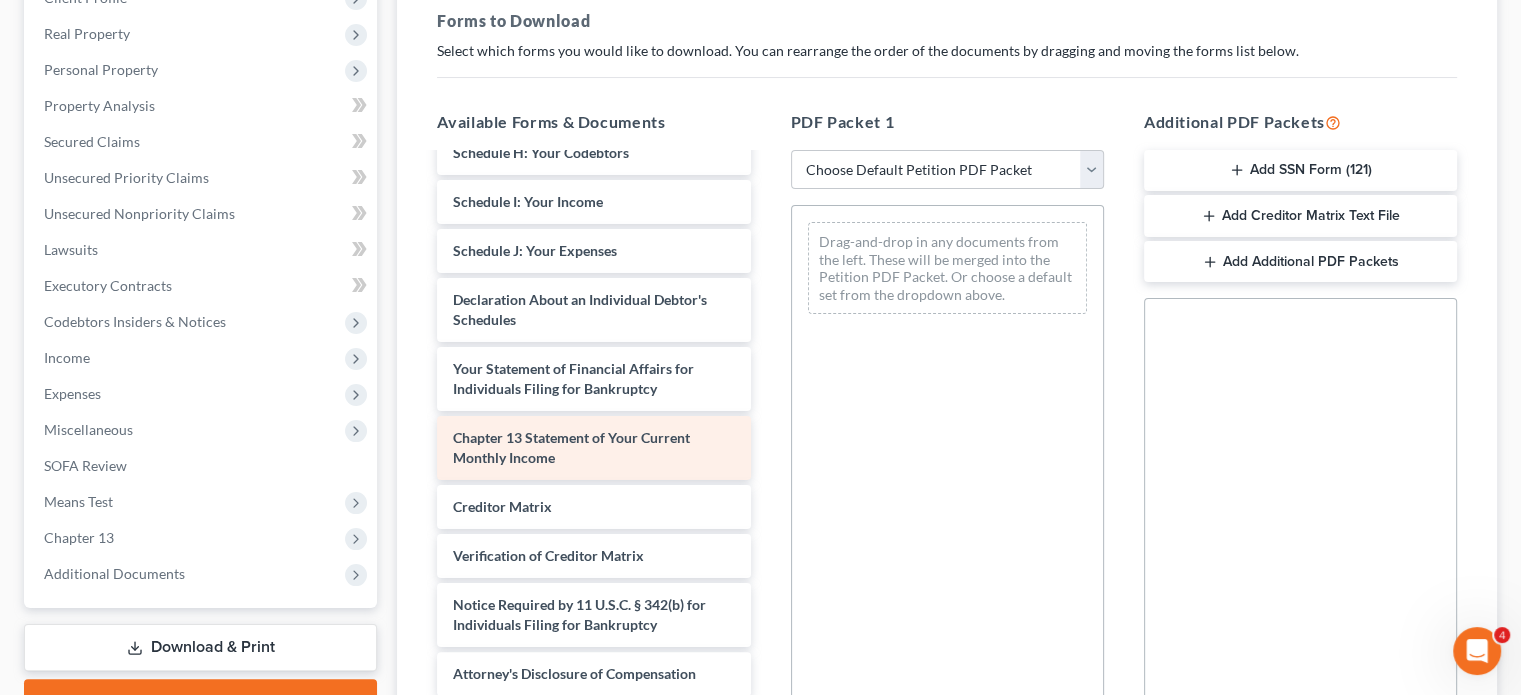 click on "Chapter 13 Statement of Your Current Monthly Income" at bounding box center [593, 448] 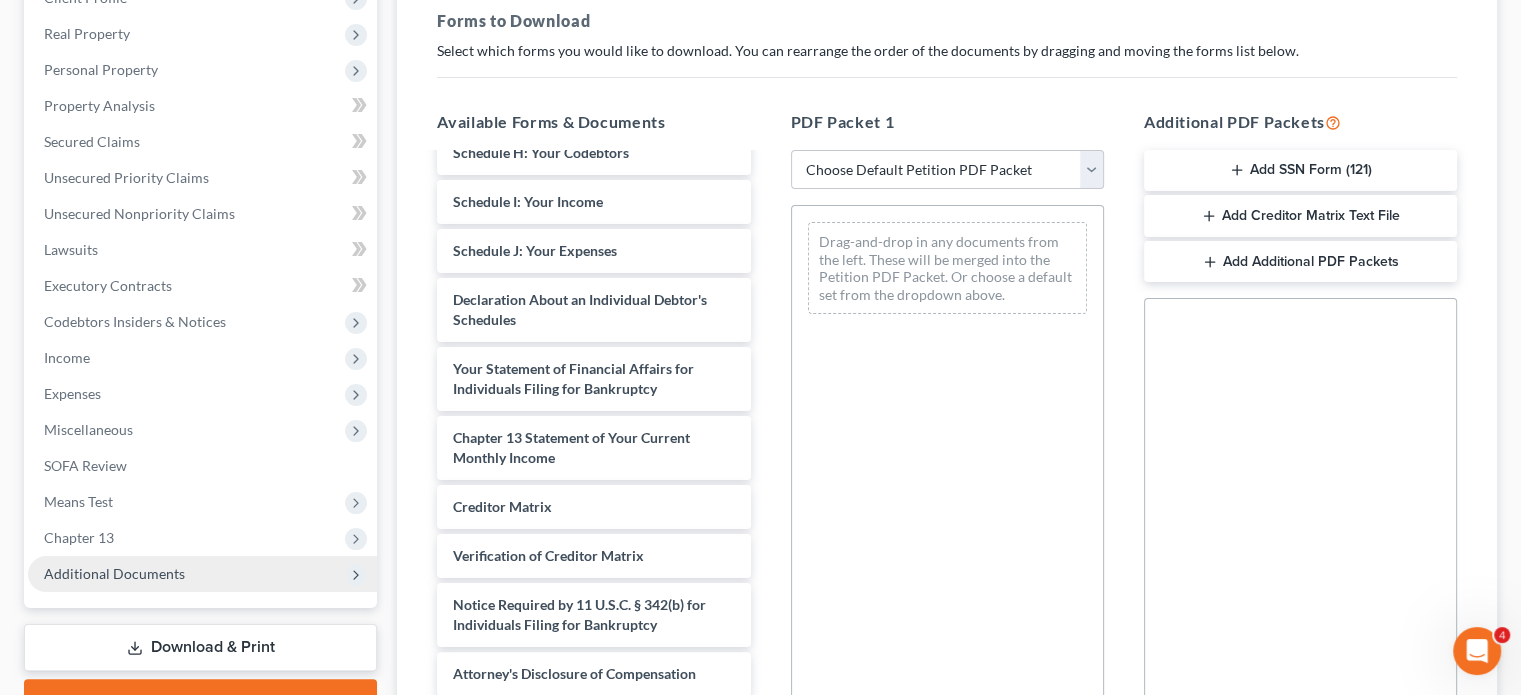click on "Additional Documents" at bounding box center (114, 573) 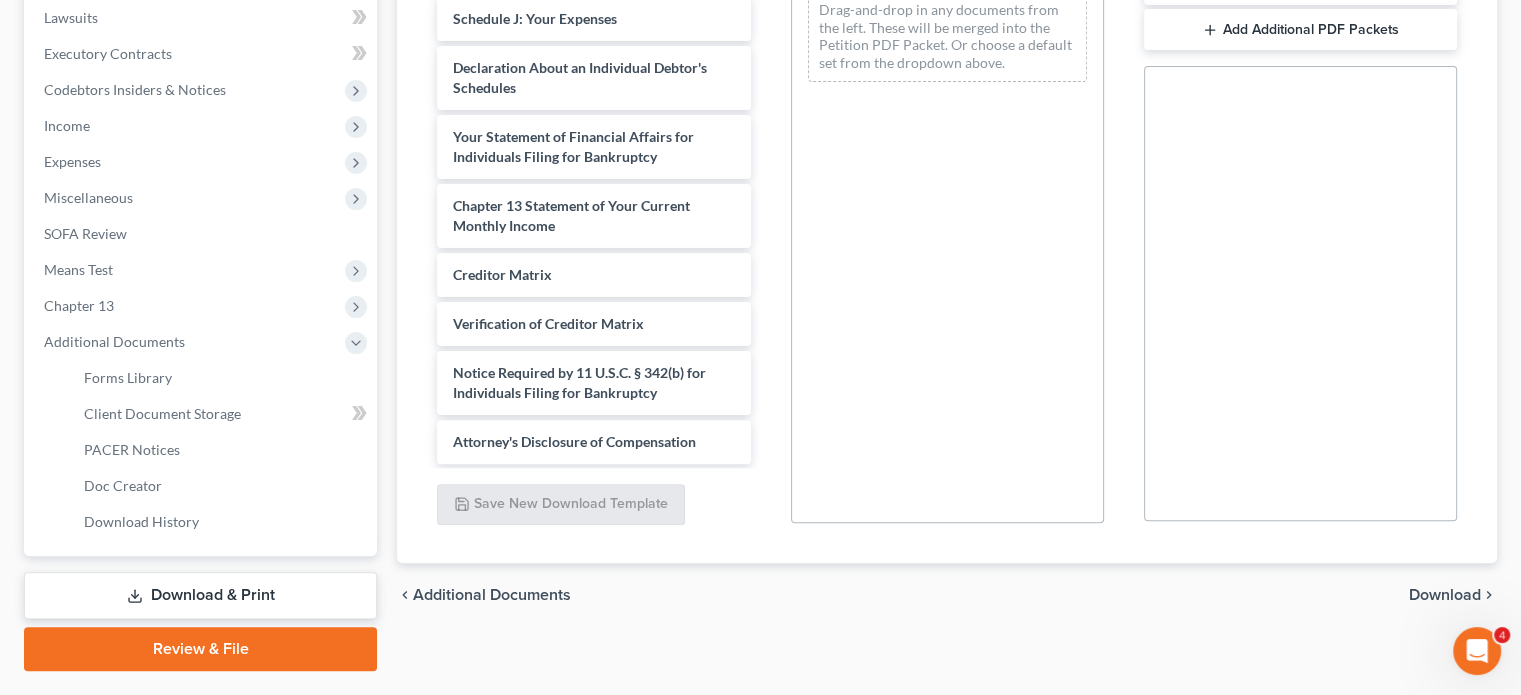 scroll, scrollTop: 582, scrollLeft: 0, axis: vertical 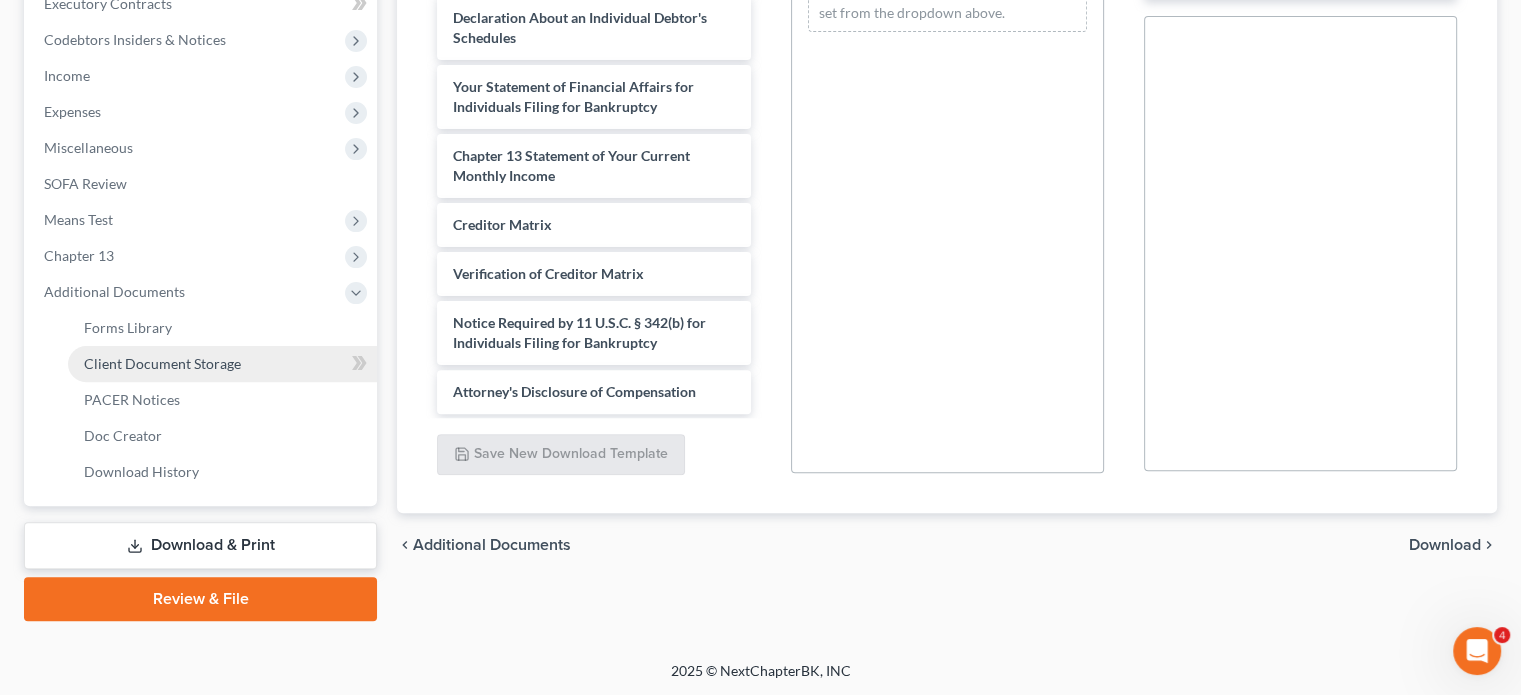 click on "Client Document Storage" at bounding box center [222, 364] 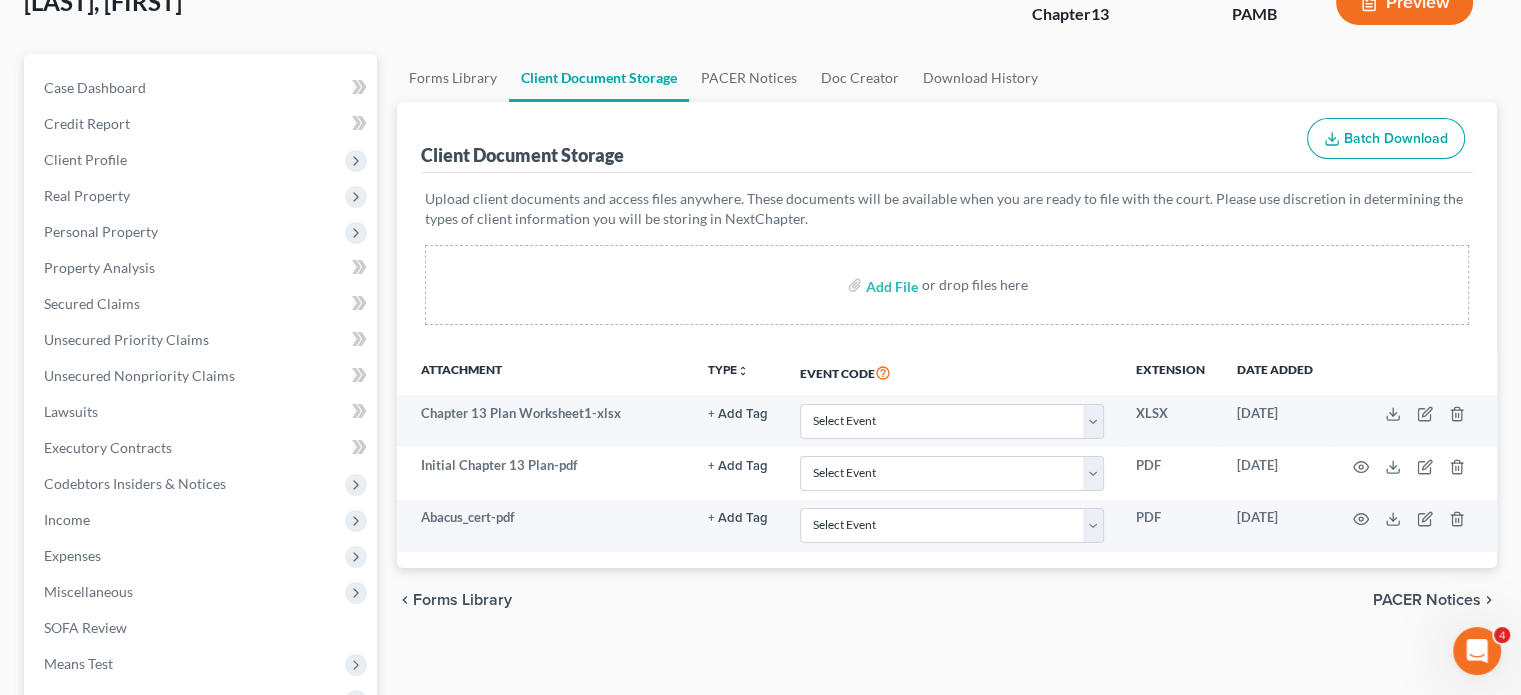 scroll, scrollTop: 200, scrollLeft: 0, axis: vertical 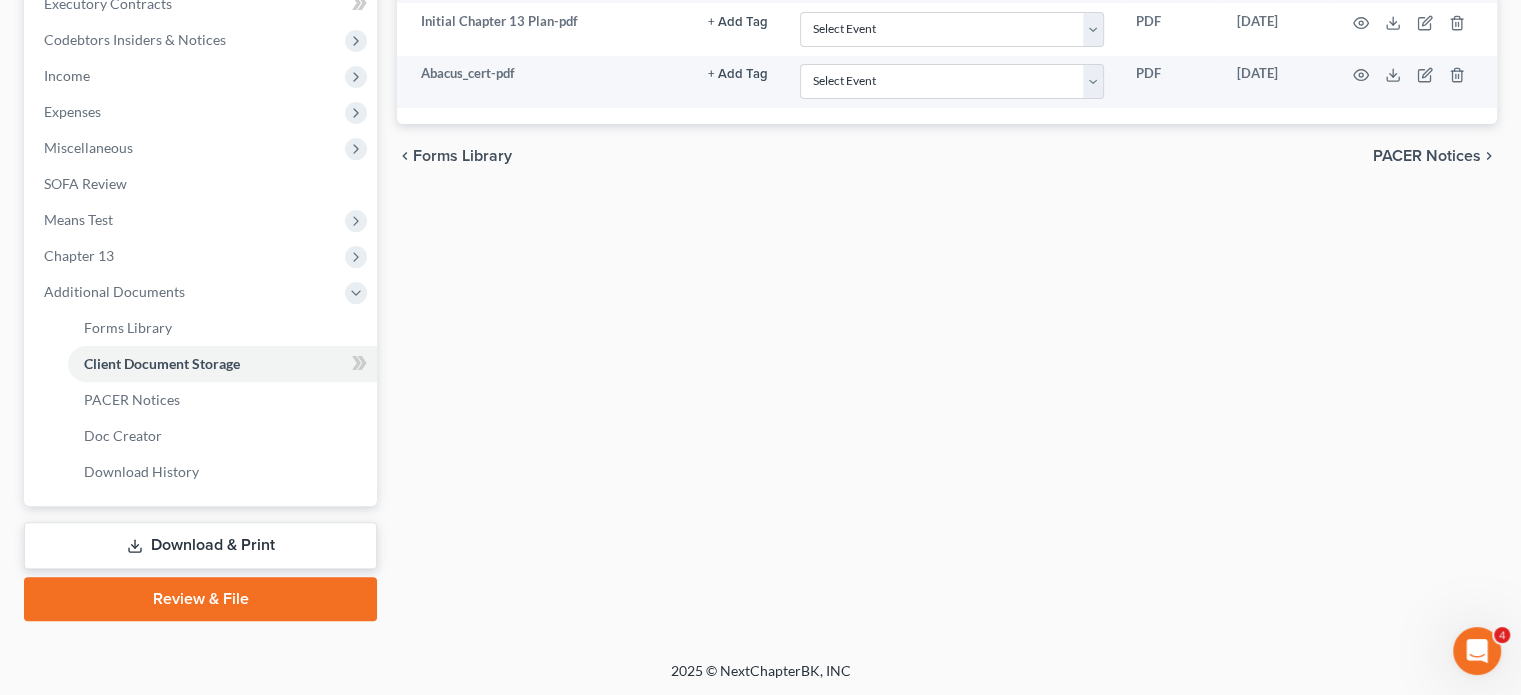 click on "Download & Print" at bounding box center (200, 545) 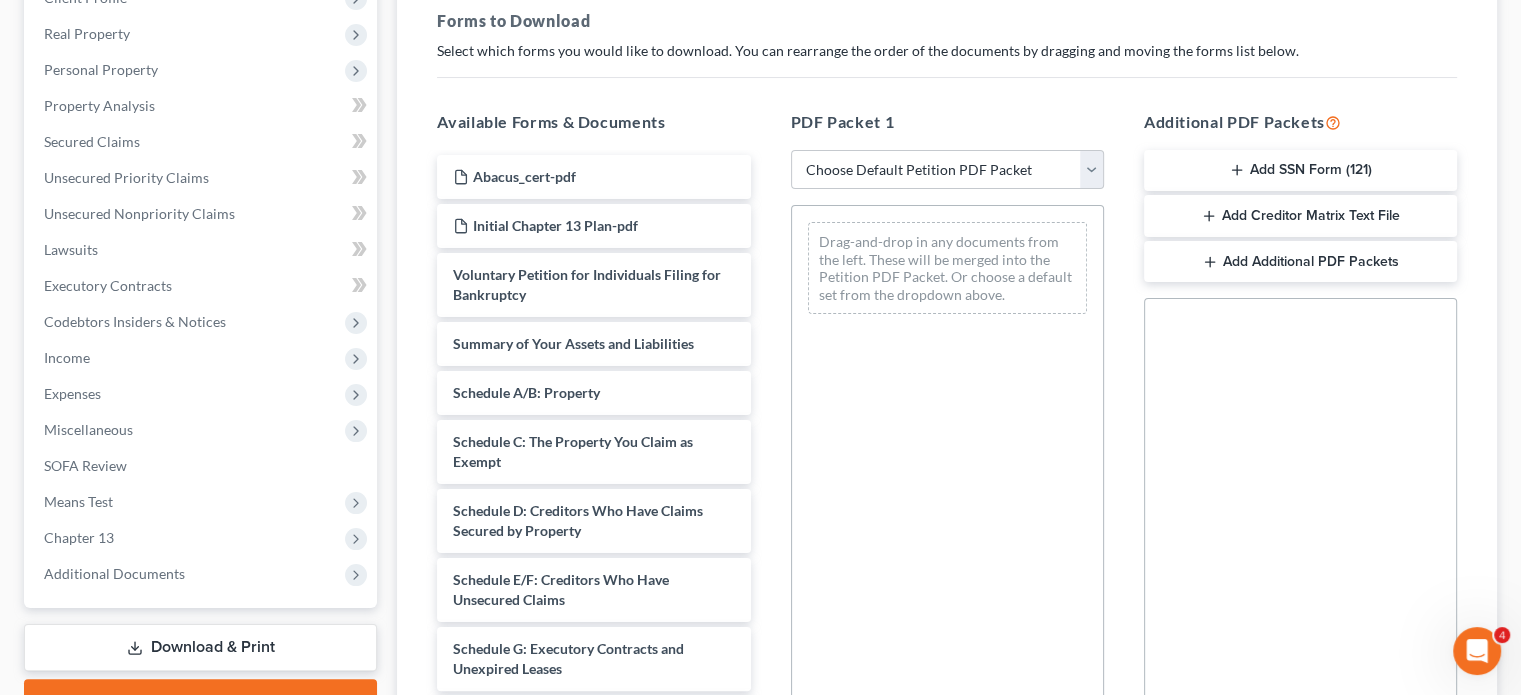 scroll, scrollTop: 400, scrollLeft: 0, axis: vertical 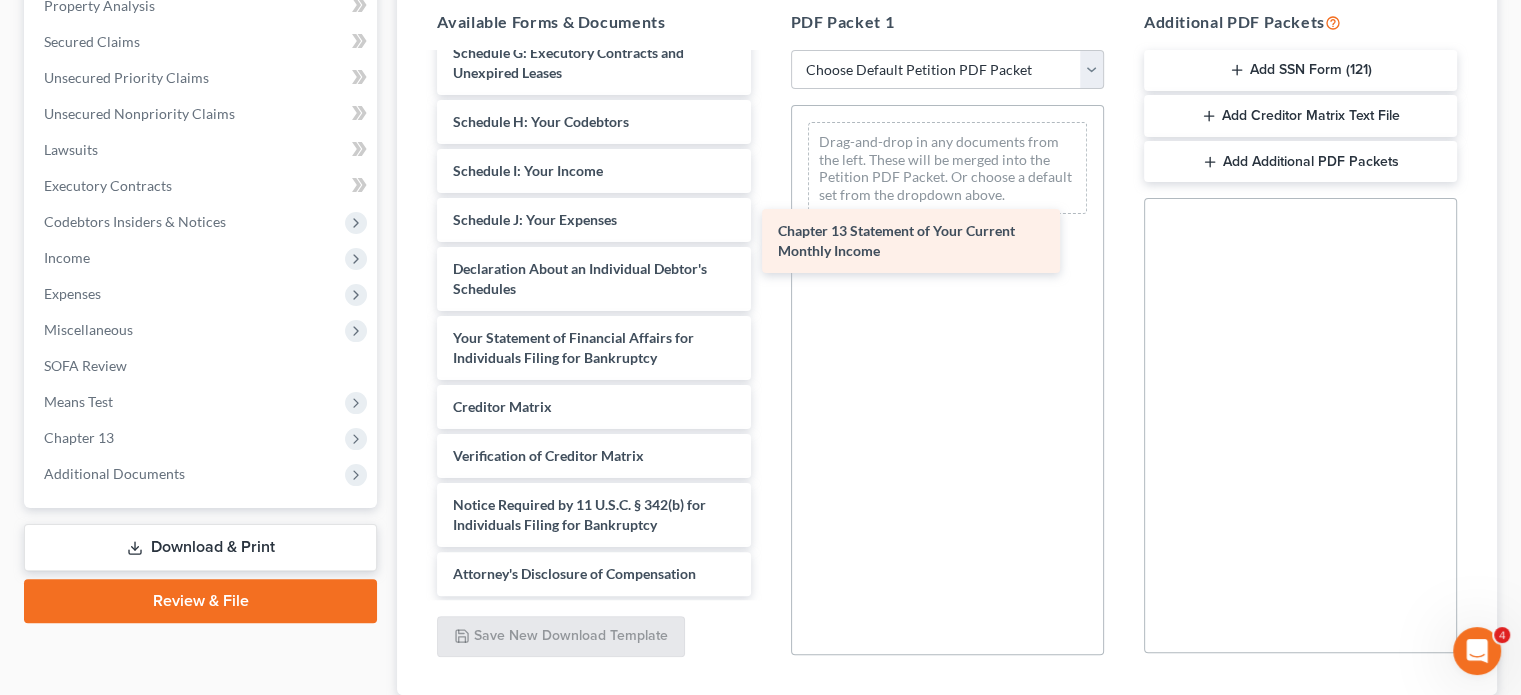 drag, startPoint x: 639, startPoint y: 417, endPoint x: 964, endPoint y: 247, distance: 366.7765 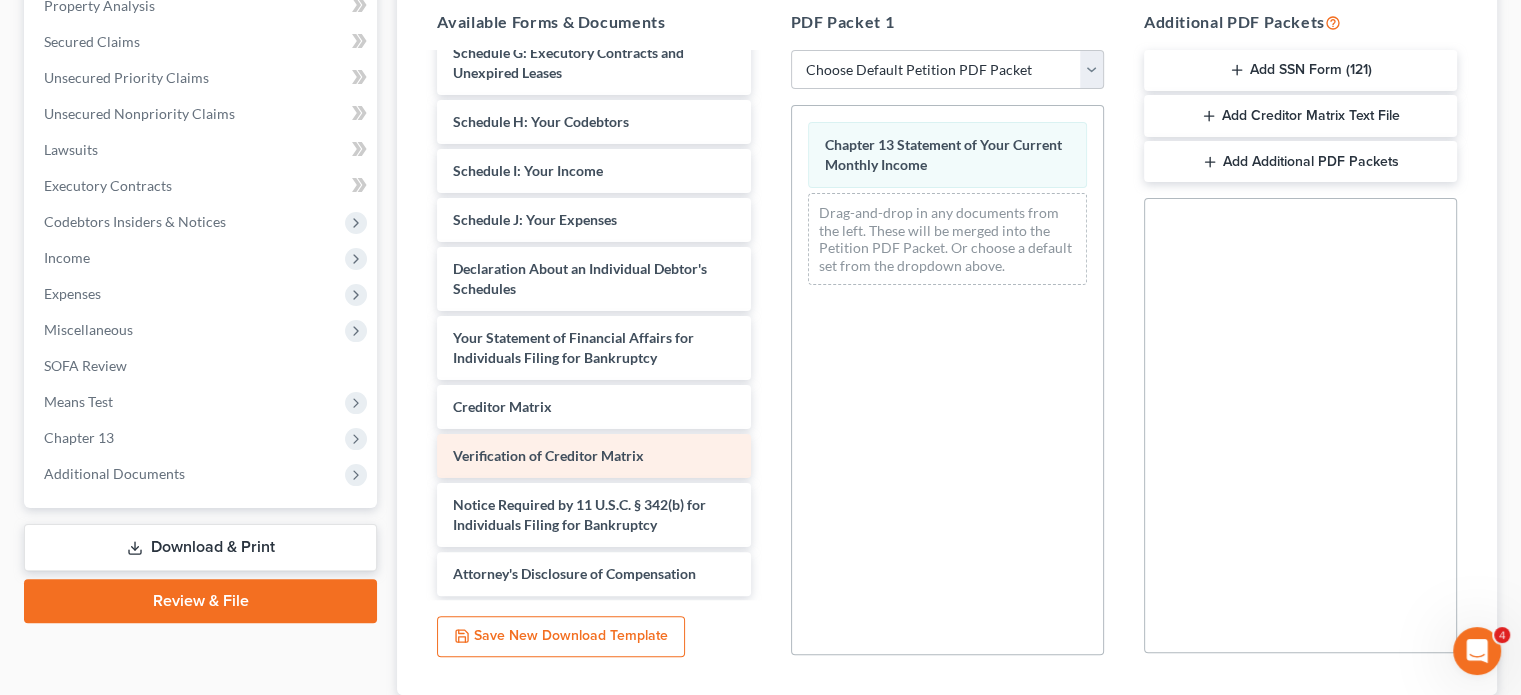click on "Verification of Creditor Matrix" at bounding box center (548, 455) 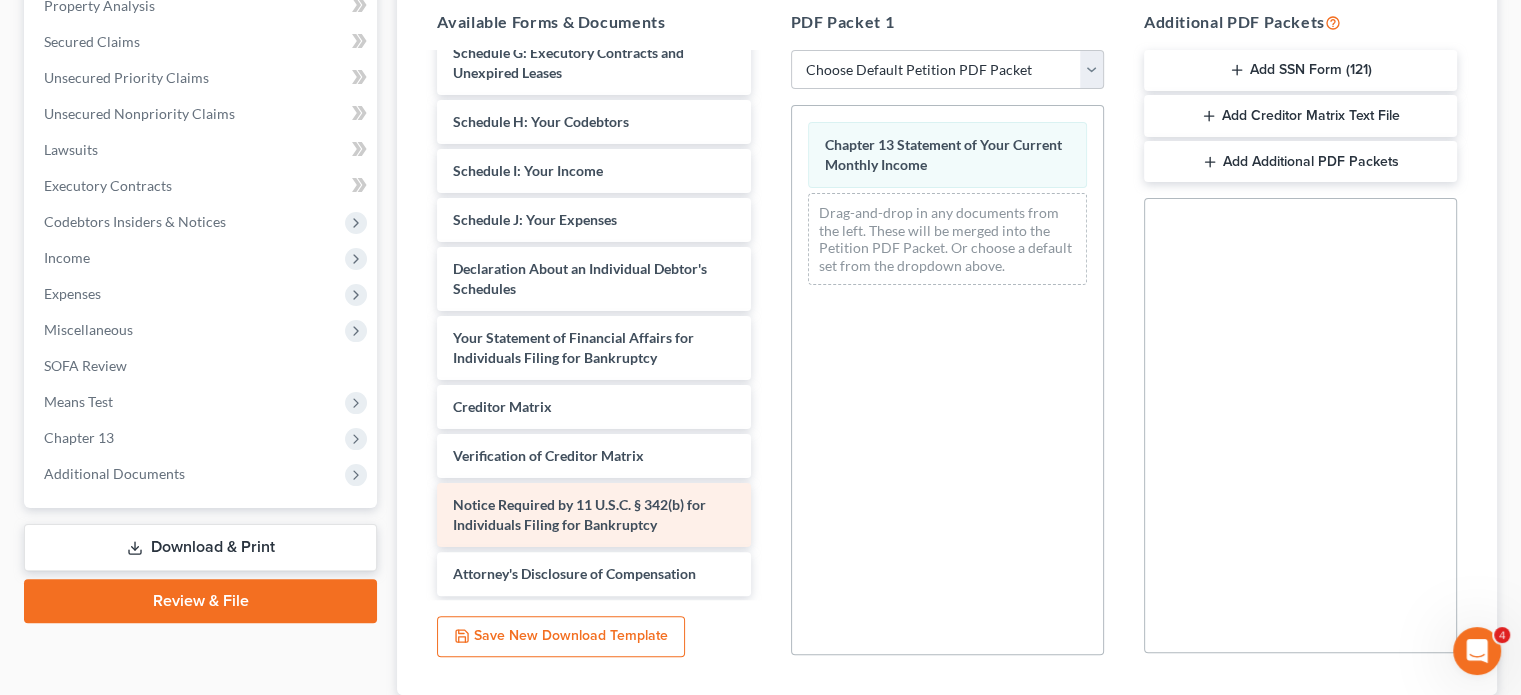 scroll, scrollTop: 500, scrollLeft: 0, axis: vertical 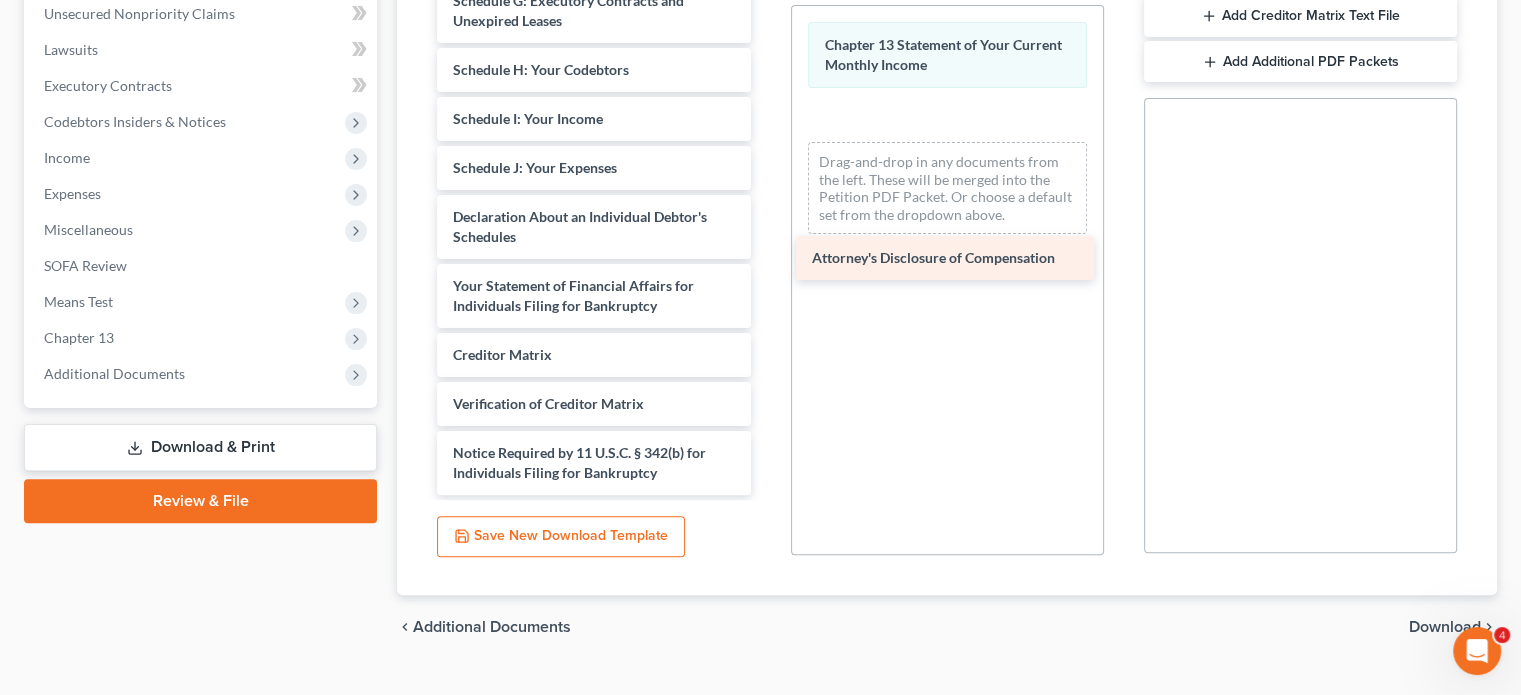 drag, startPoint x: 590, startPoint y: 474, endPoint x: 949, endPoint y: 260, distance: 417.9438 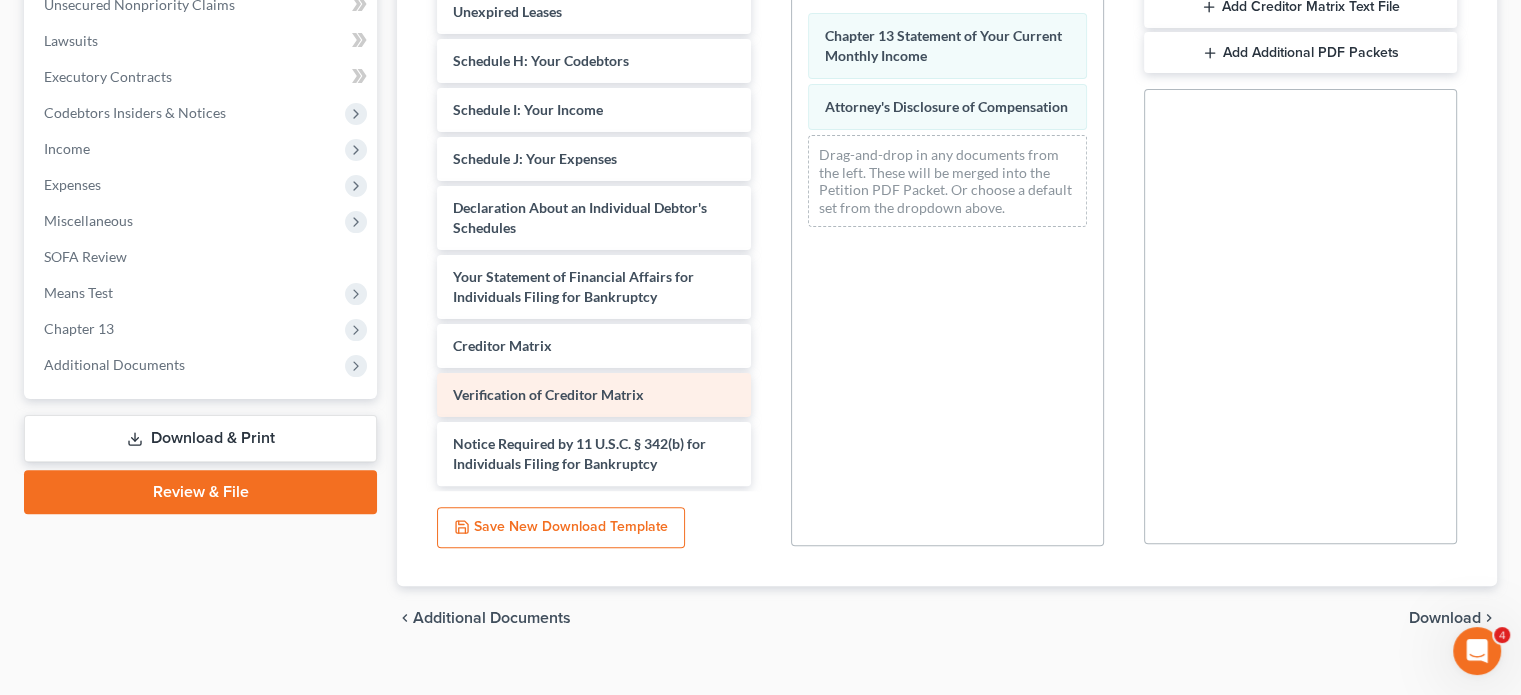 scroll, scrollTop: 538, scrollLeft: 0, axis: vertical 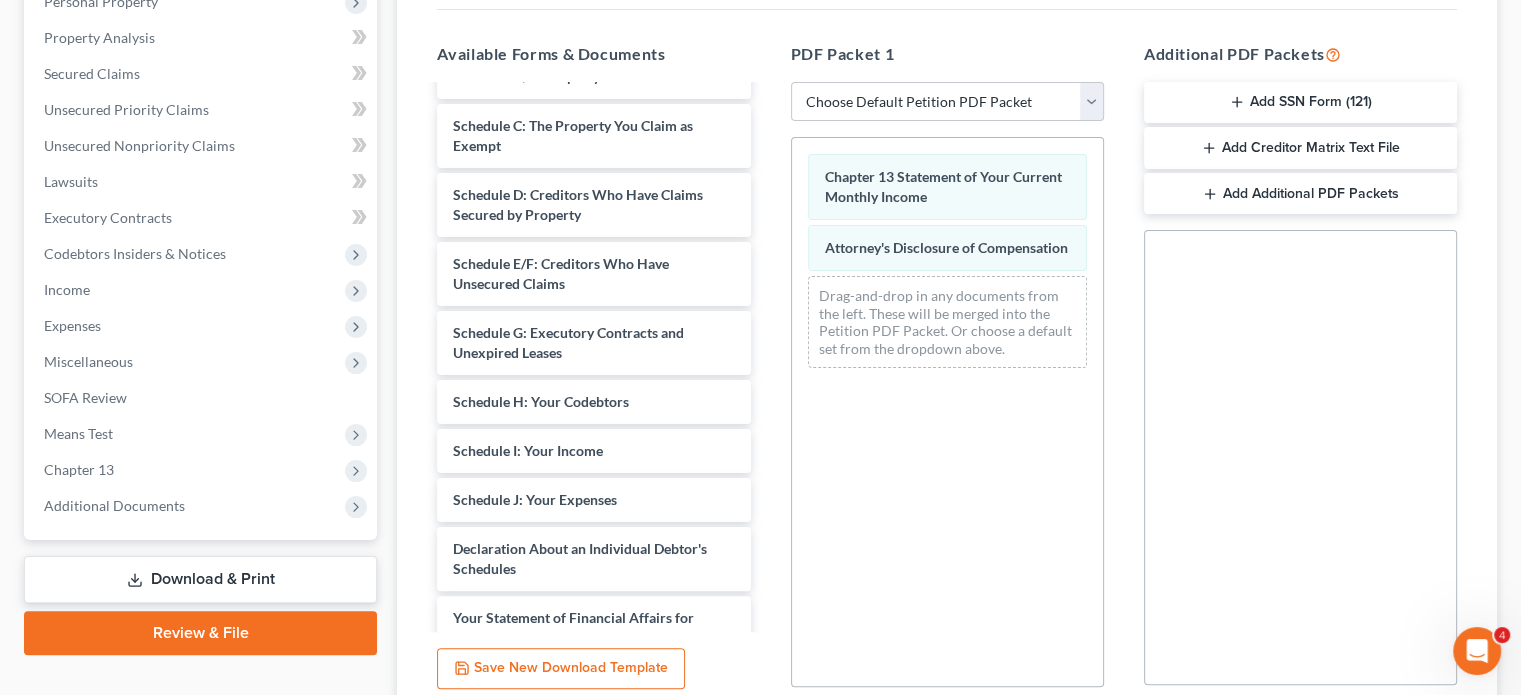 click on "Add SSN Form (121)" at bounding box center (1300, 103) 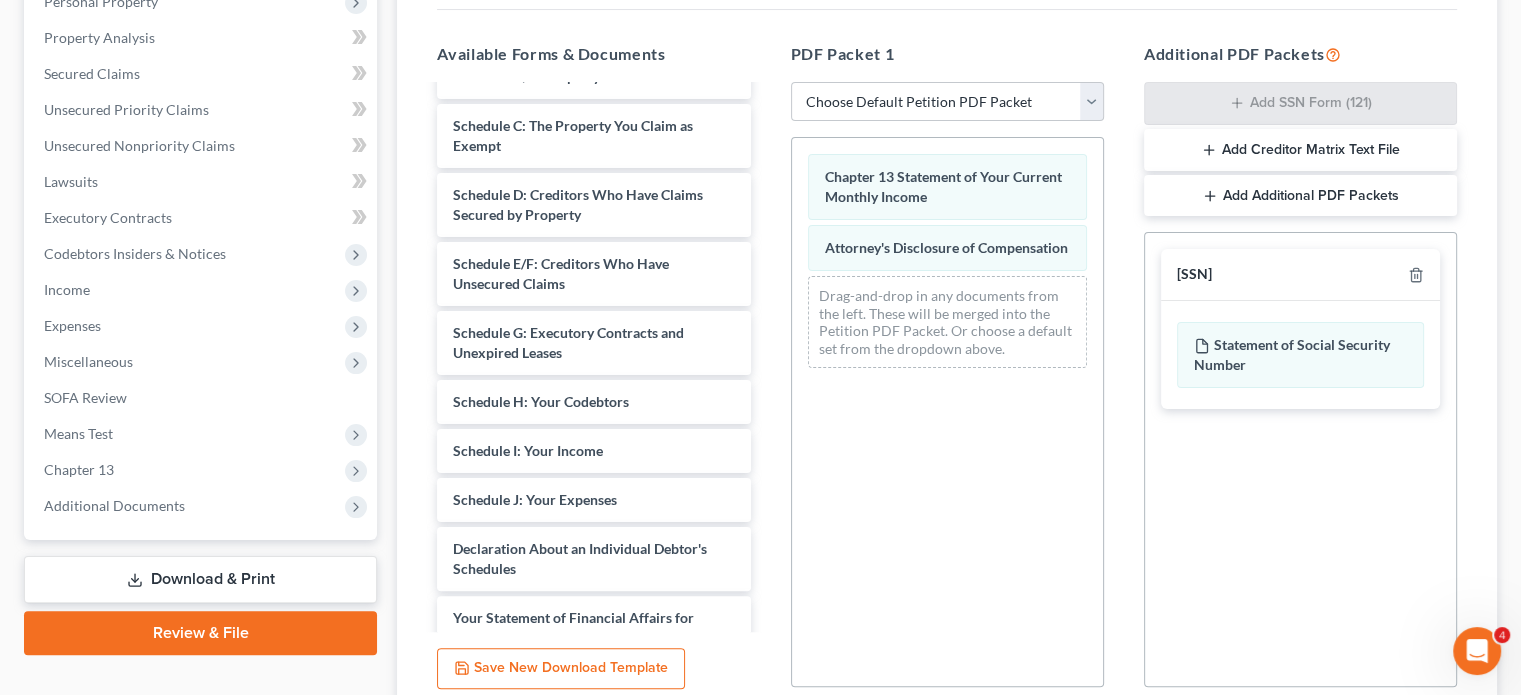 click on "Add Creditor Matrix Text File" at bounding box center (1300, 150) 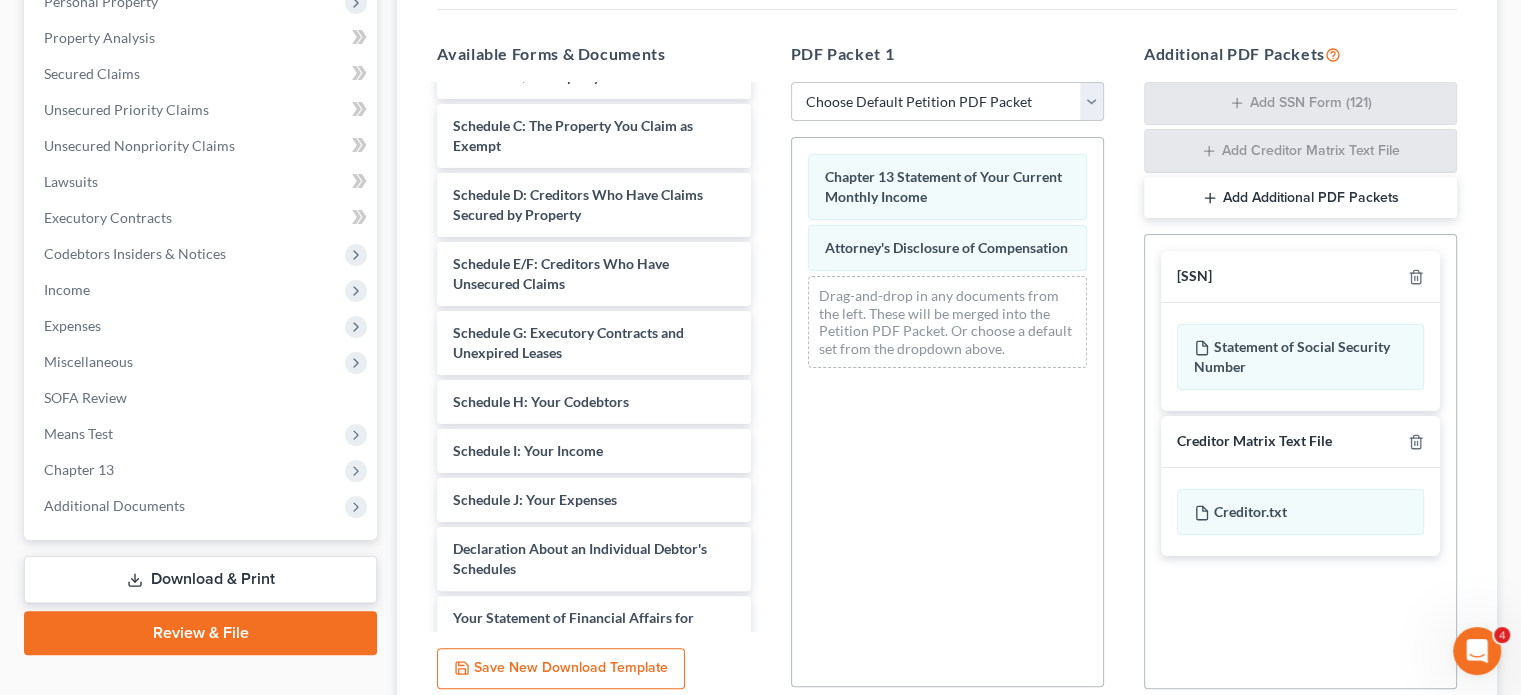 click on "Add Additional PDF Packets" at bounding box center [1300, 198] 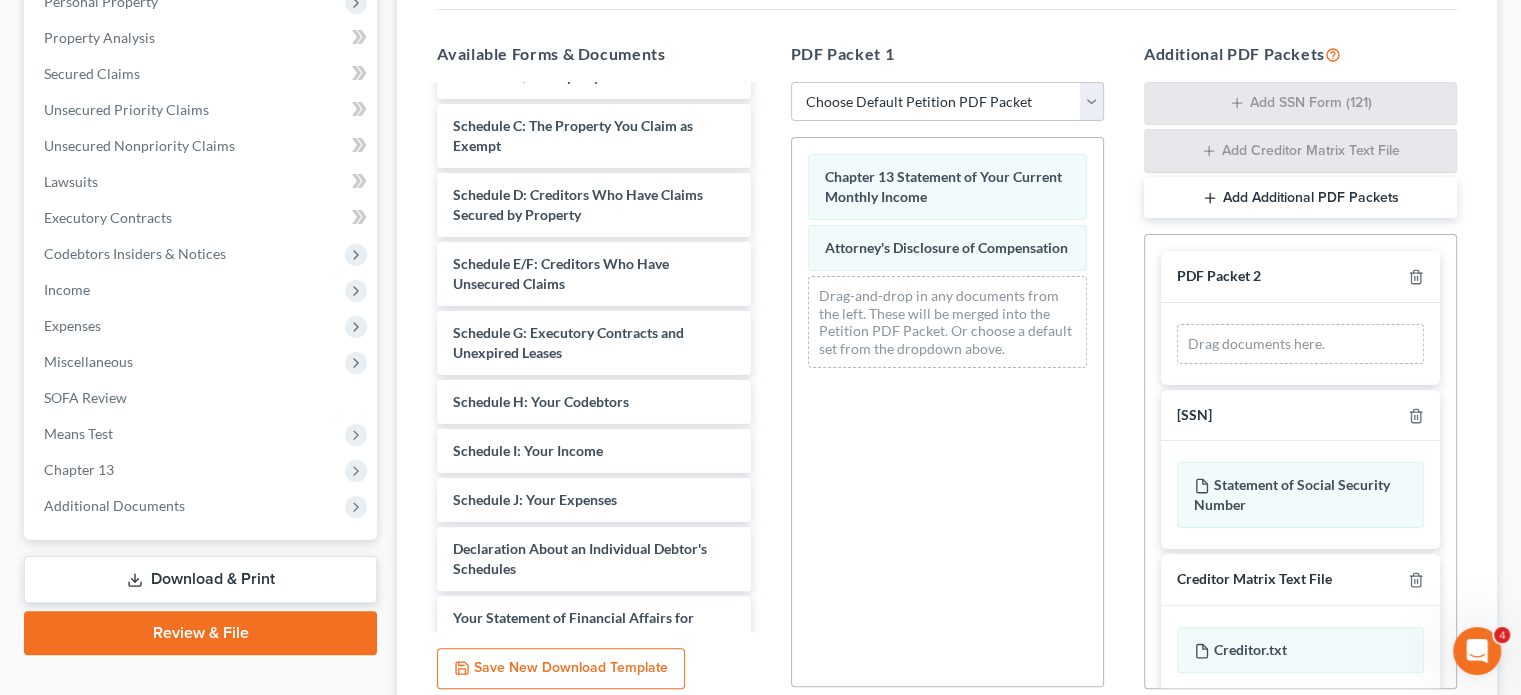 scroll, scrollTop: 19, scrollLeft: 0, axis: vertical 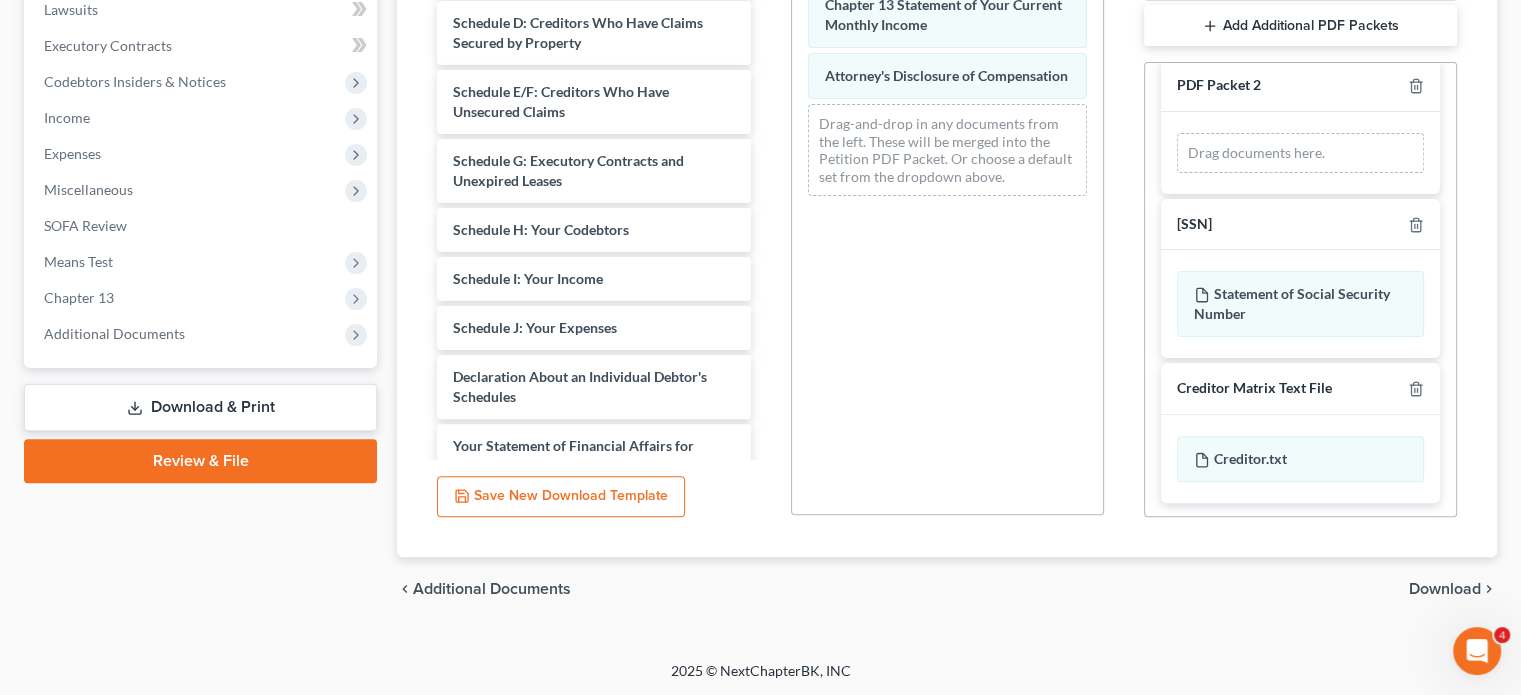 click on "Download" at bounding box center [1445, 589] 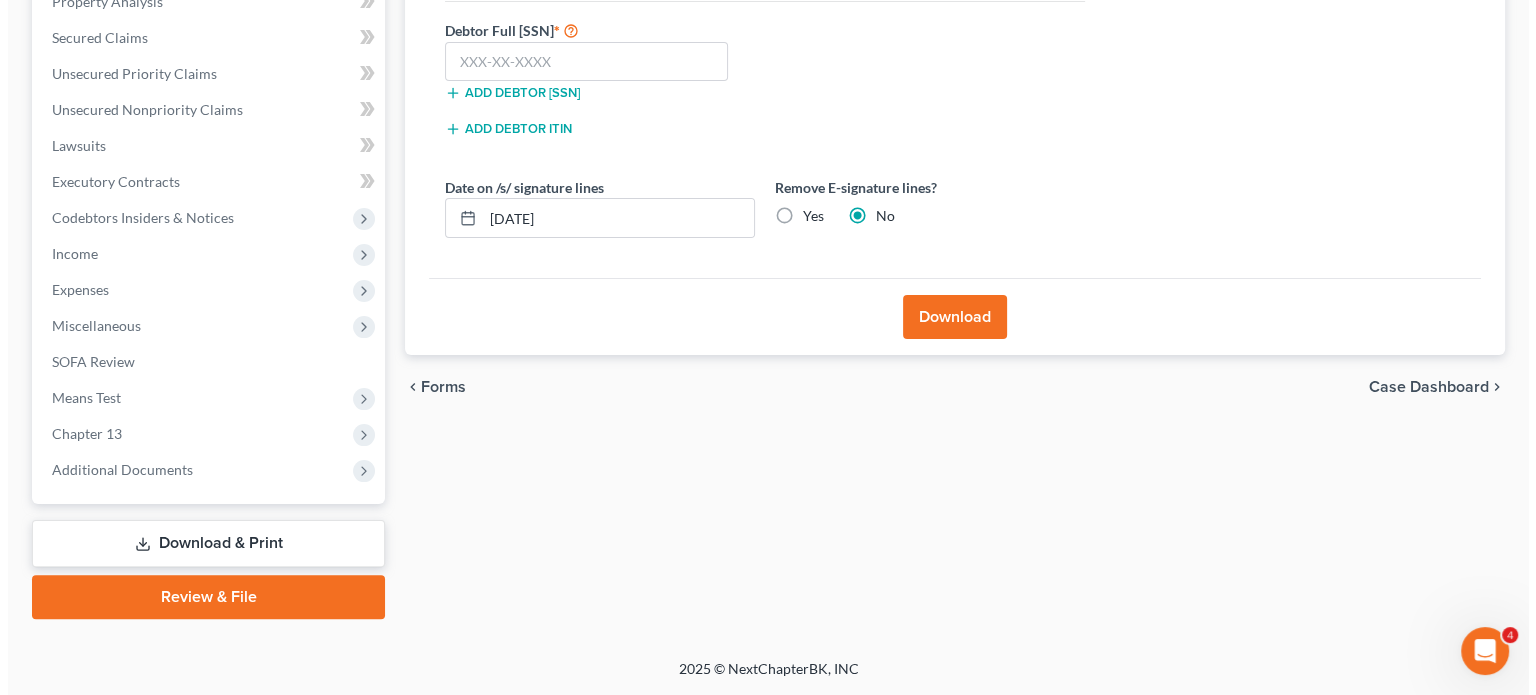 scroll, scrollTop: 402, scrollLeft: 0, axis: vertical 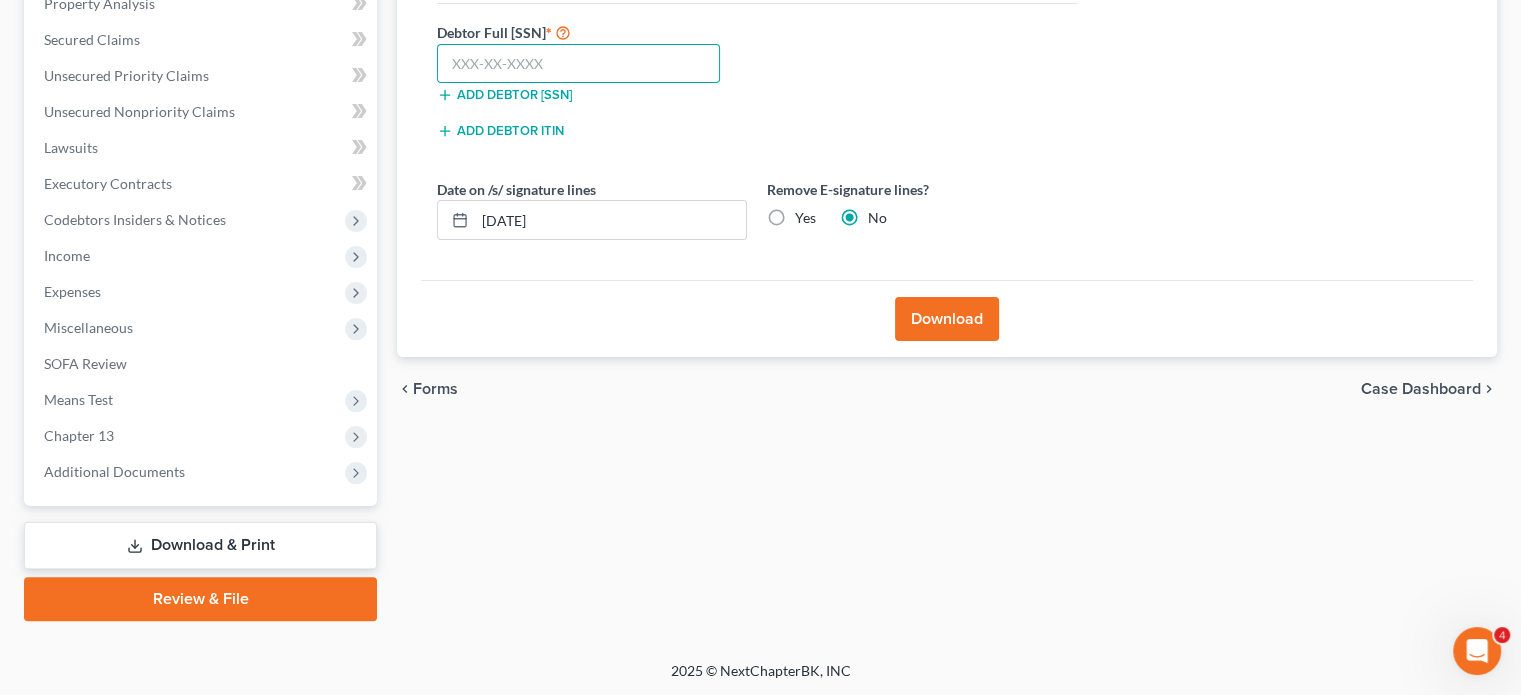 click at bounding box center (578, 64) 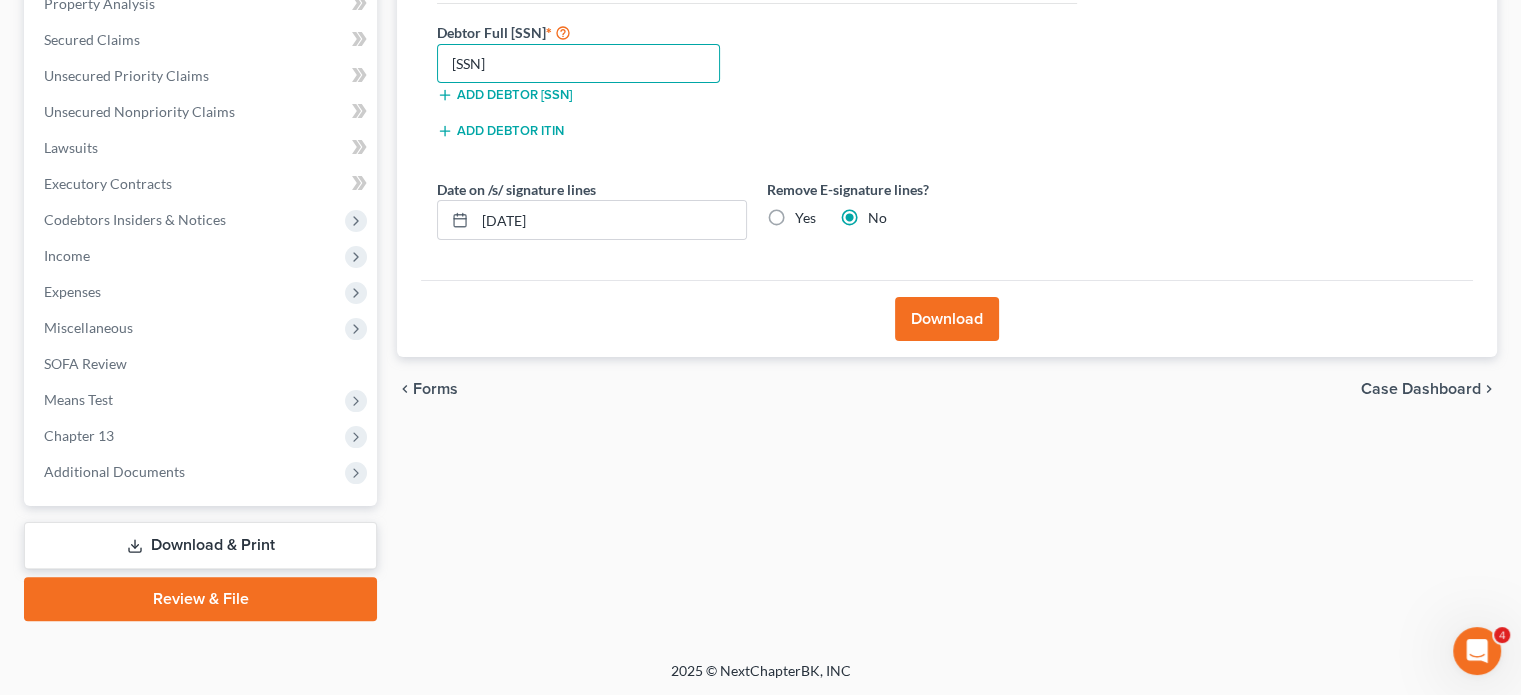 type on "196-38-4825" 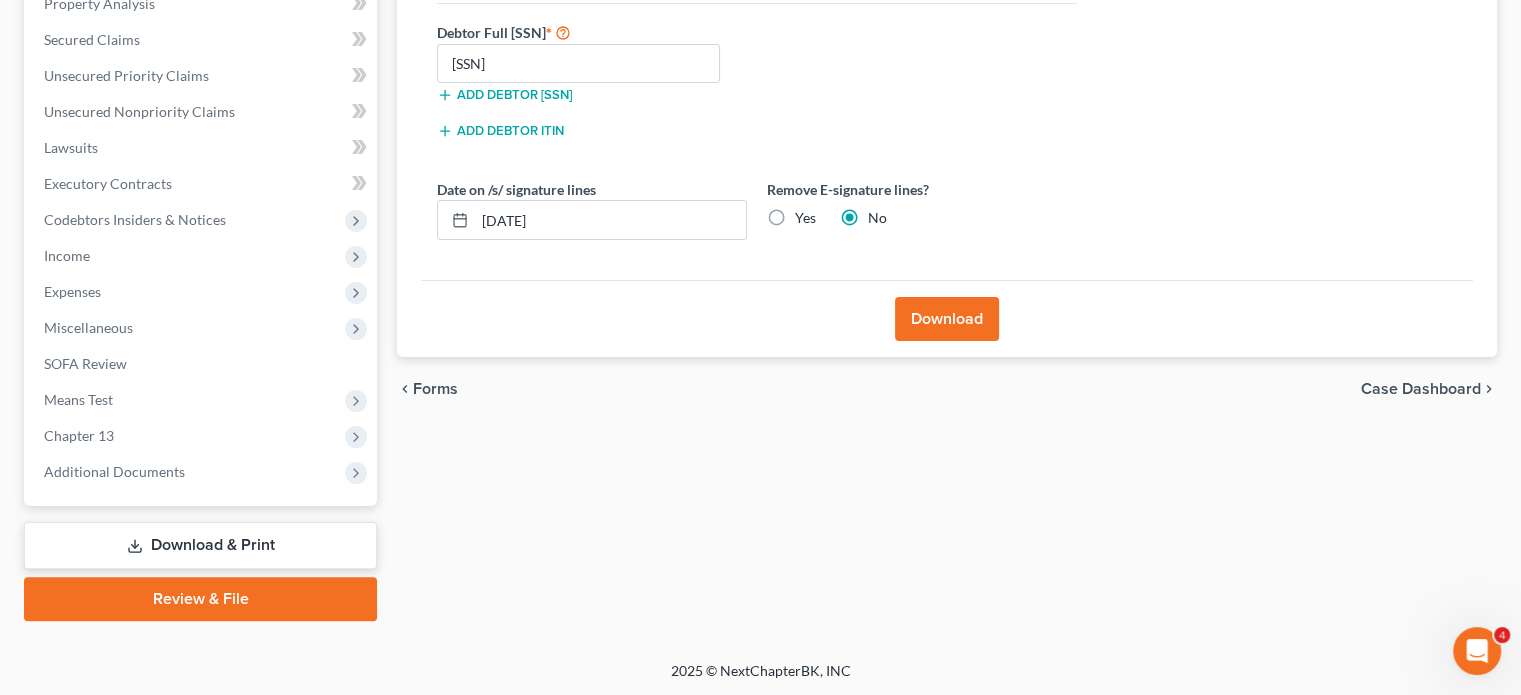 click on "Download" at bounding box center (947, 319) 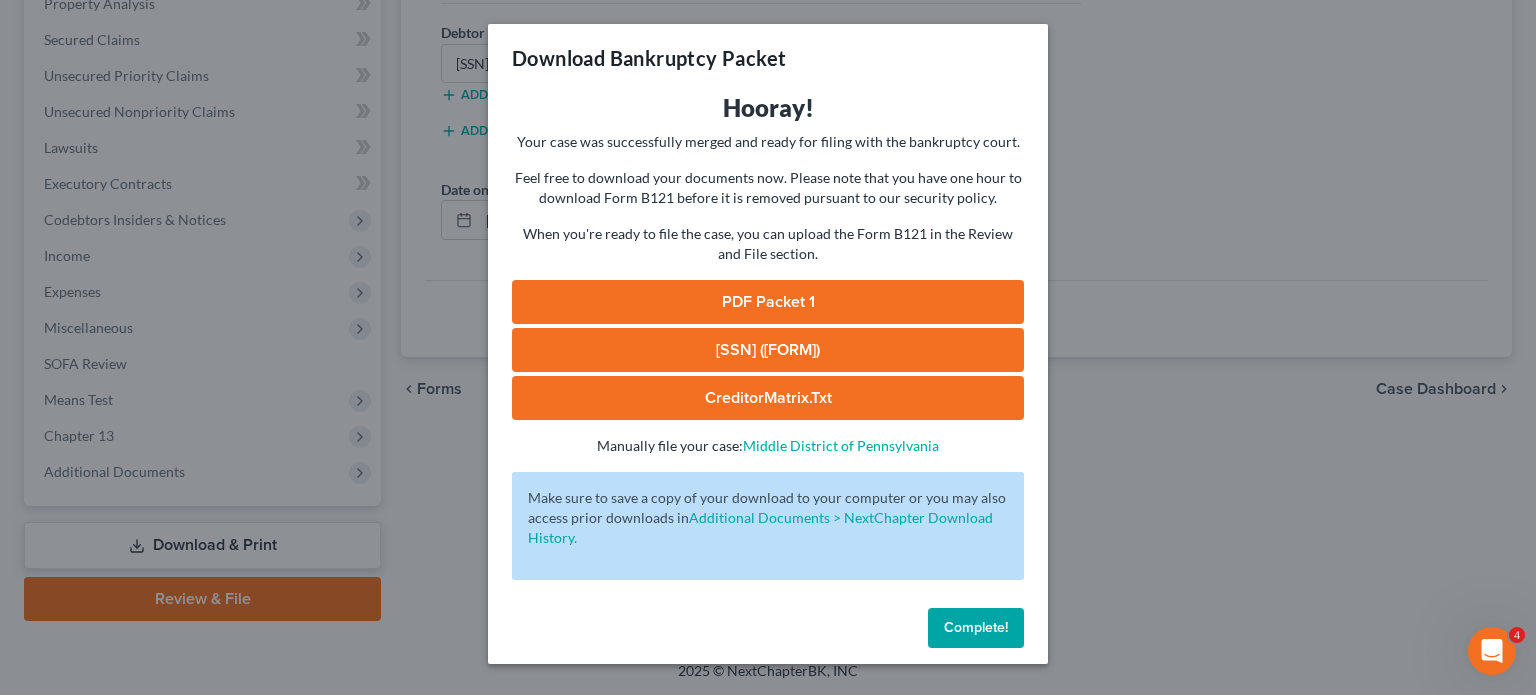 click on "PDF Packet 1" at bounding box center (768, 302) 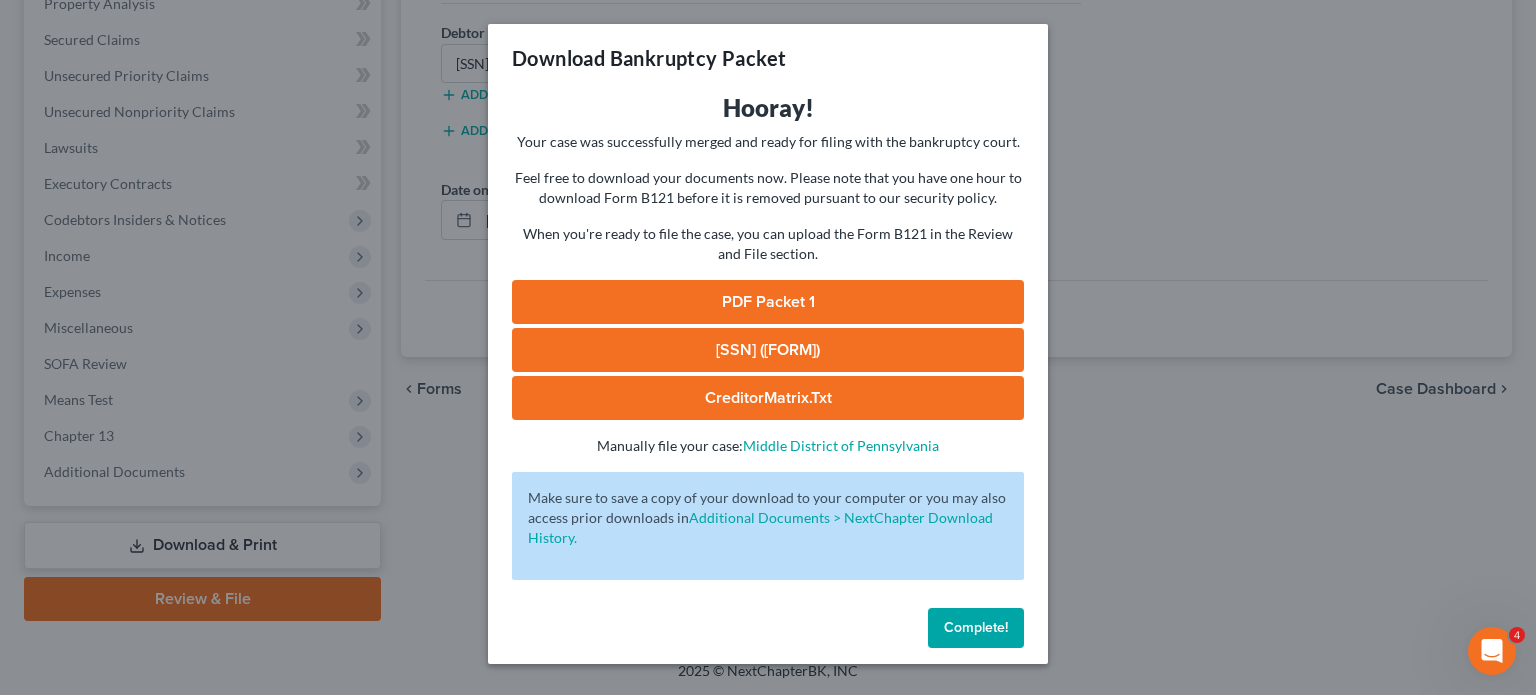 click on "SSN (Form B121)" at bounding box center [768, 350] 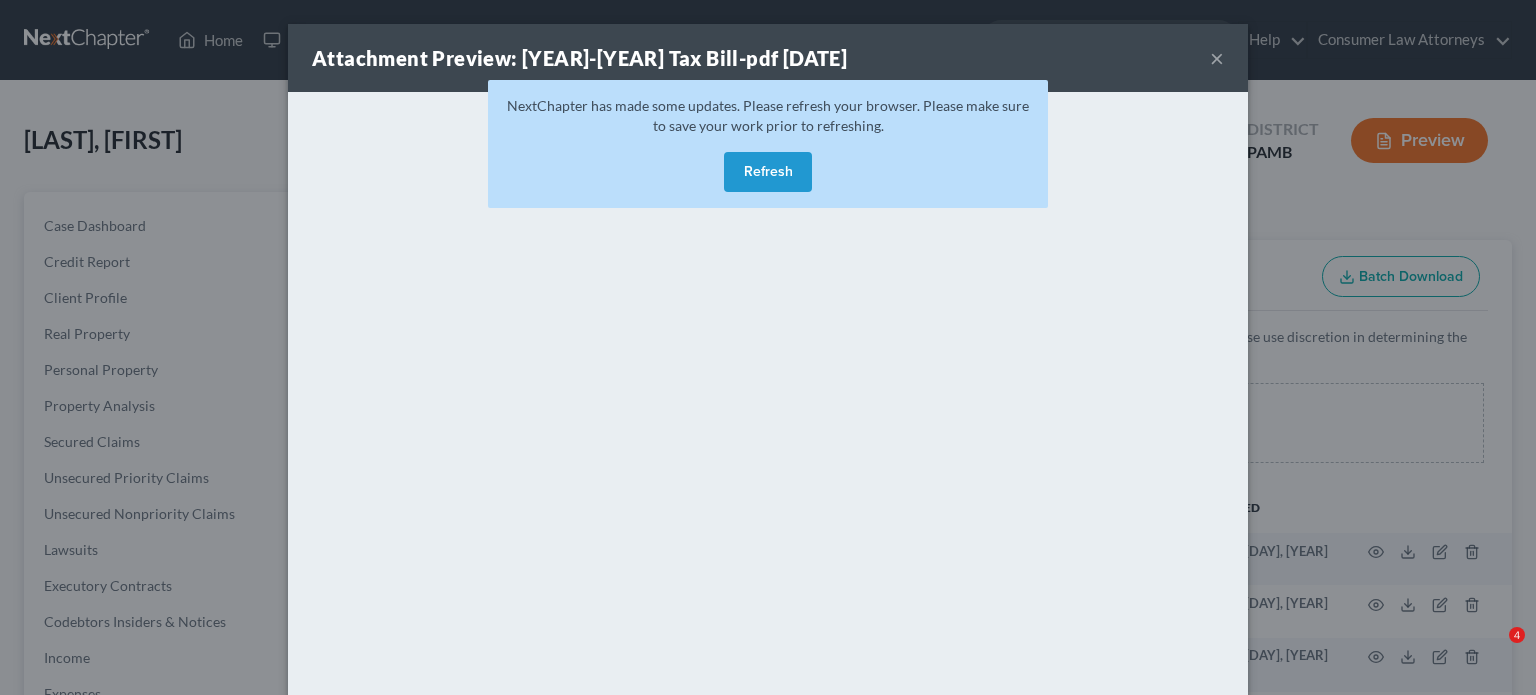 click on "×" at bounding box center (1217, 58) 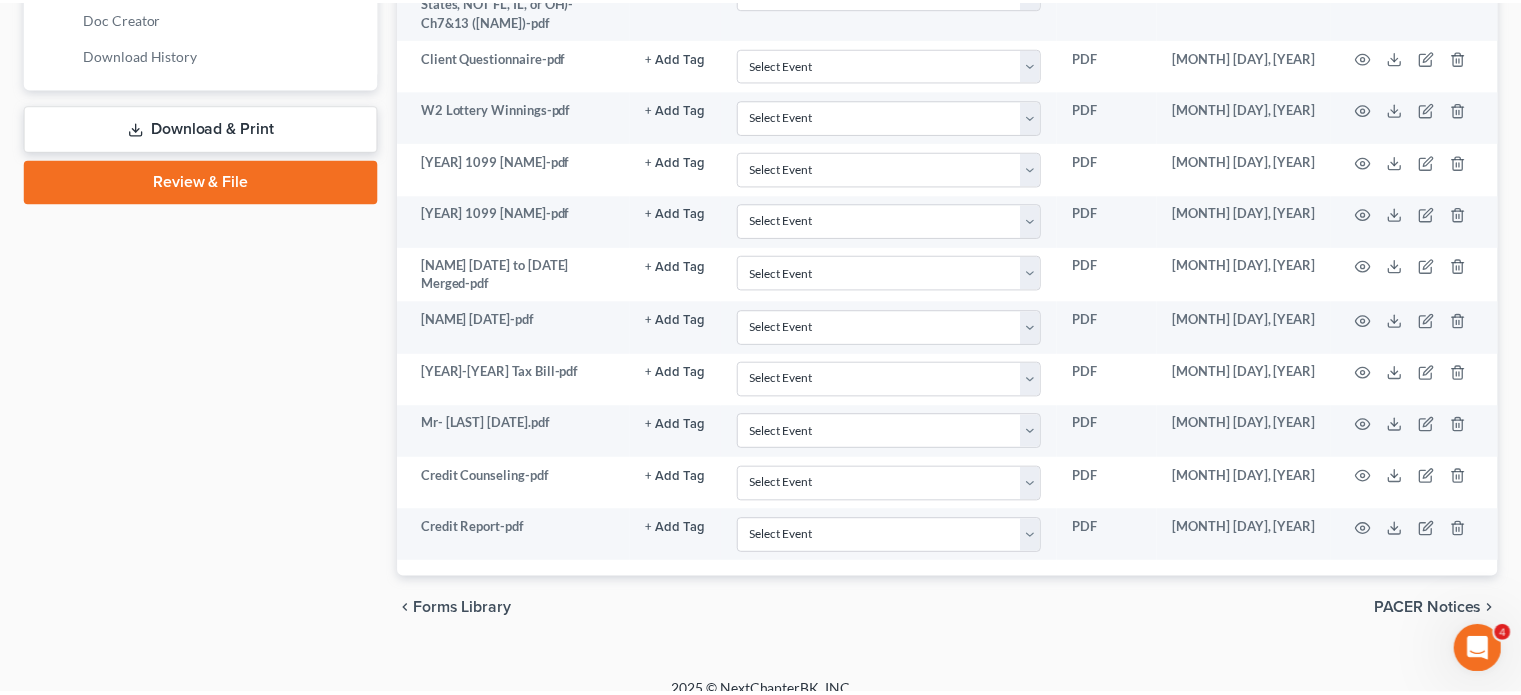 scroll, scrollTop: 1000, scrollLeft: 0, axis: vertical 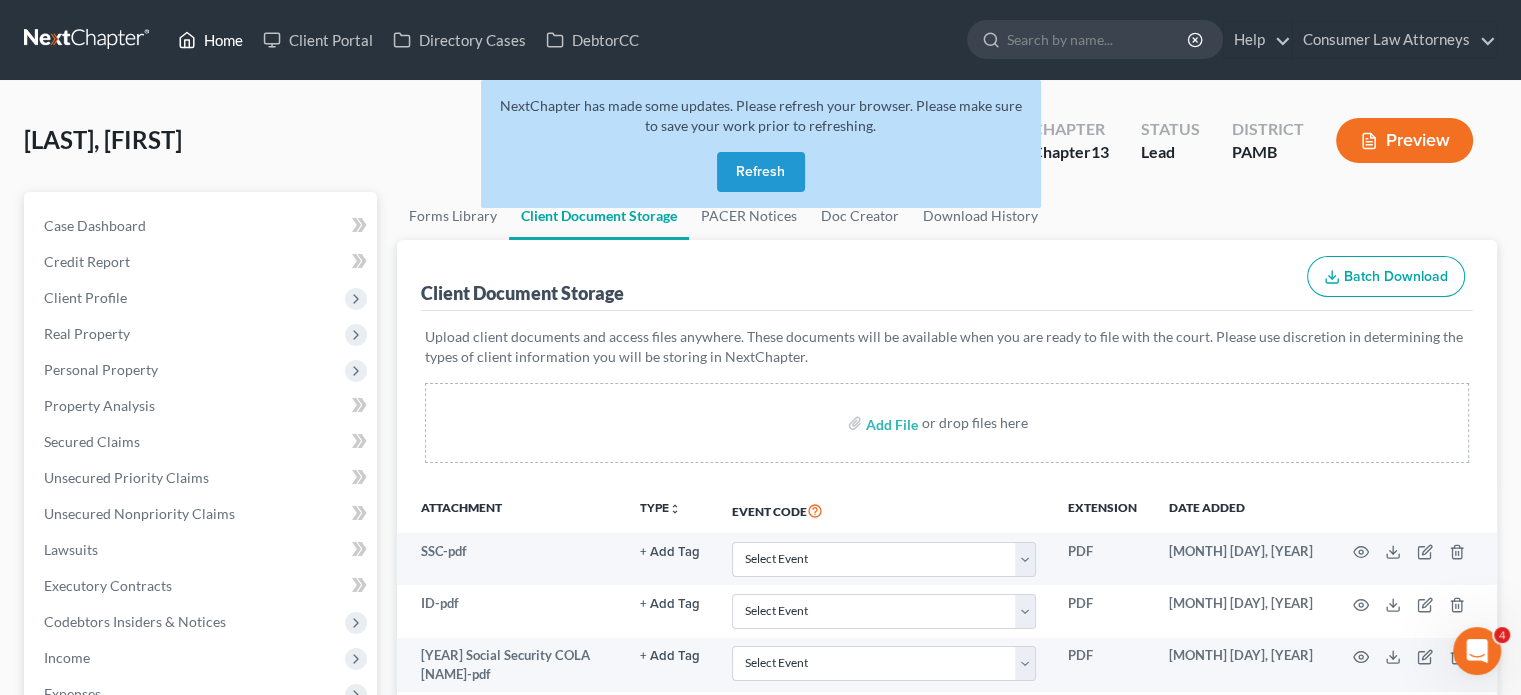 click on "Home" at bounding box center (210, 40) 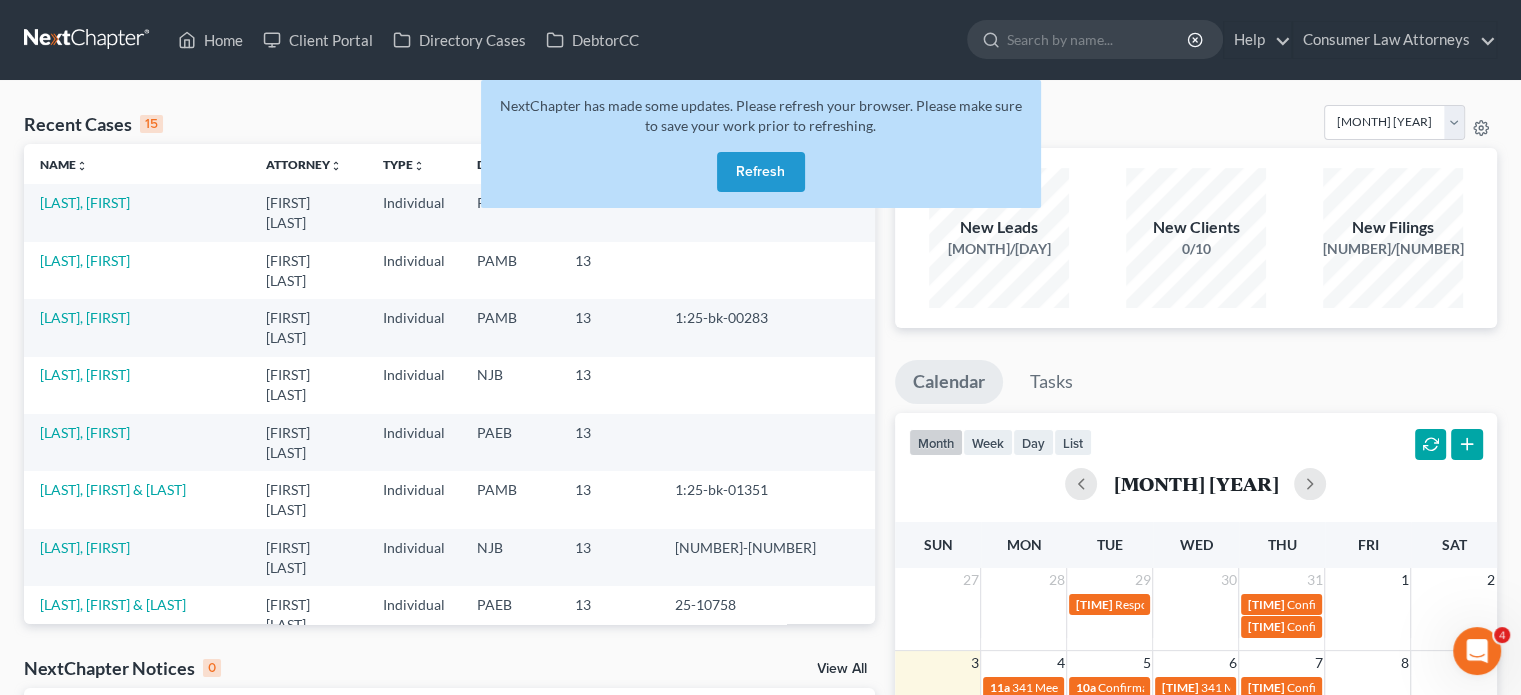 click on "Refresh" at bounding box center [761, 172] 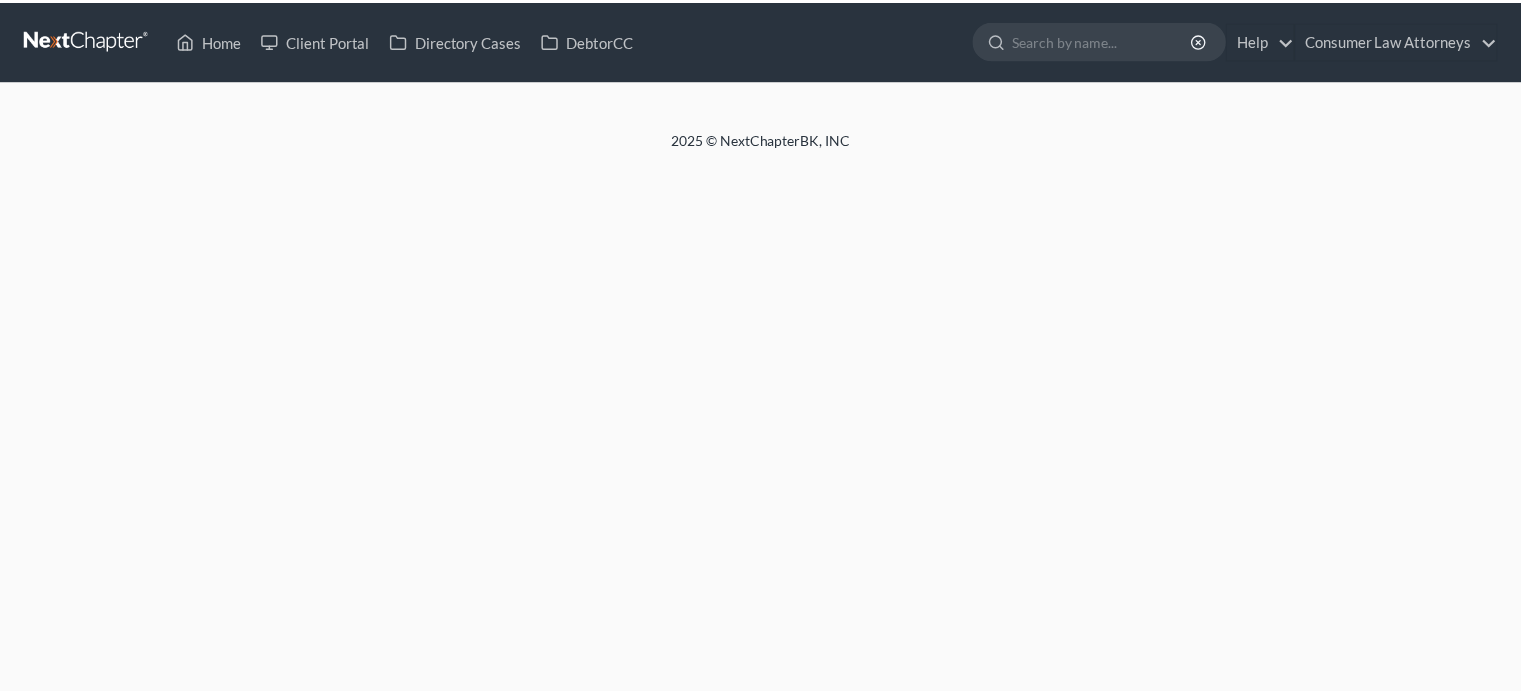scroll, scrollTop: 0, scrollLeft: 0, axis: both 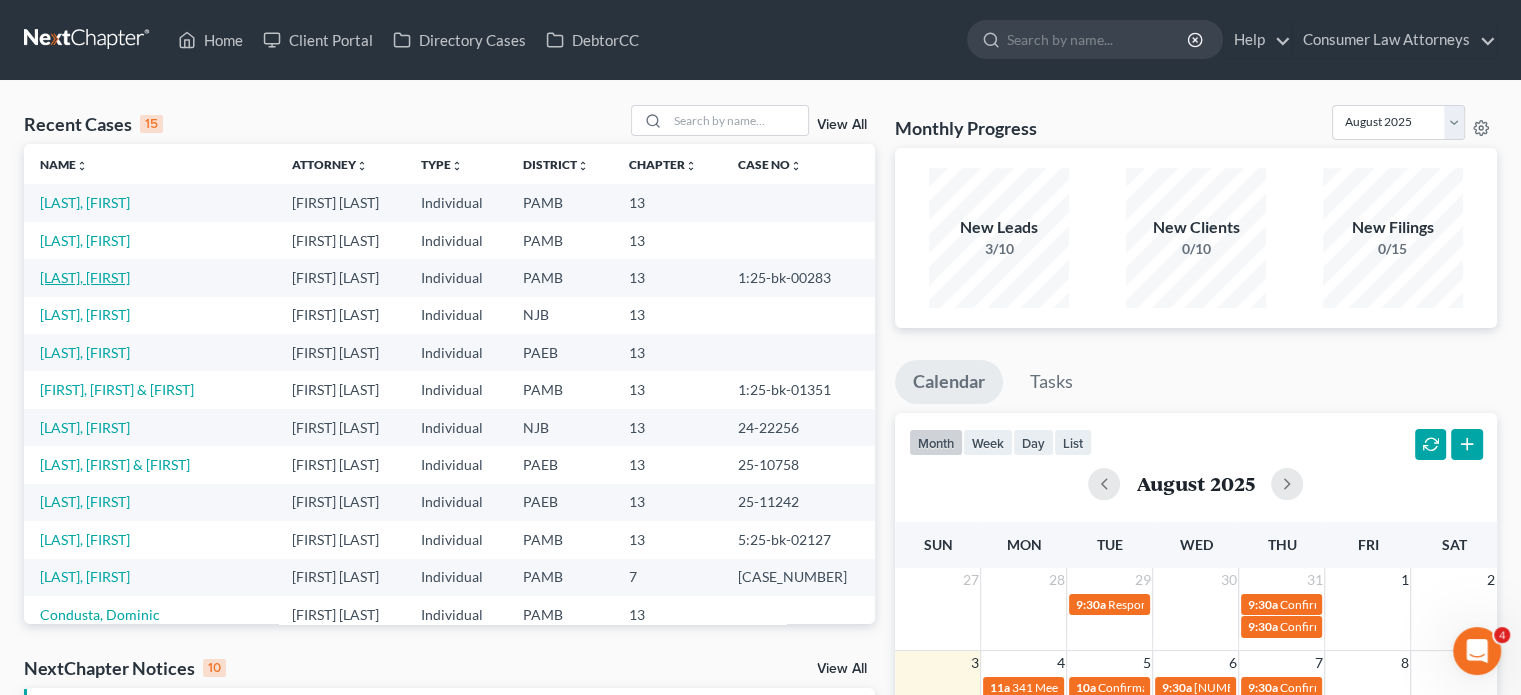 click on "[LAST], [FIRST]" at bounding box center (85, 277) 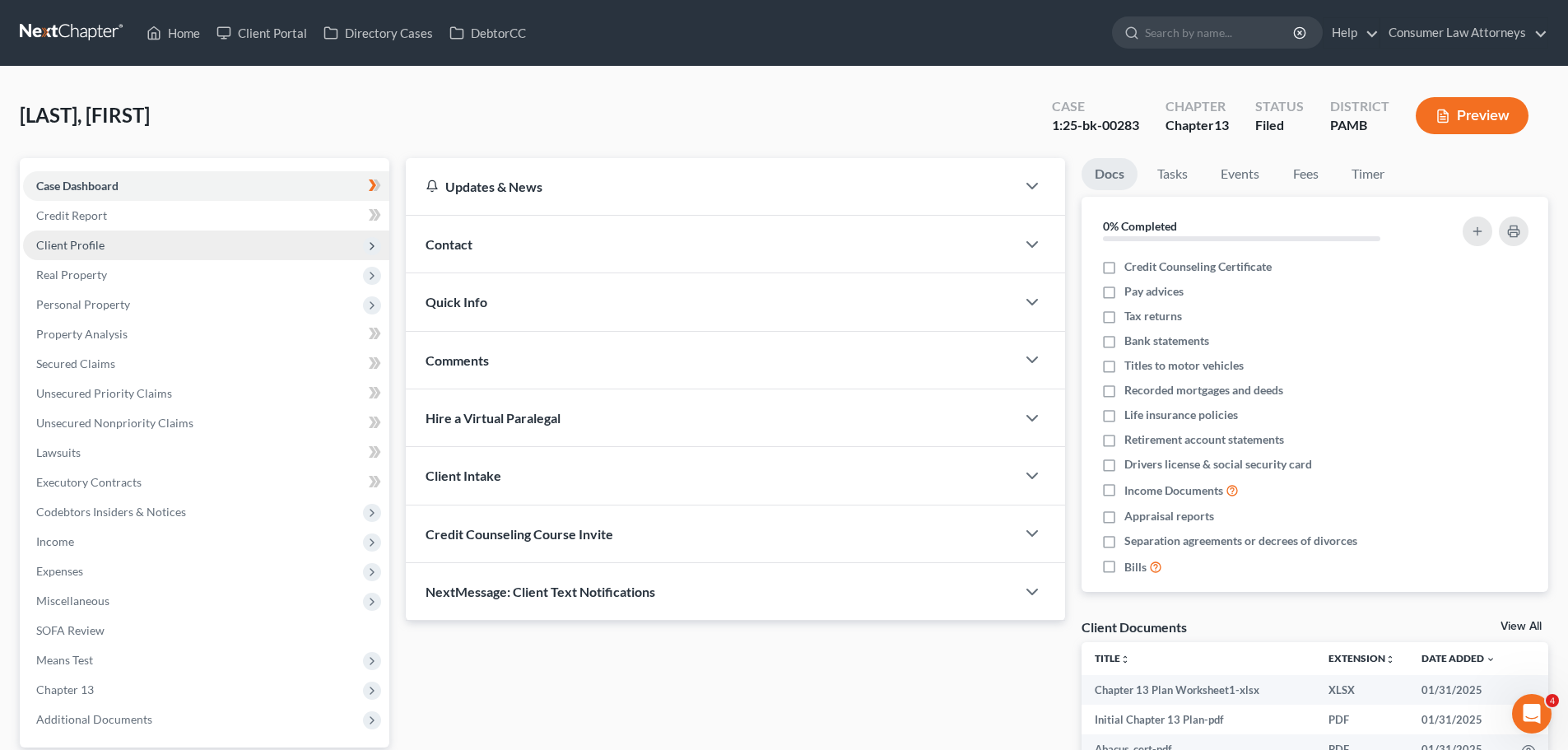 click on "Client Profile" at bounding box center [70, 245] 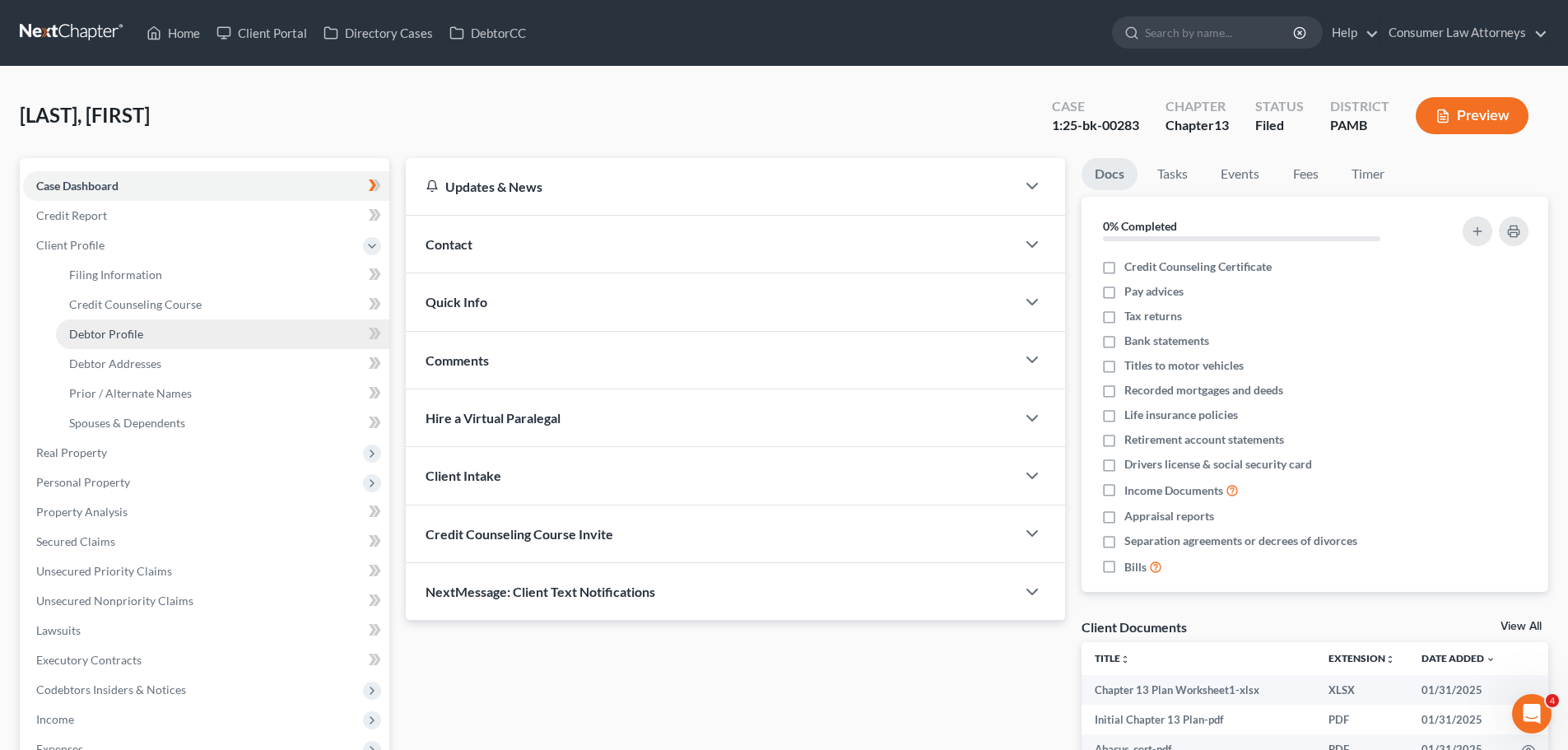 click on "Debtor Profile" at bounding box center (222, 334) 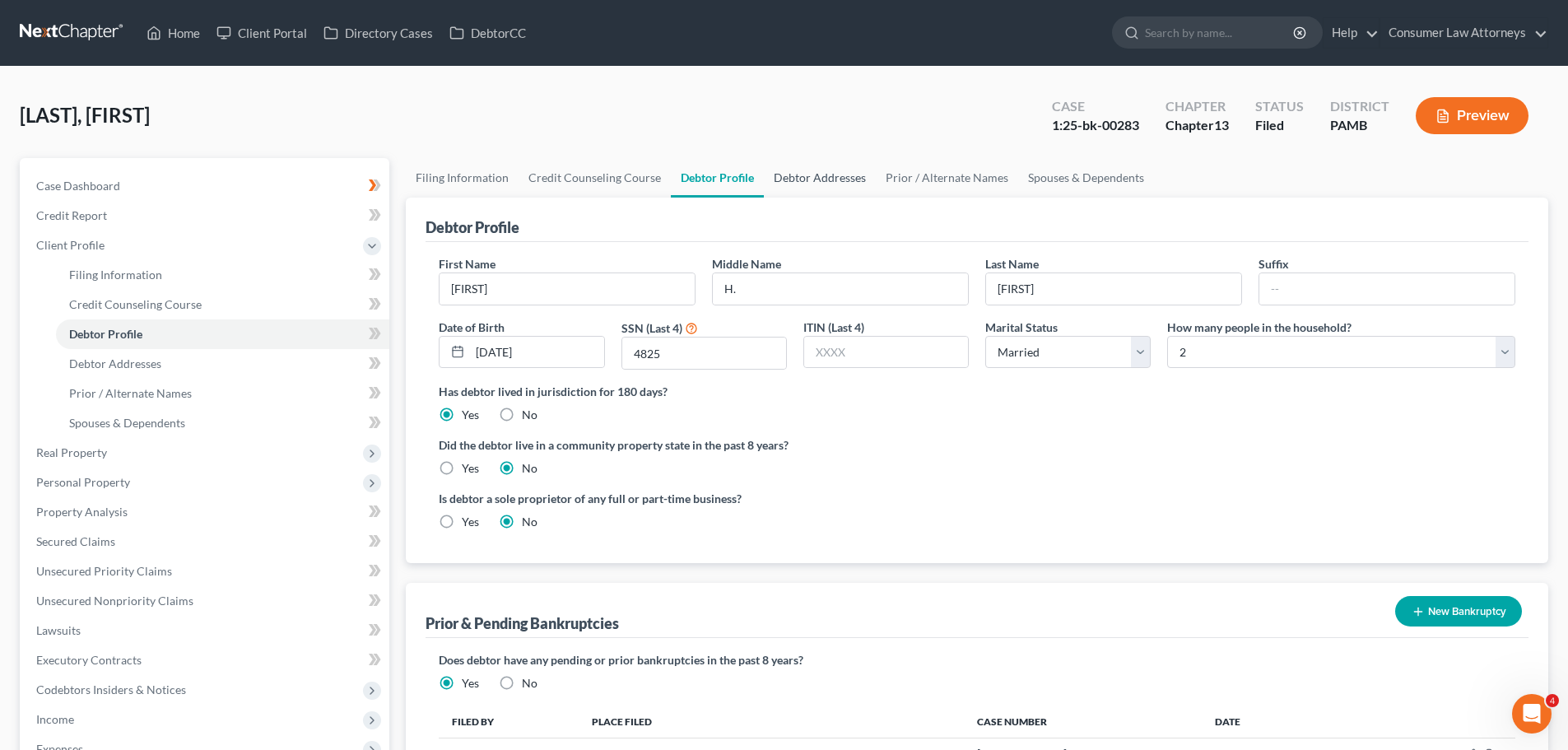 click on "Debtor Addresses" at bounding box center (820, 178) 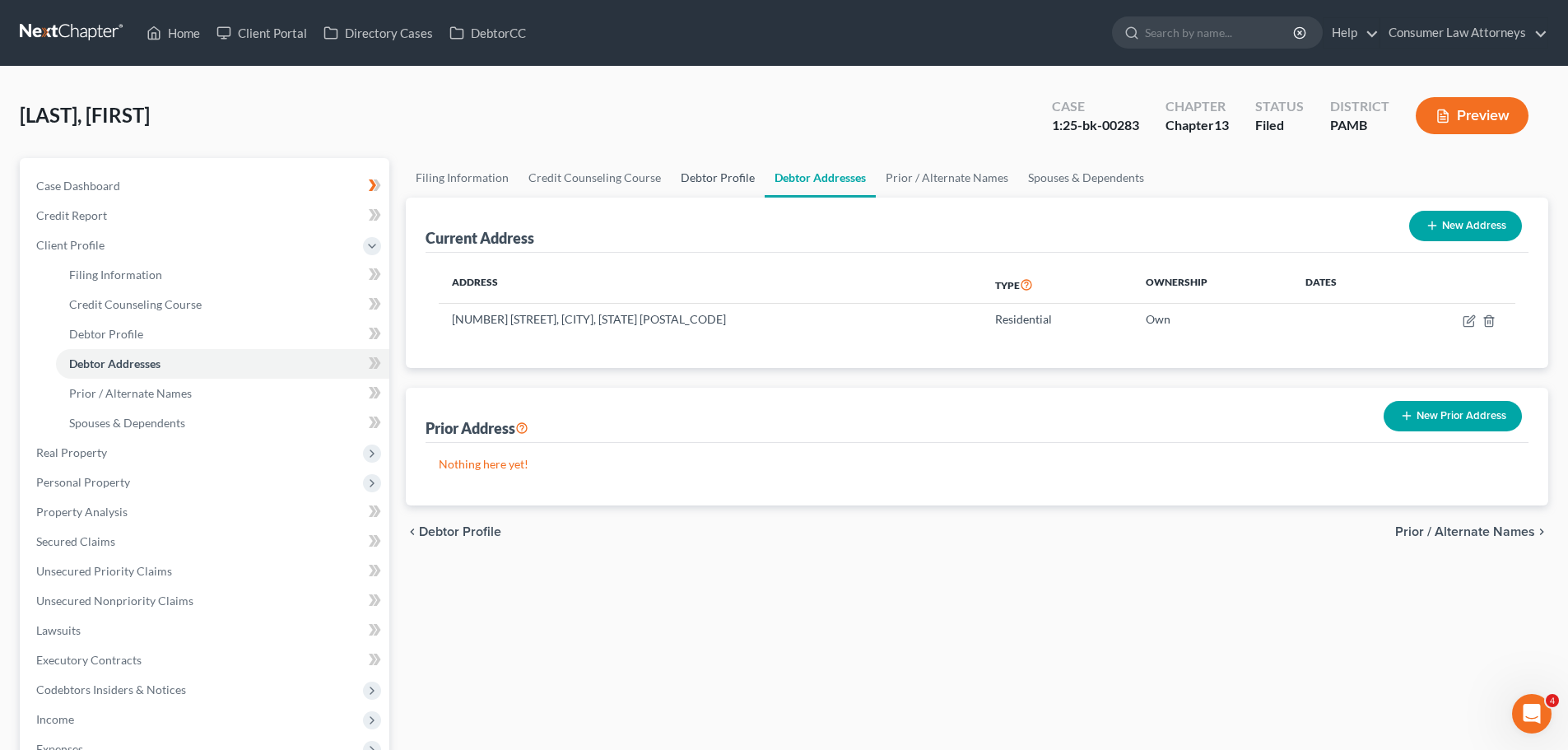click on "Debtor Profile" at bounding box center [718, 178] 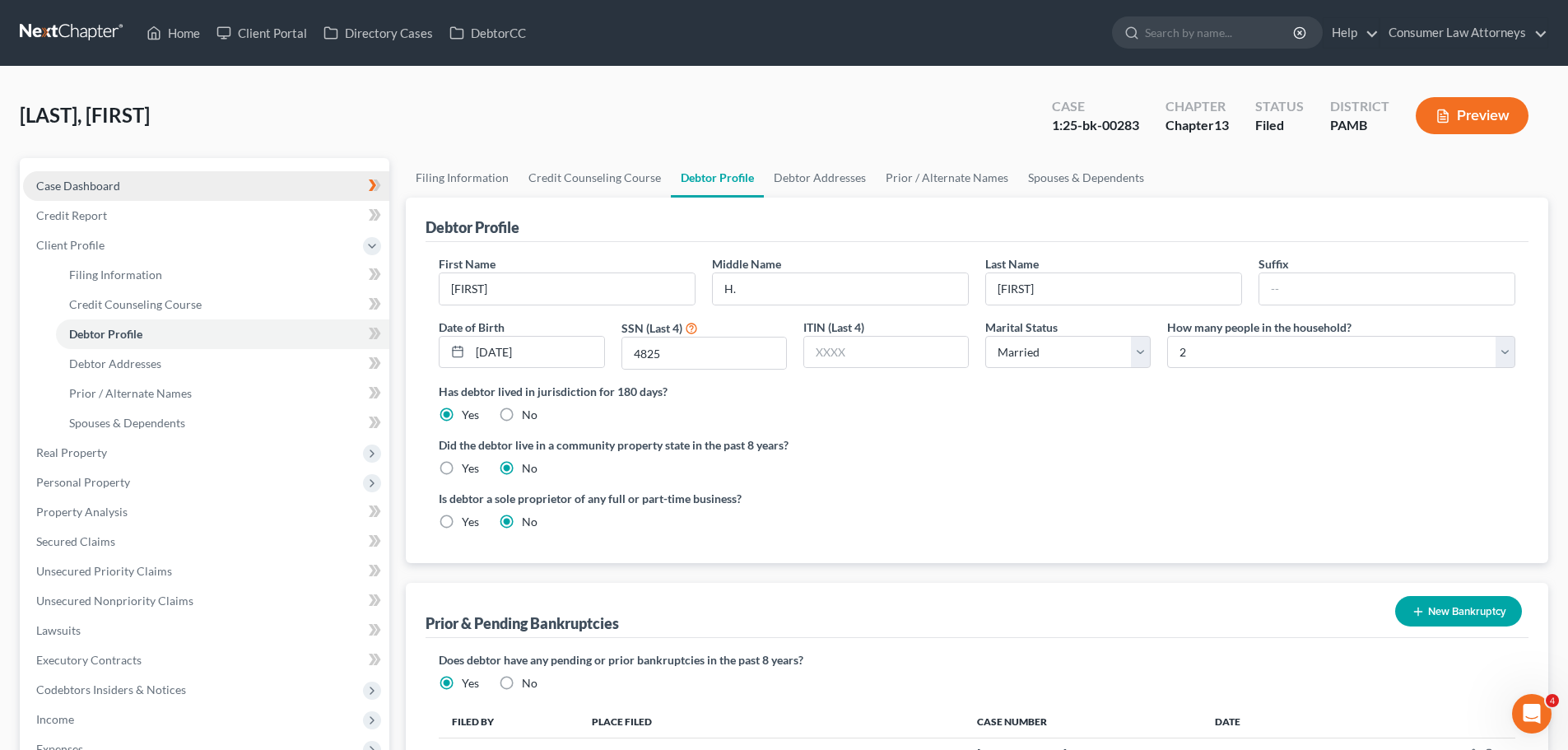 click on "Case Dashboard" at bounding box center (78, 185) 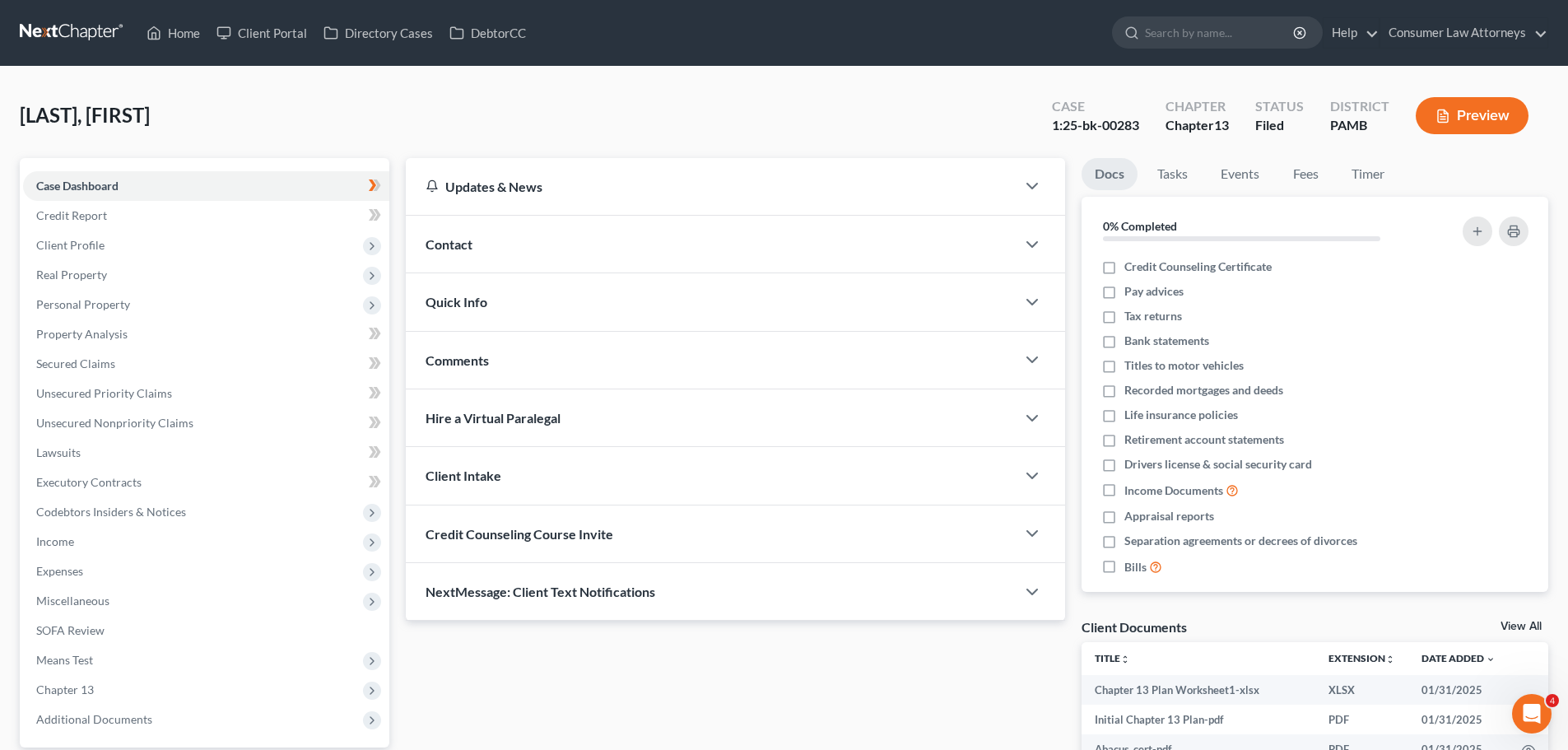 click on "Contact" at bounding box center (710, 244) 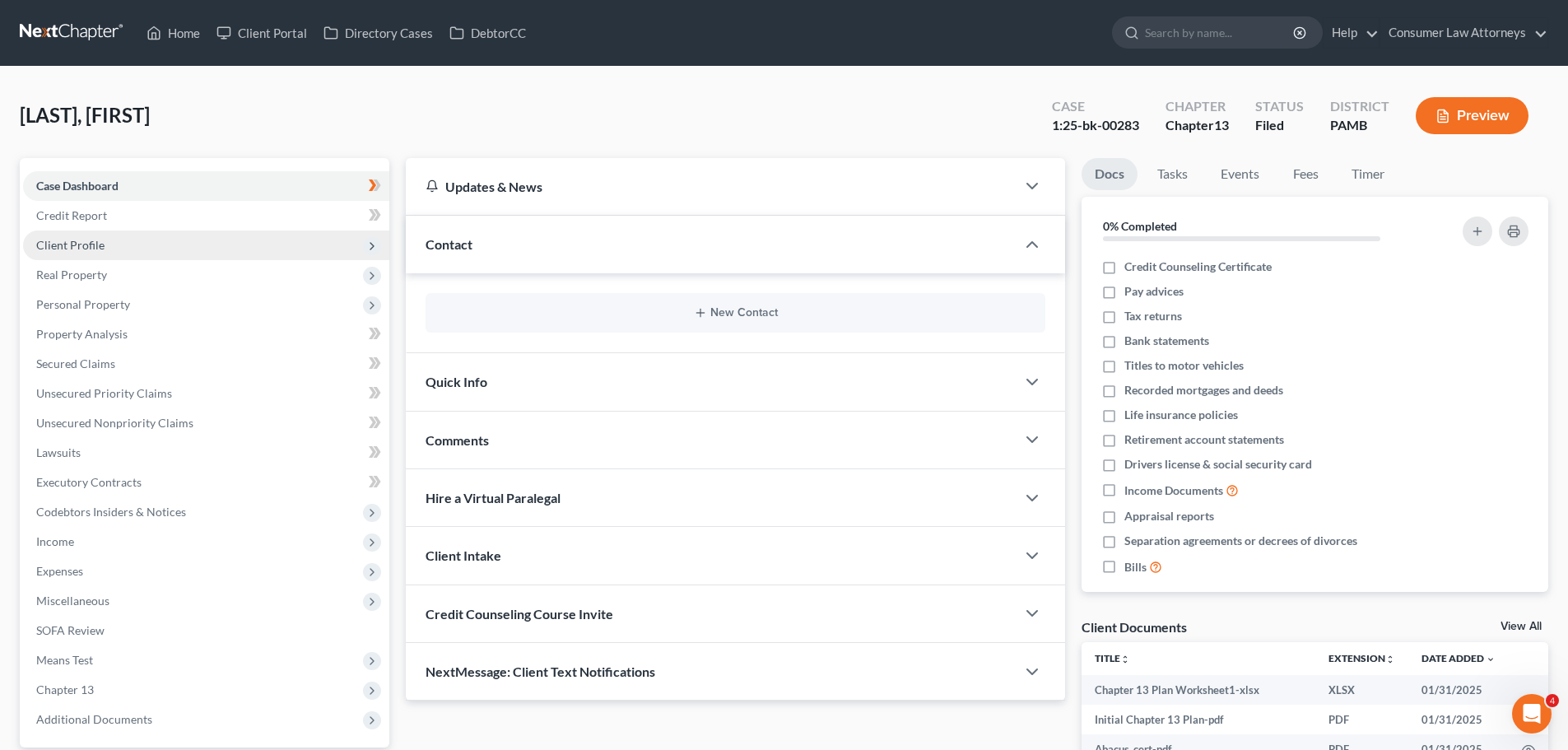 click on "Client Profile" at bounding box center (70, 245) 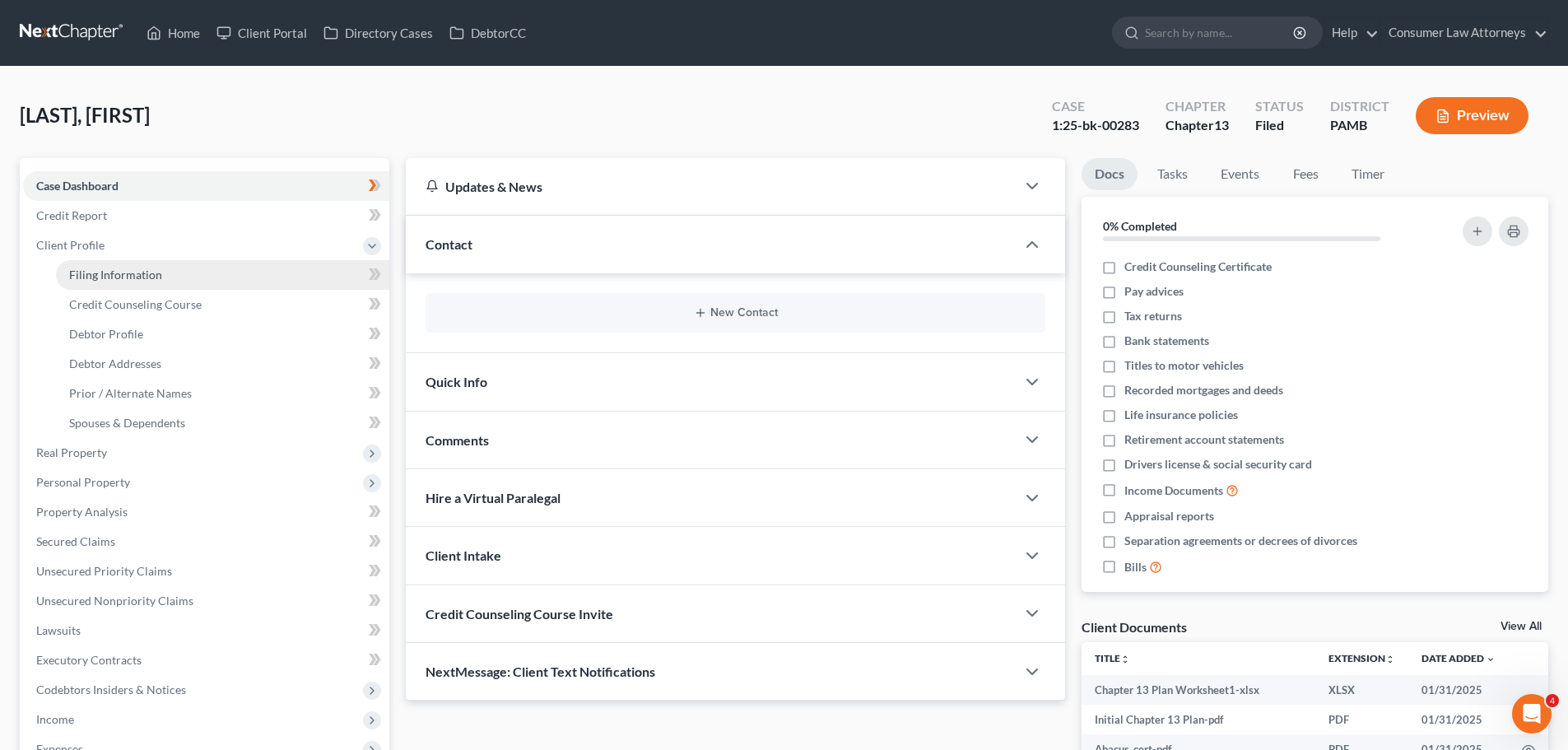 click on "Filing Information" at bounding box center (115, 274) 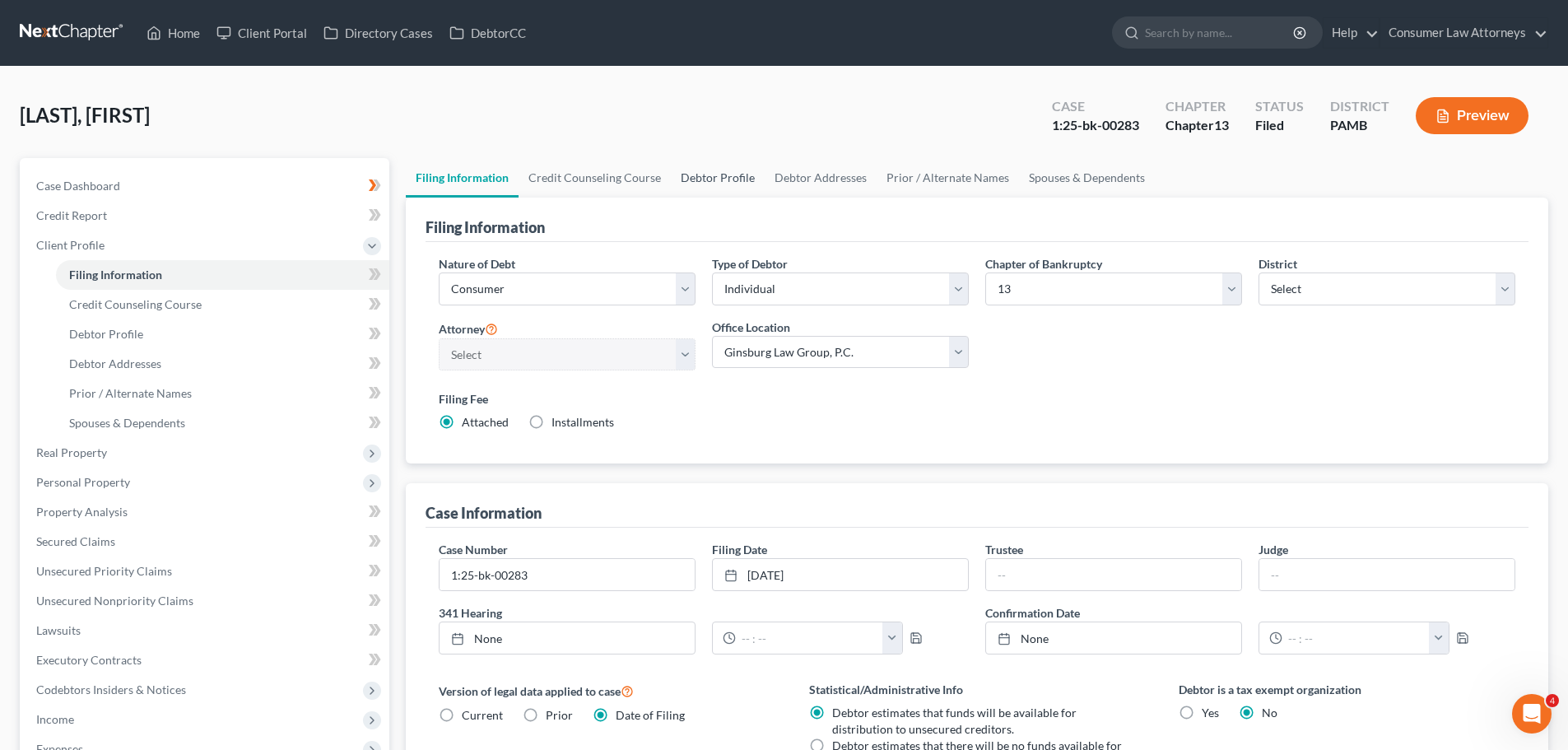 click on "Debtor Profile" at bounding box center [718, 178] 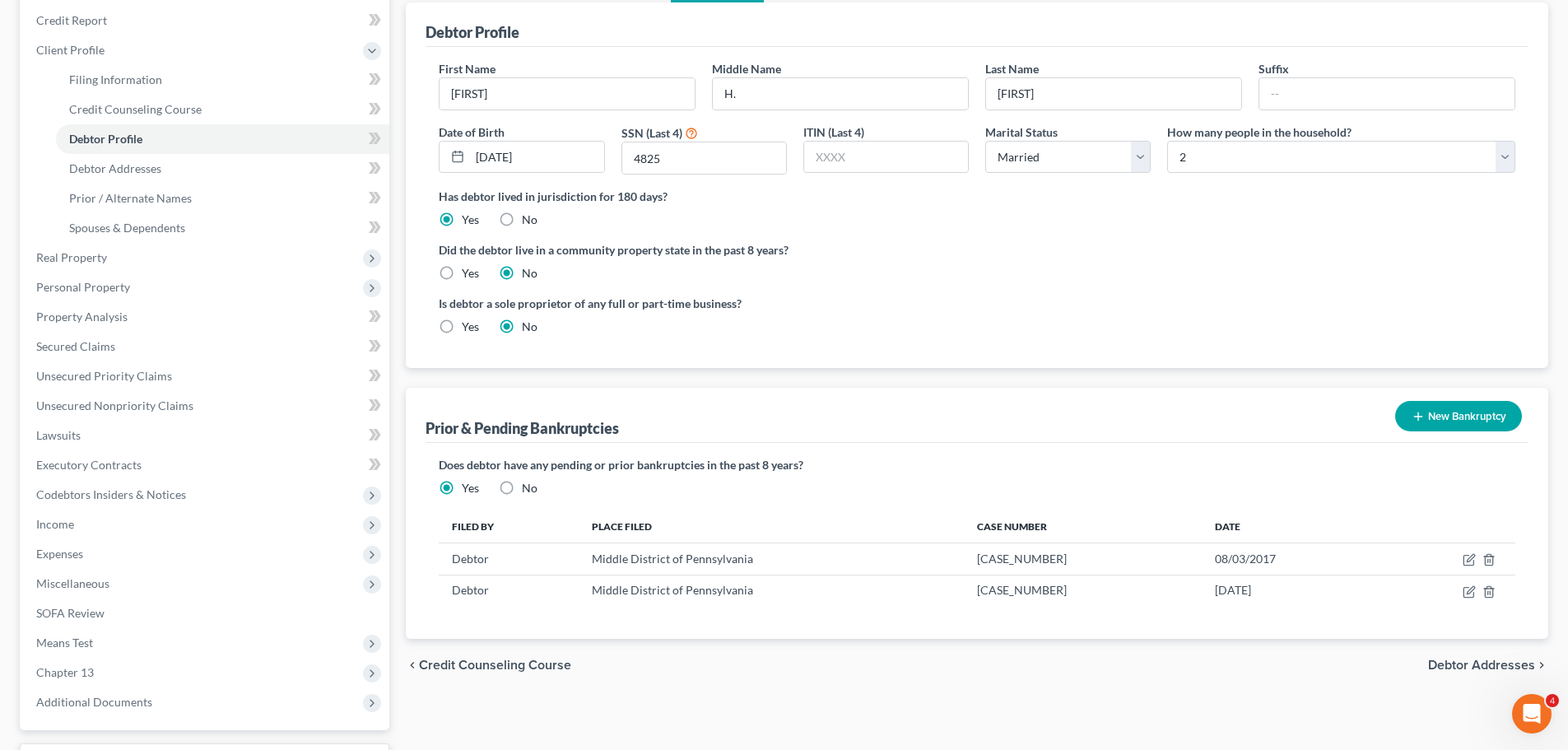 scroll, scrollTop: 0, scrollLeft: 0, axis: both 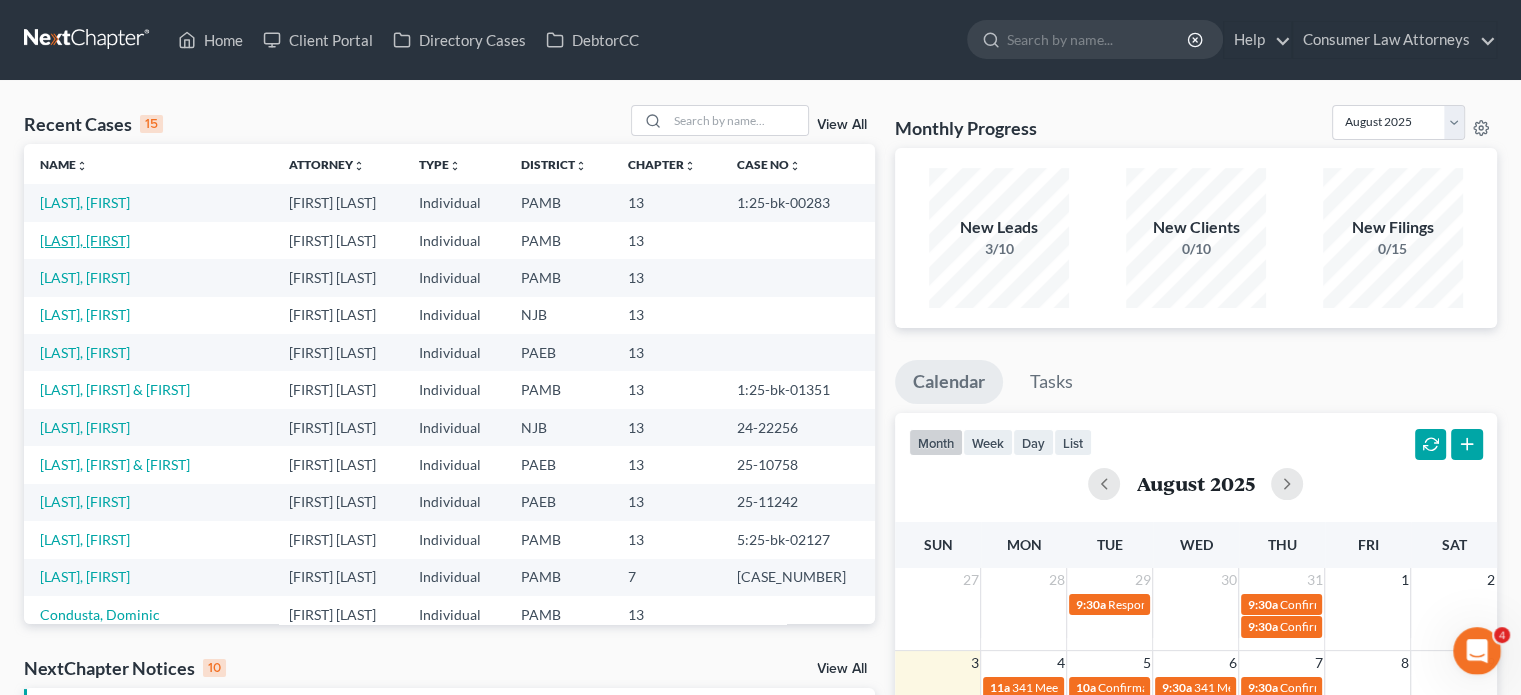 click on "[LAST], [FIRST]" at bounding box center (85, 240) 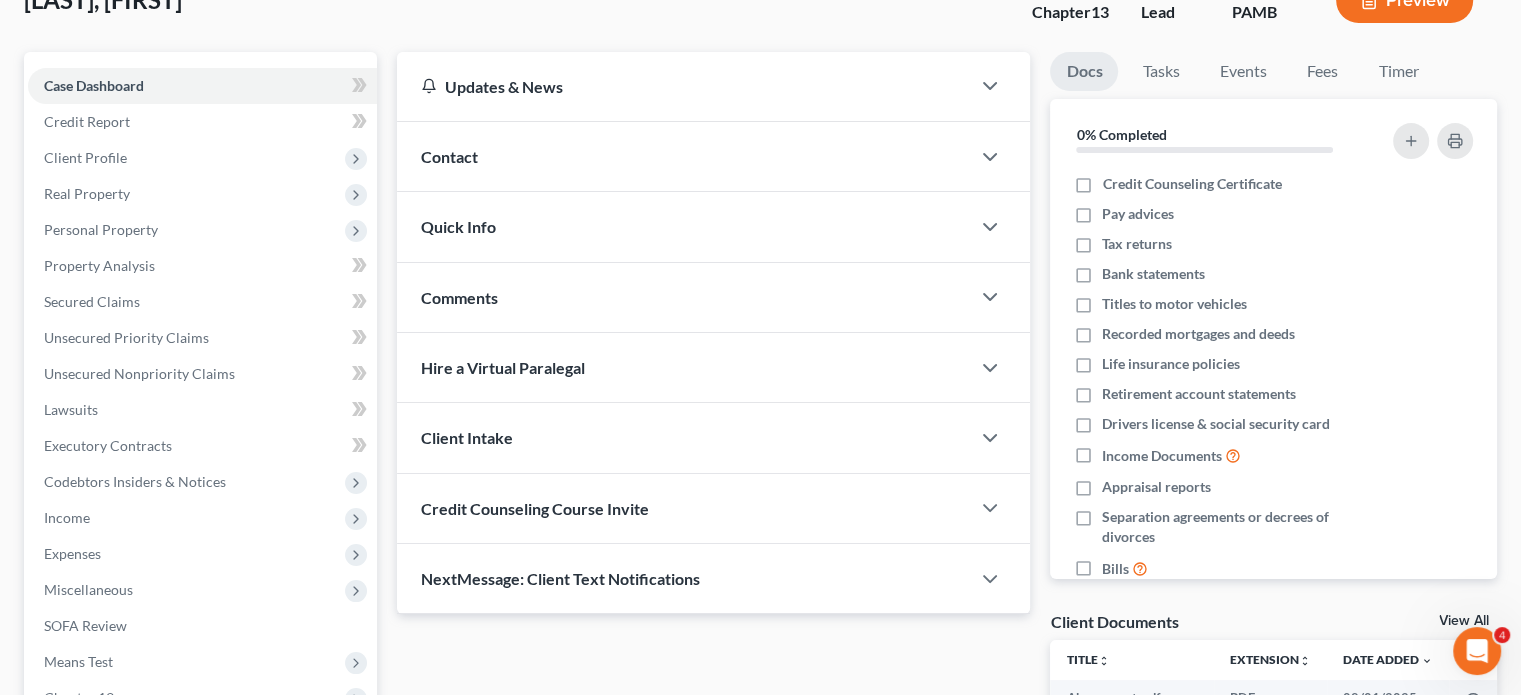 scroll, scrollTop: 400, scrollLeft: 0, axis: vertical 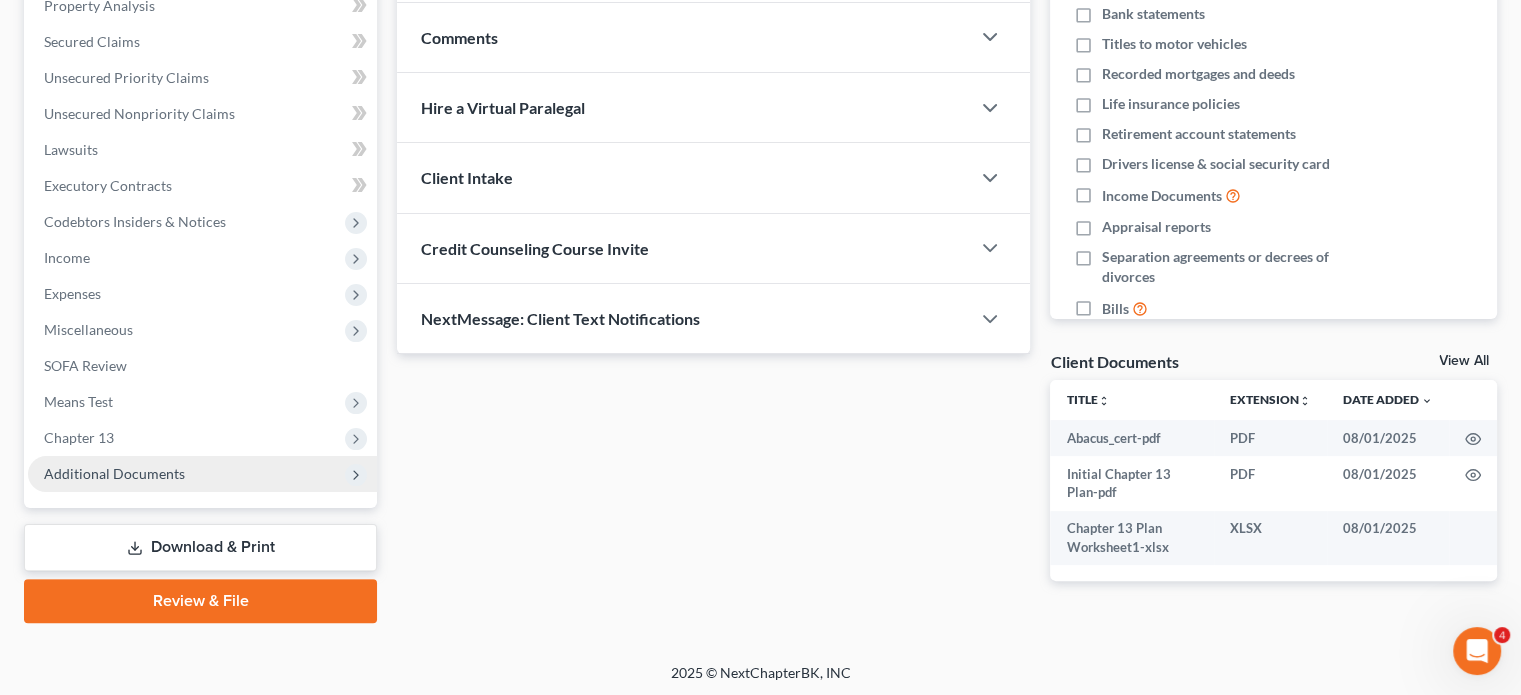 click on "Additional Documents" at bounding box center [202, 474] 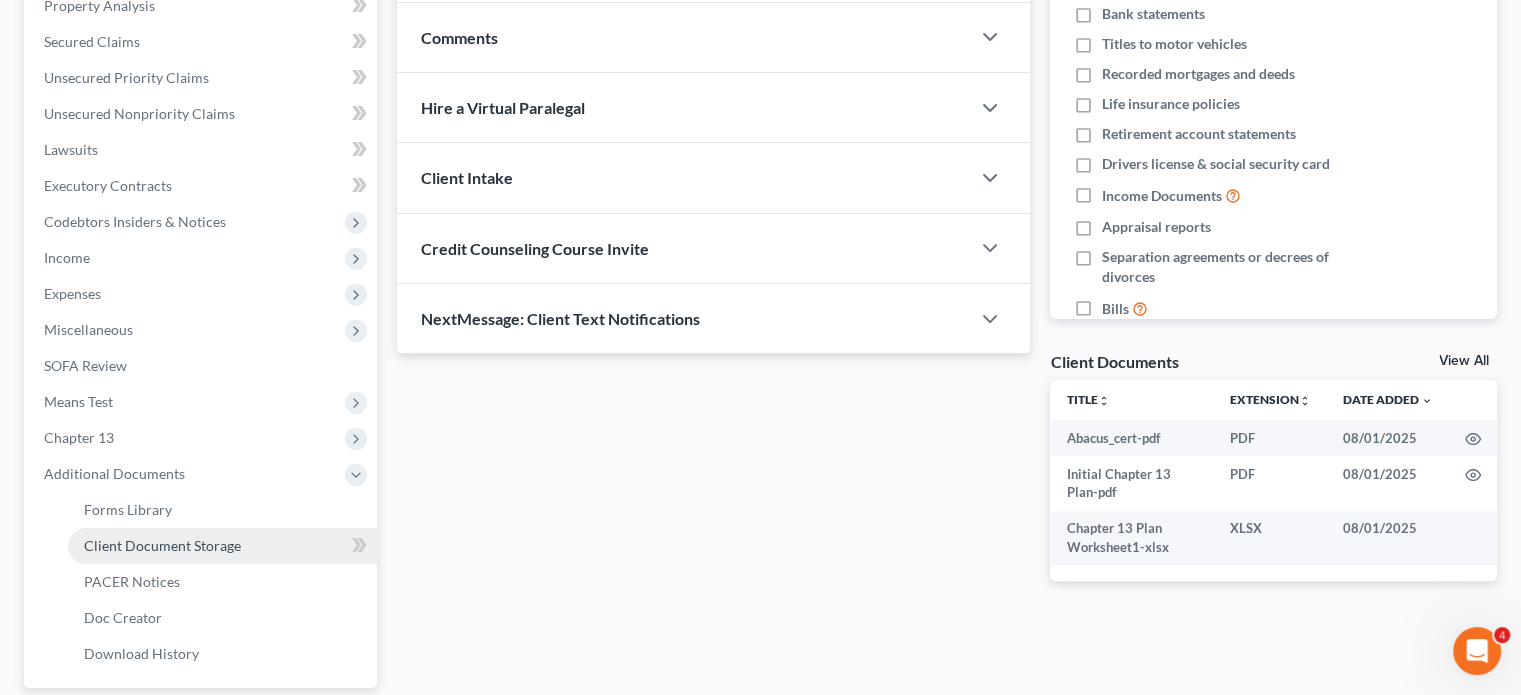 click on "Client Document Storage" at bounding box center [222, 546] 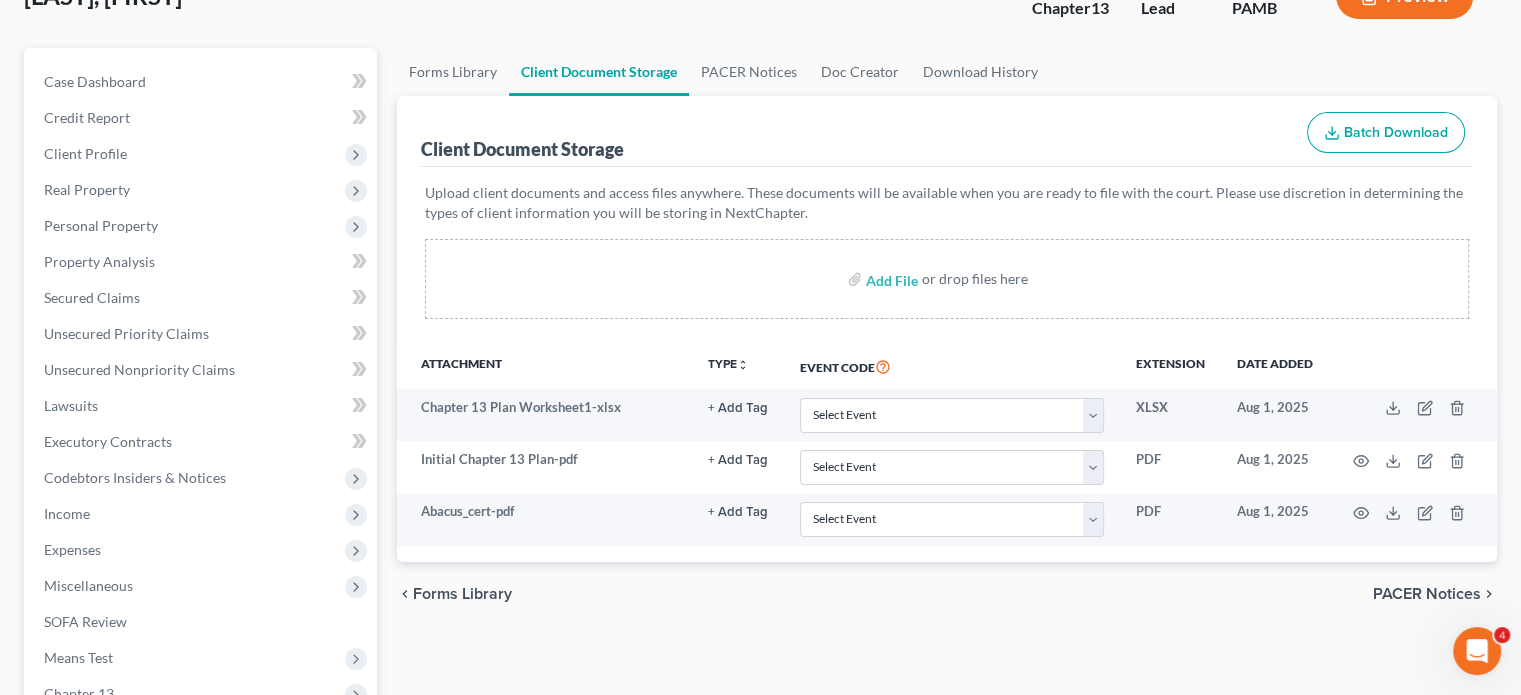scroll, scrollTop: 0, scrollLeft: 0, axis: both 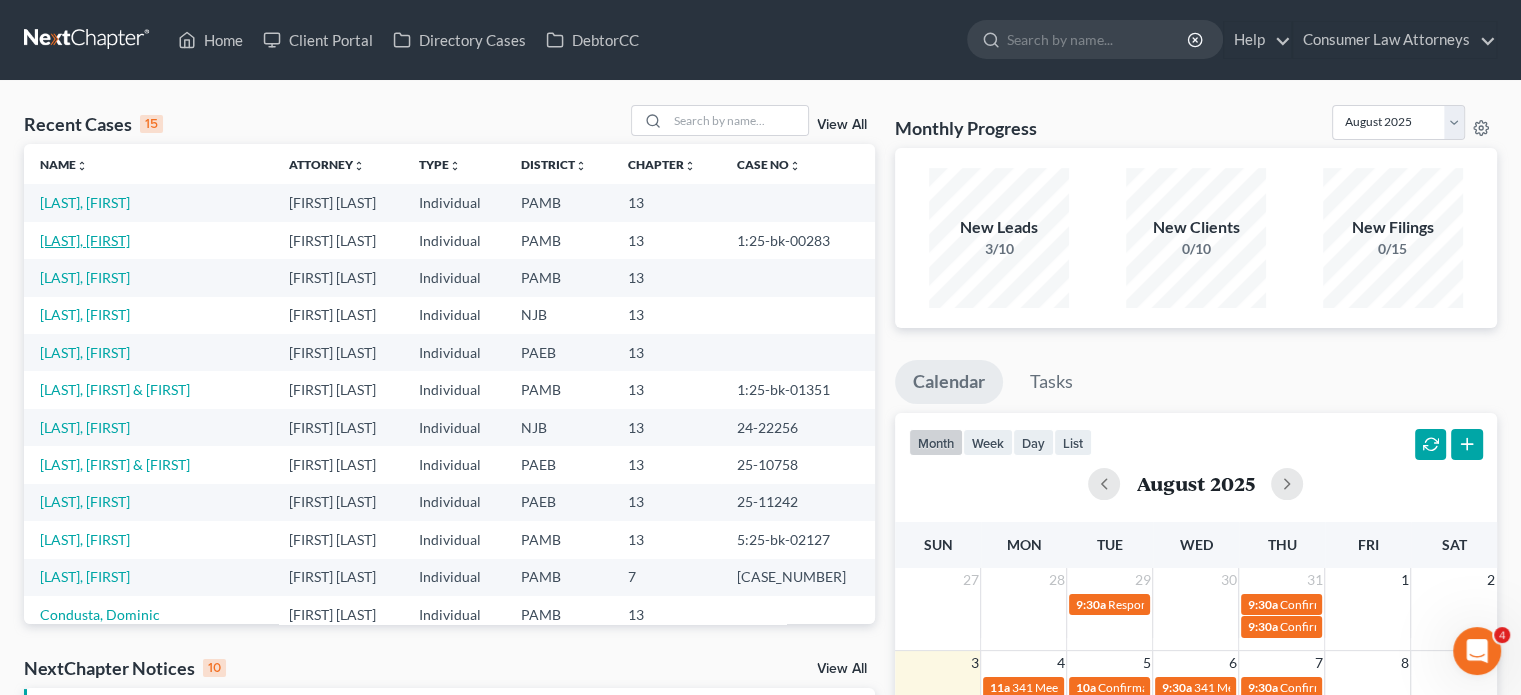 click on "[LAST], [FIRST]" at bounding box center [85, 240] 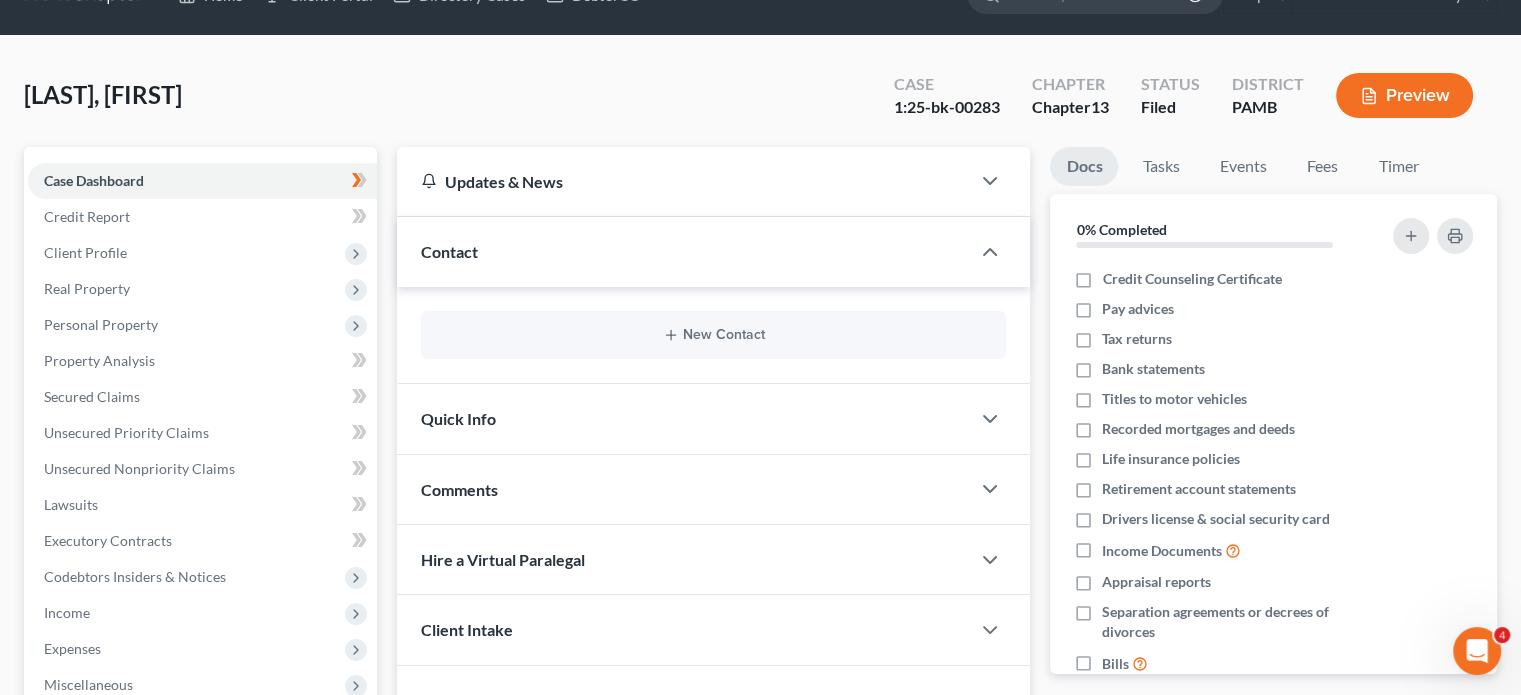 scroll, scrollTop: 0, scrollLeft: 0, axis: both 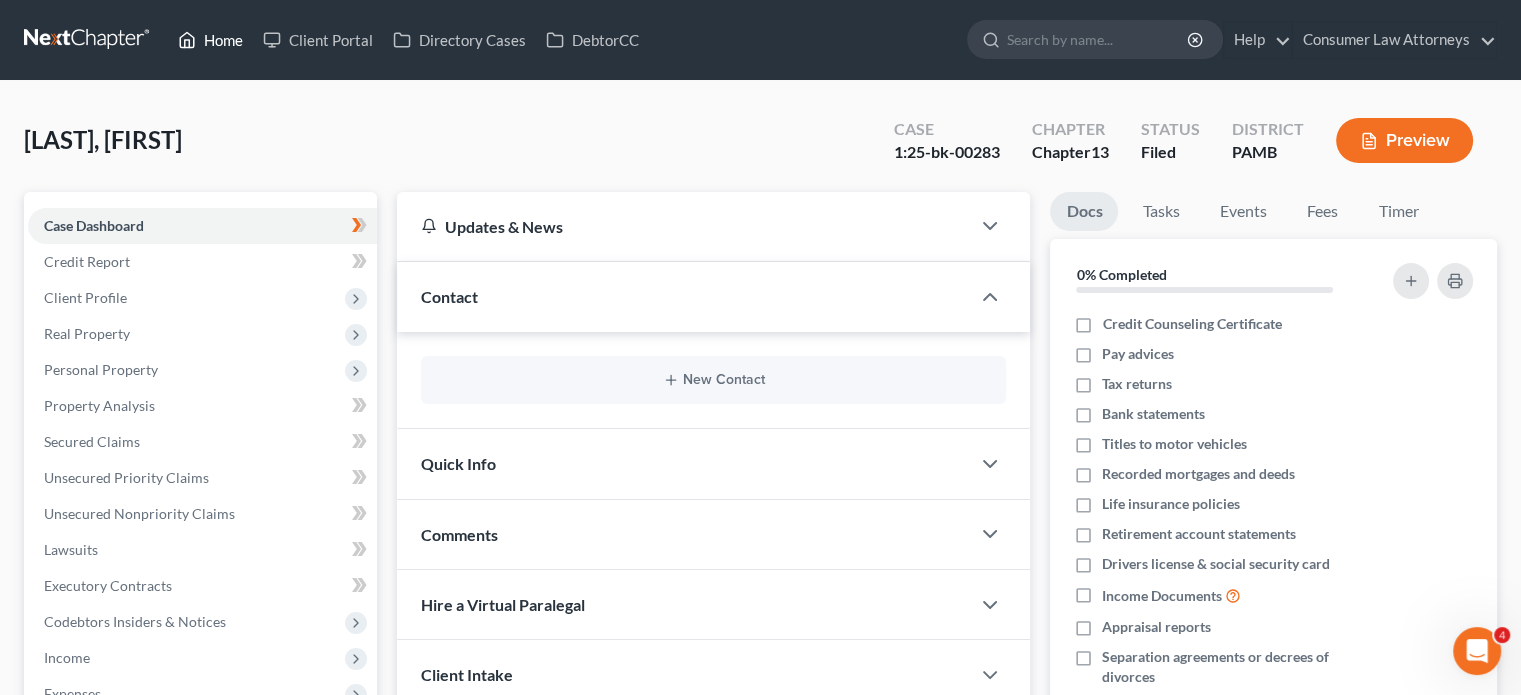 click on "Home" at bounding box center [210, 40] 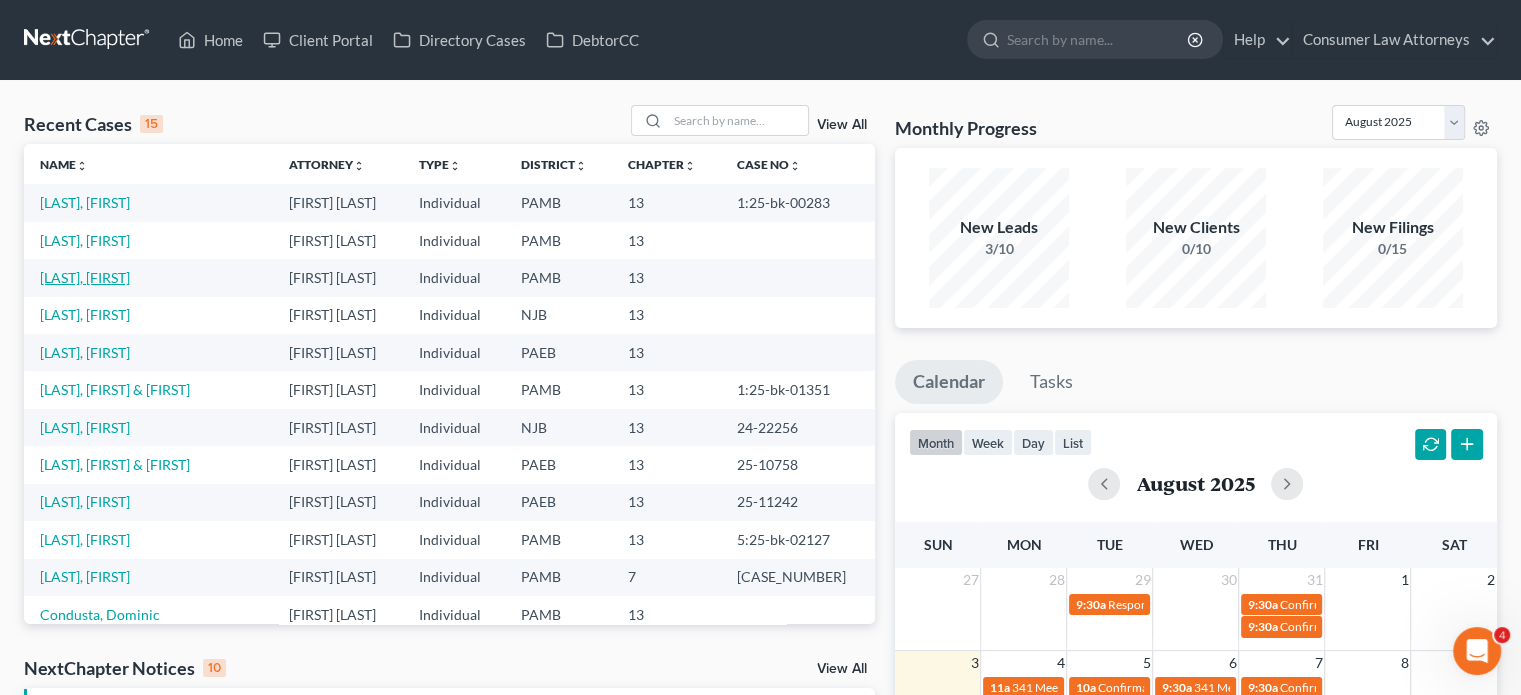 click on "[LAST], [FIRST]" at bounding box center (85, 277) 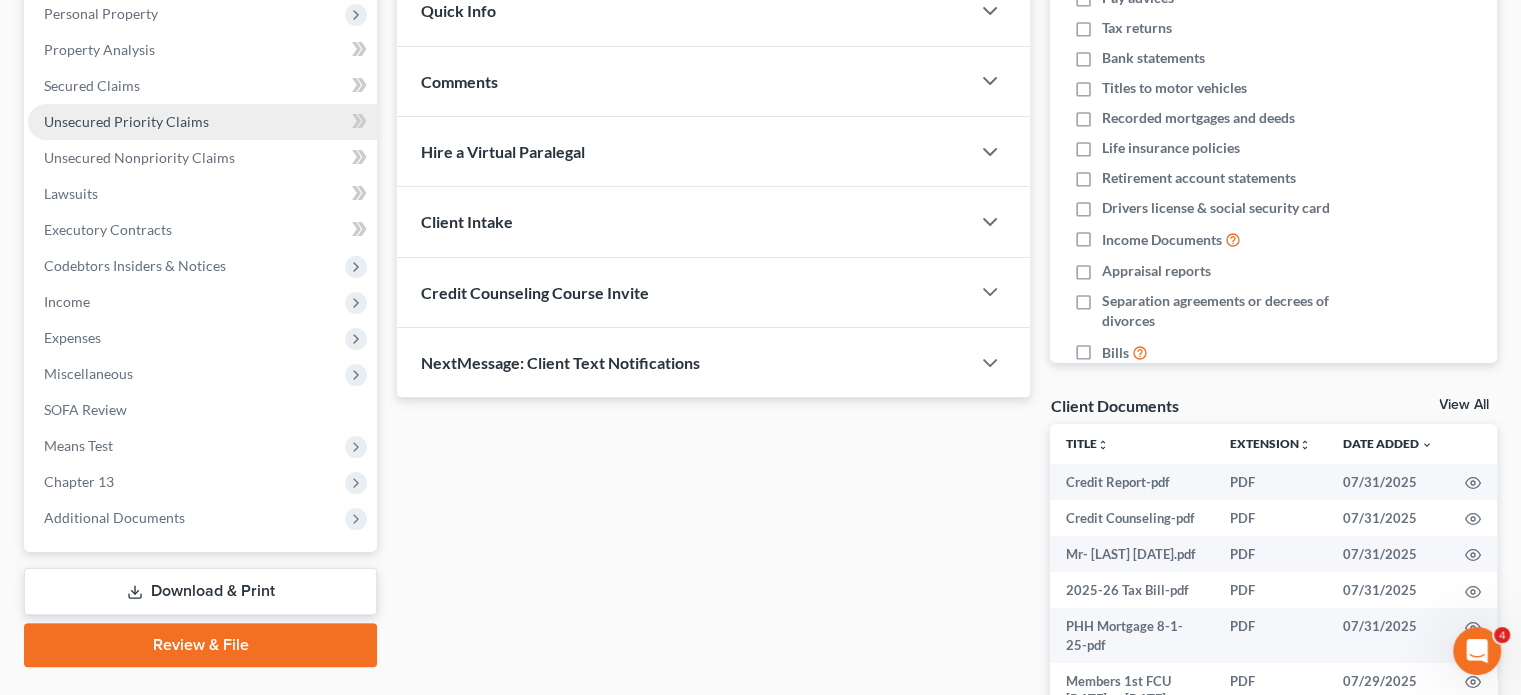 scroll, scrollTop: 400, scrollLeft: 0, axis: vertical 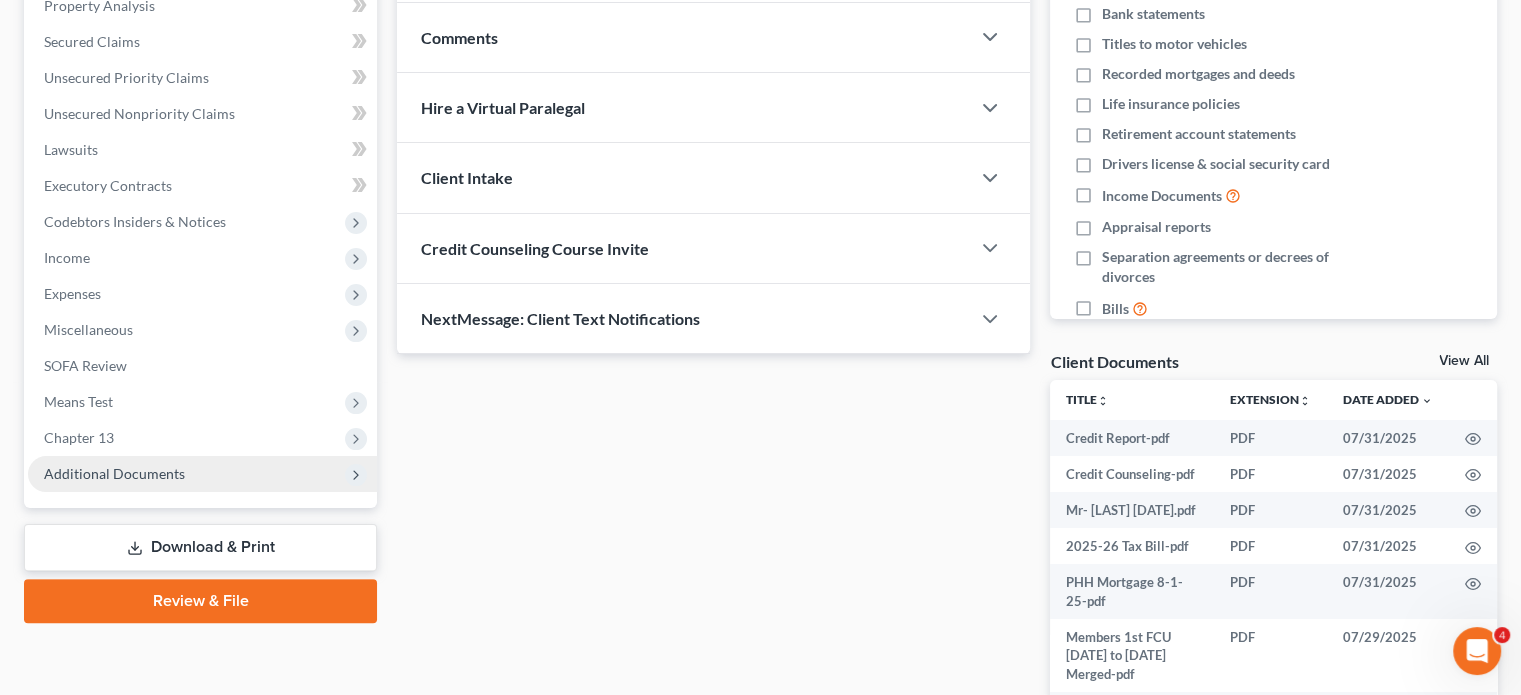 click on "Additional Documents" at bounding box center (202, 474) 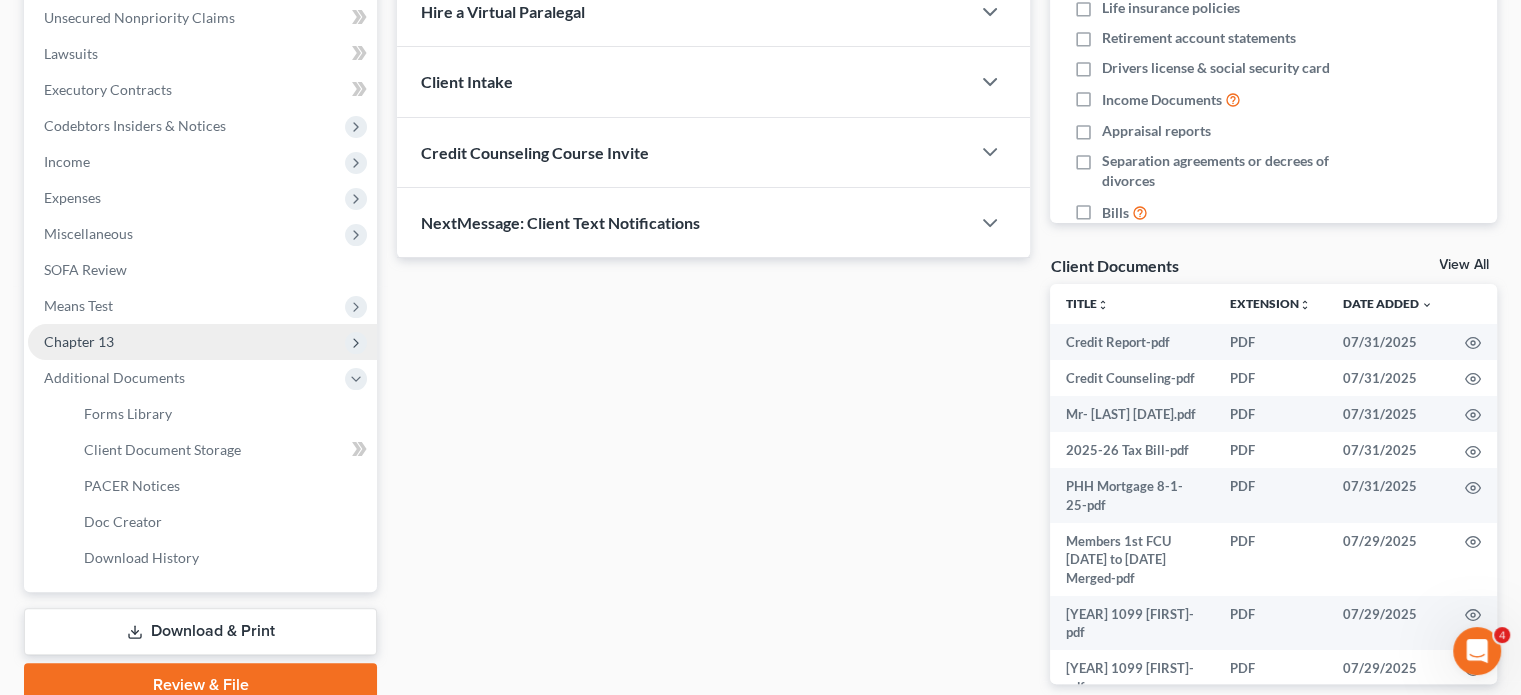 scroll, scrollTop: 500, scrollLeft: 0, axis: vertical 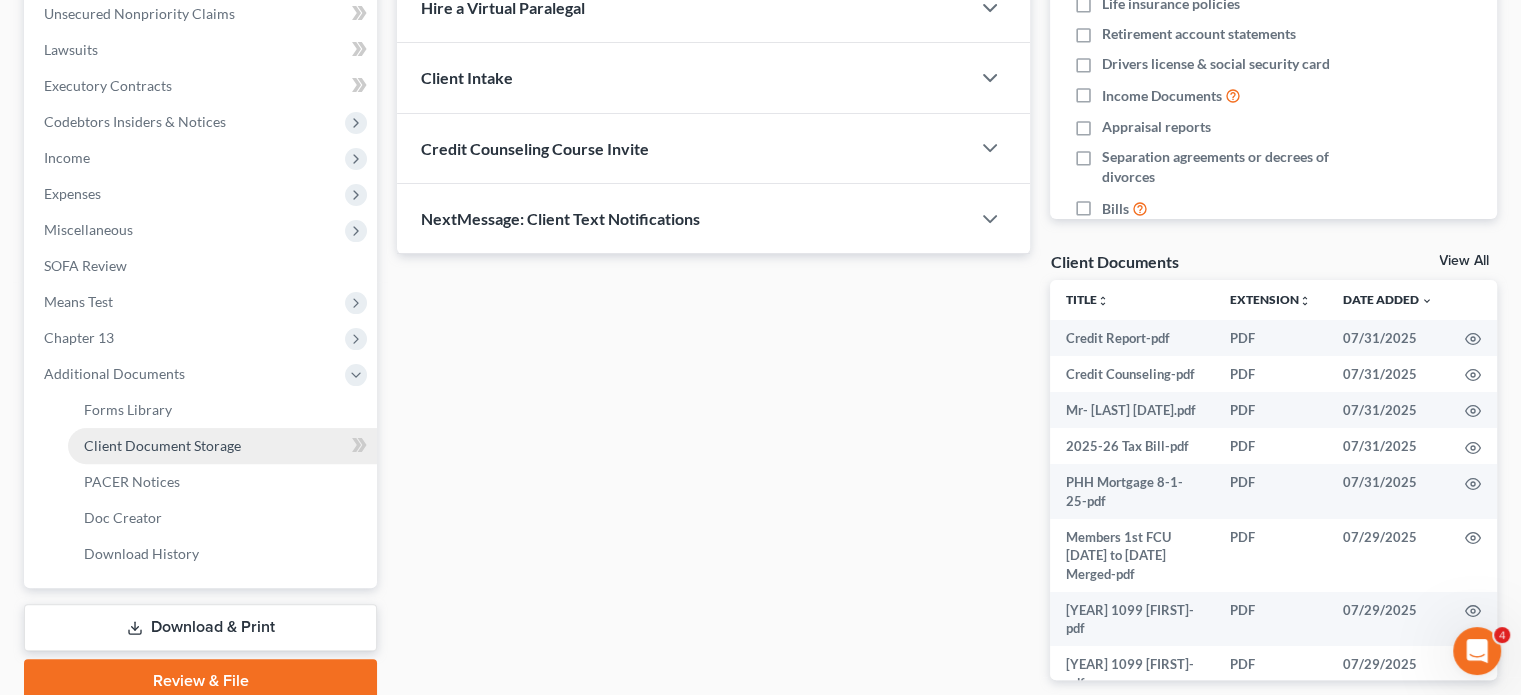click on "Client Document Storage" at bounding box center (222, 446) 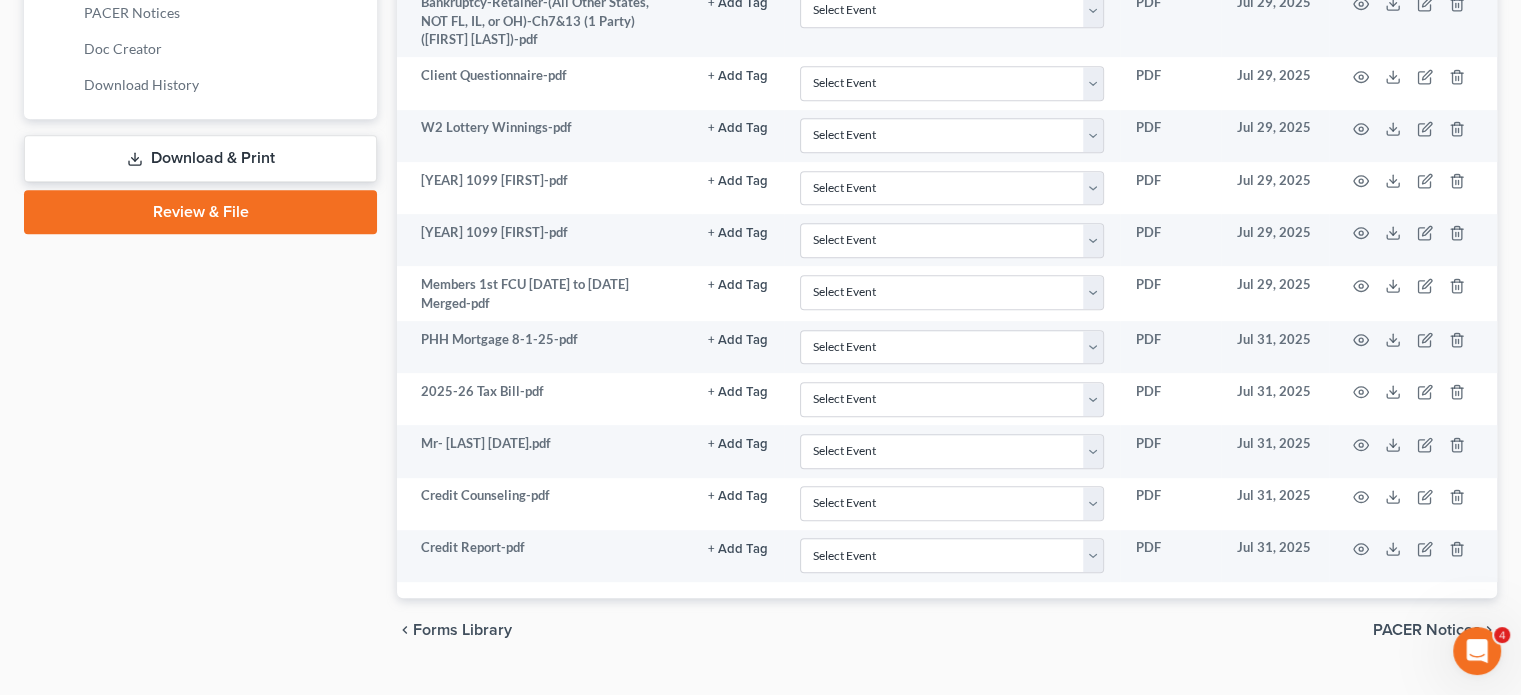 scroll, scrollTop: 1000, scrollLeft: 0, axis: vertical 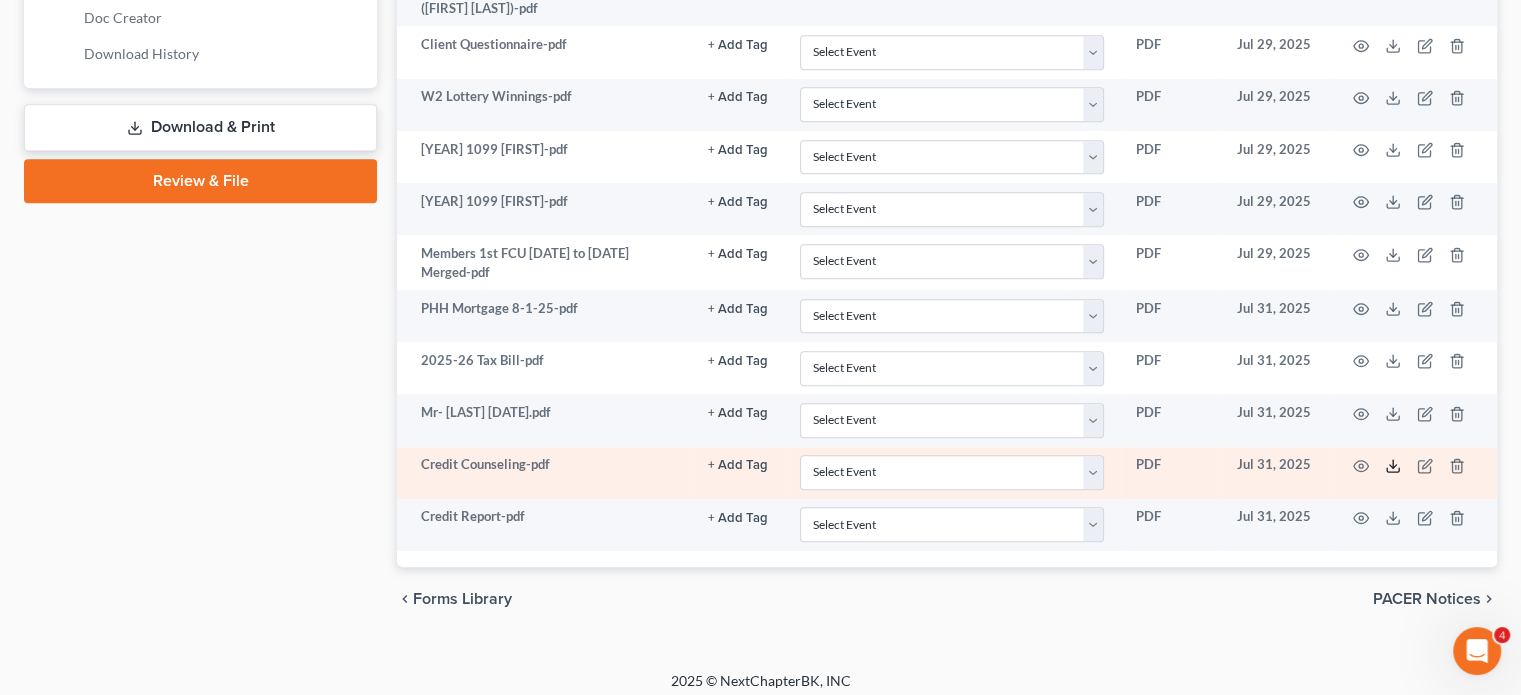 click 